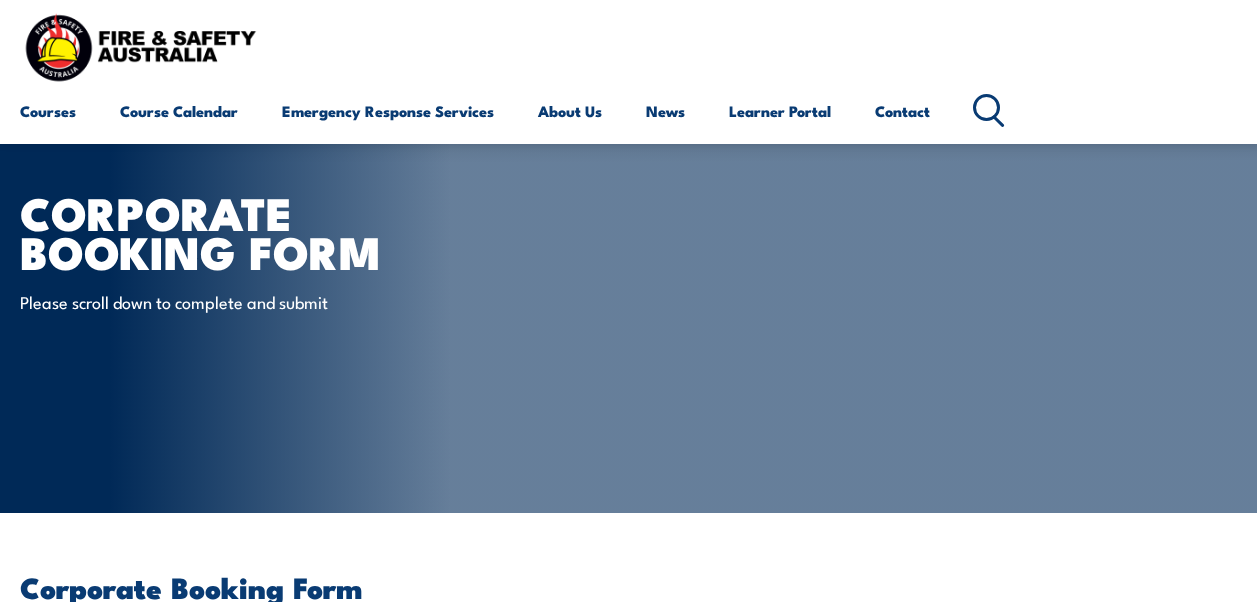 scroll, scrollTop: 680, scrollLeft: 0, axis: vertical 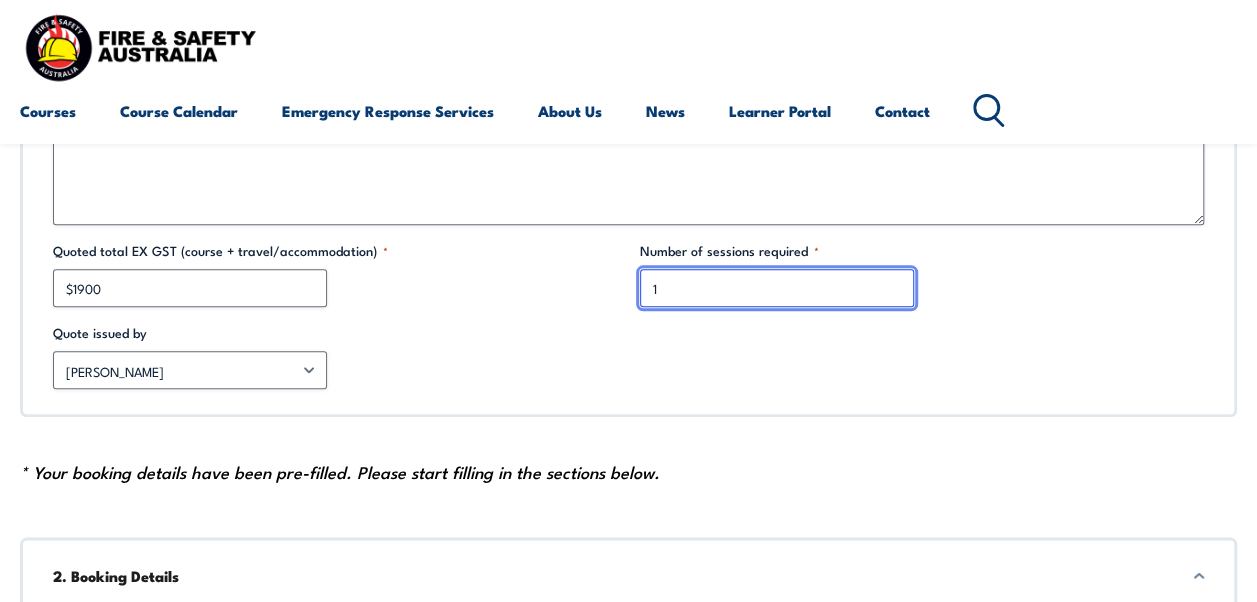 click on "1" at bounding box center (777, 288) 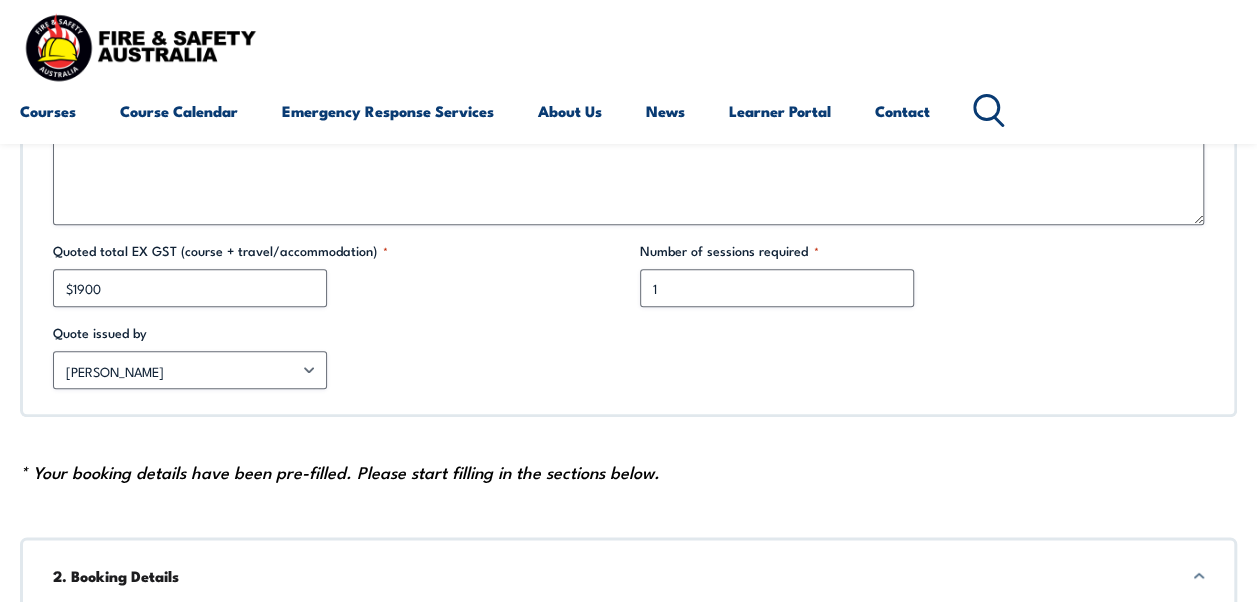 click on "Are these courses accredited?
Yes
No
A mix of both
Course(s) required (Accredited) FORKLIFT VOC TRAINING COURSE - 1 TO 12 STUDENTS - 1 DAY - $1900 - PRESTONS Course(s) required (Non-Accredited) Travel/accommodation costs & requirements N/A Quoted total EX GST (course + travel/accommodation) * $1900 Number of sessions required * 1 Quote issued by Other Chloe Kenwright Sheldon Alcantara Rob Daniels Jeremy Idiculas Richard Johnson Steve McLeod Sean O'Hara Jeff Seater Kipley Sullivan Andrew Sweeney Kimberley Walkerden Who requested the quote? *" at bounding box center (628, 93) 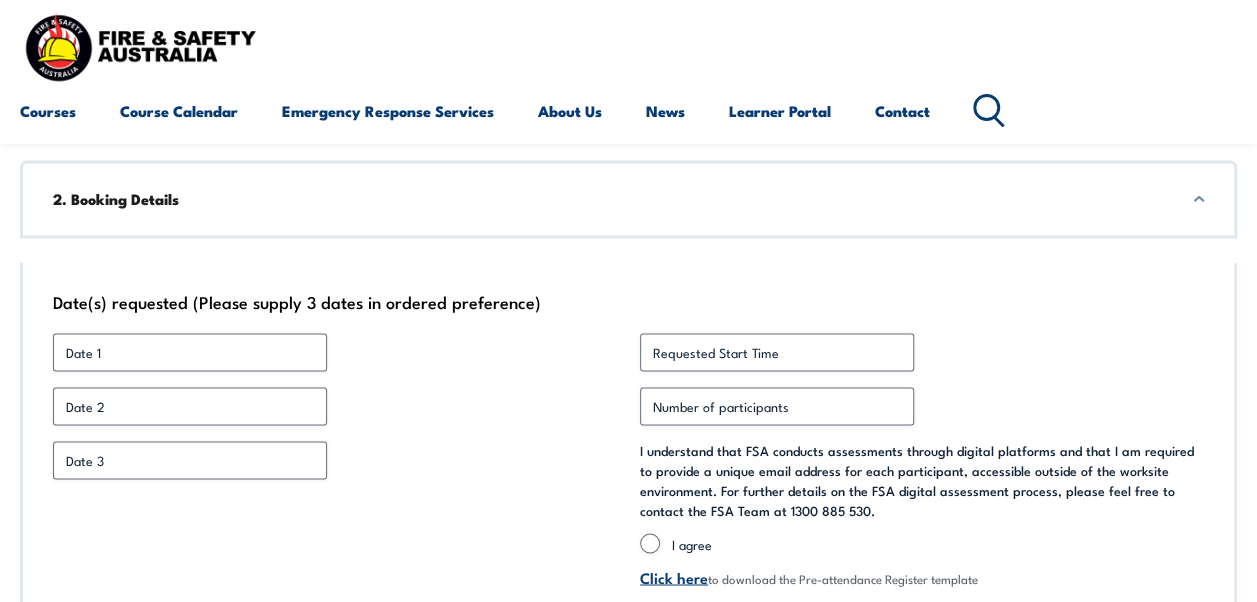 scroll, scrollTop: 1385, scrollLeft: 0, axis: vertical 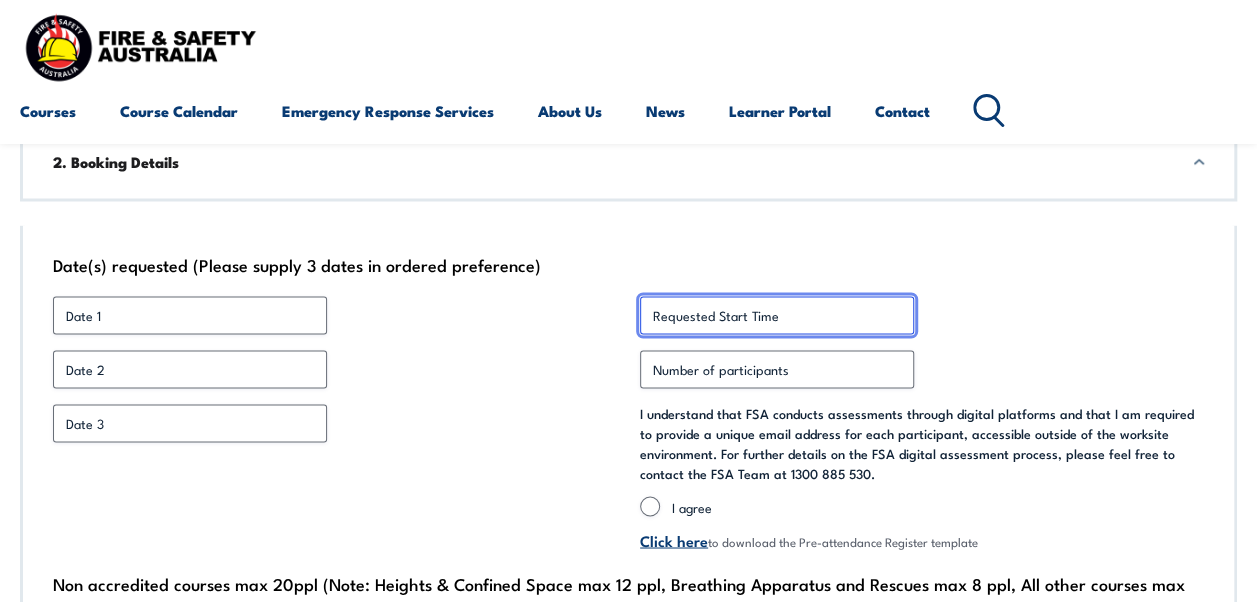 click on "Requested Start Time *" at bounding box center [777, 315] 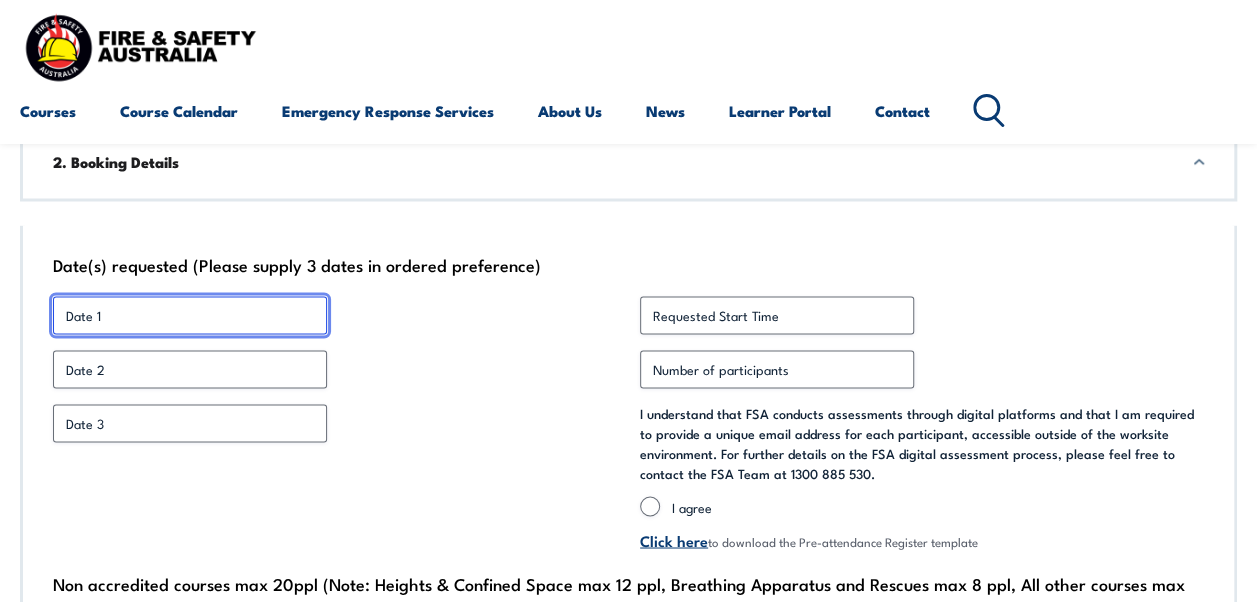 click on "Date 1 *" at bounding box center [190, 315] 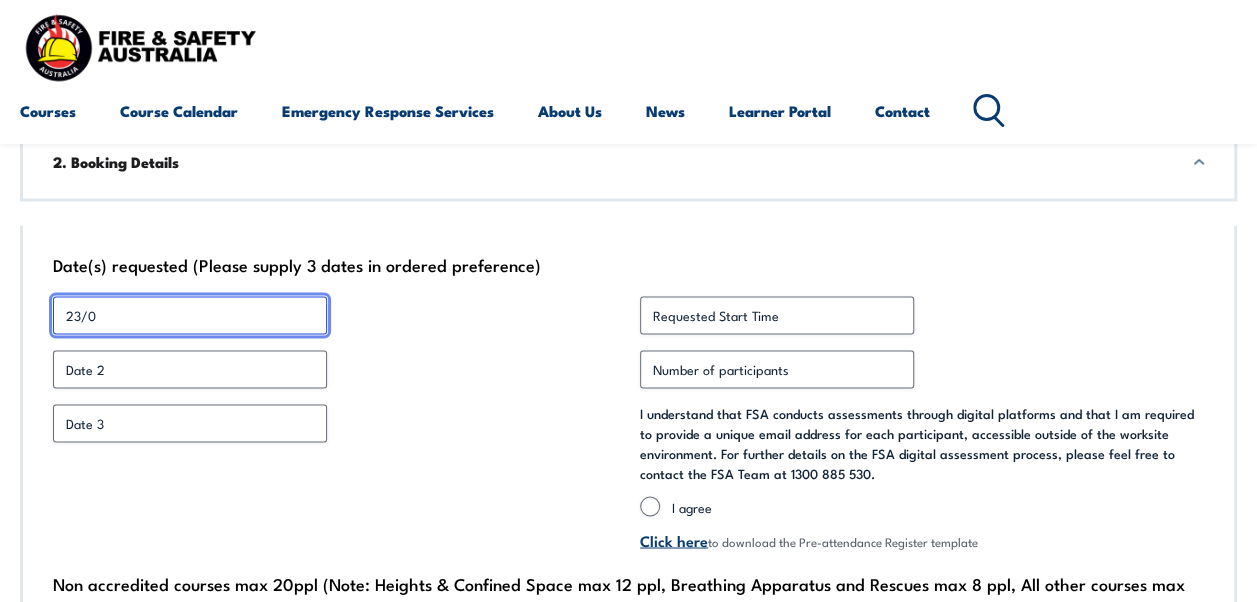 click on "23/0" at bounding box center [190, 315] 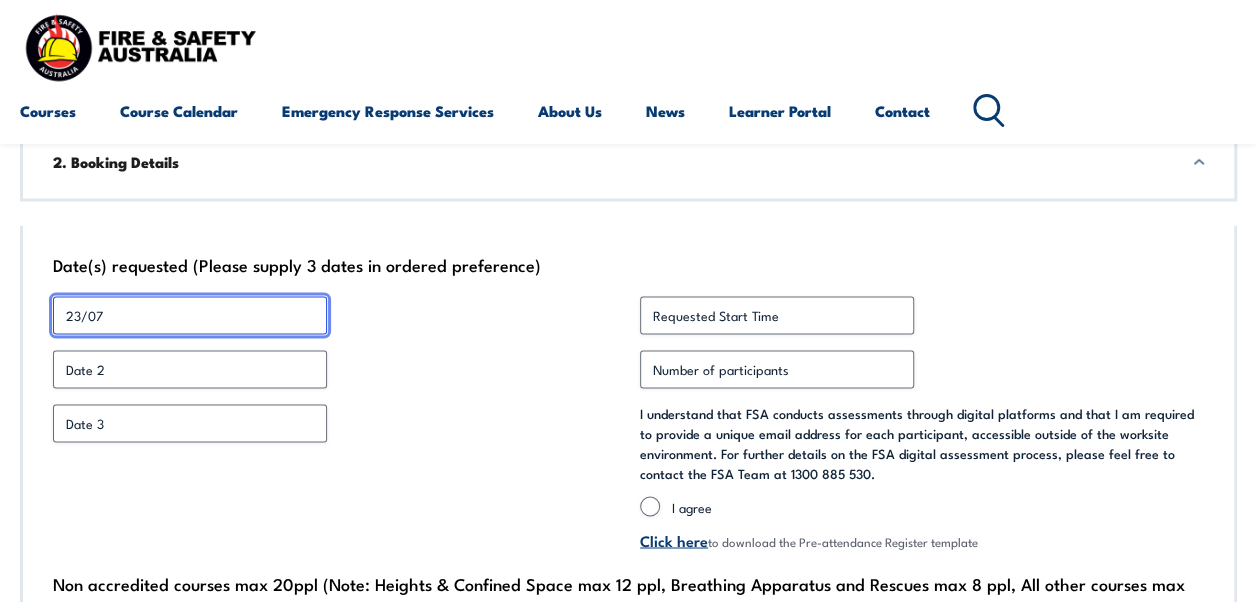 type on "23/07" 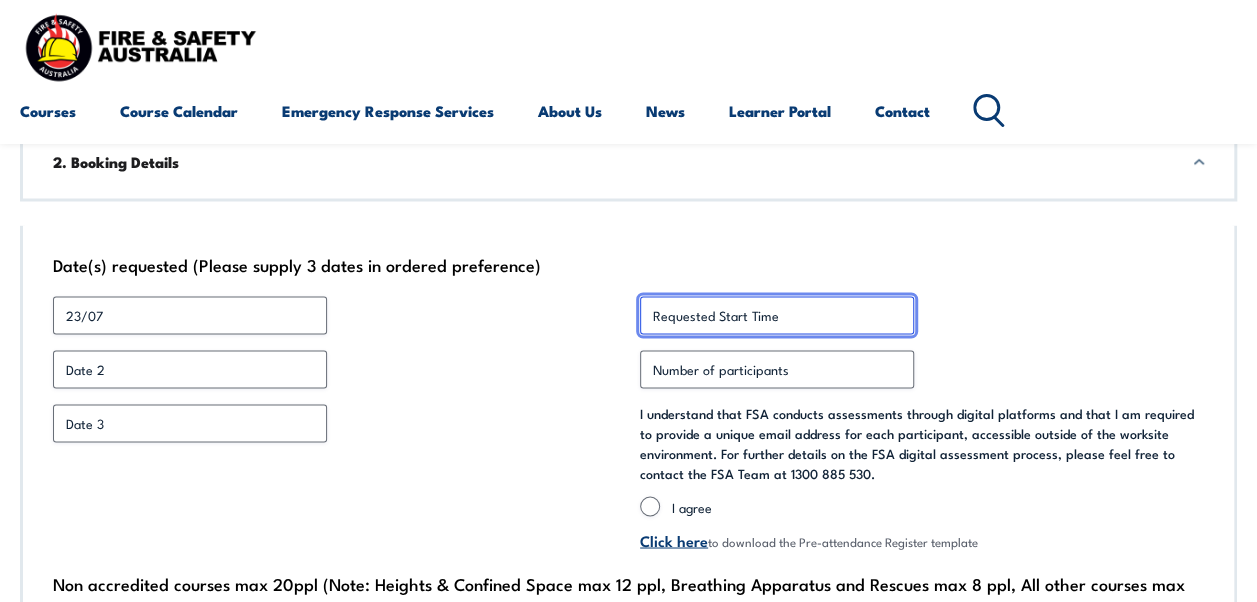 click on "Requested Start Time *" at bounding box center [777, 315] 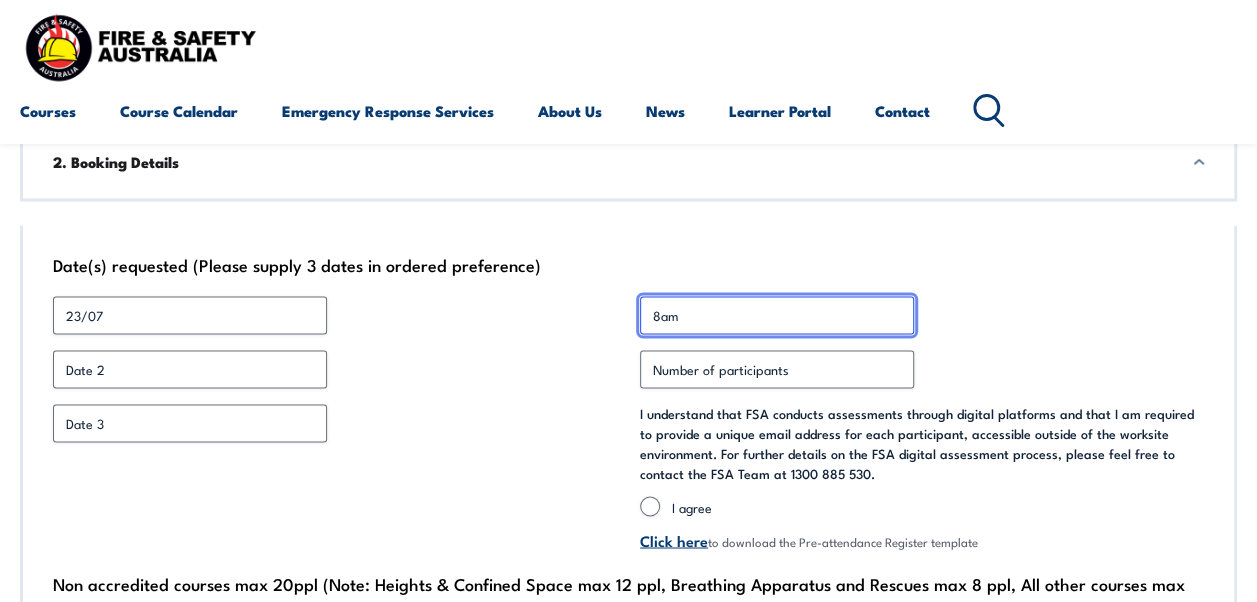 type on "8am" 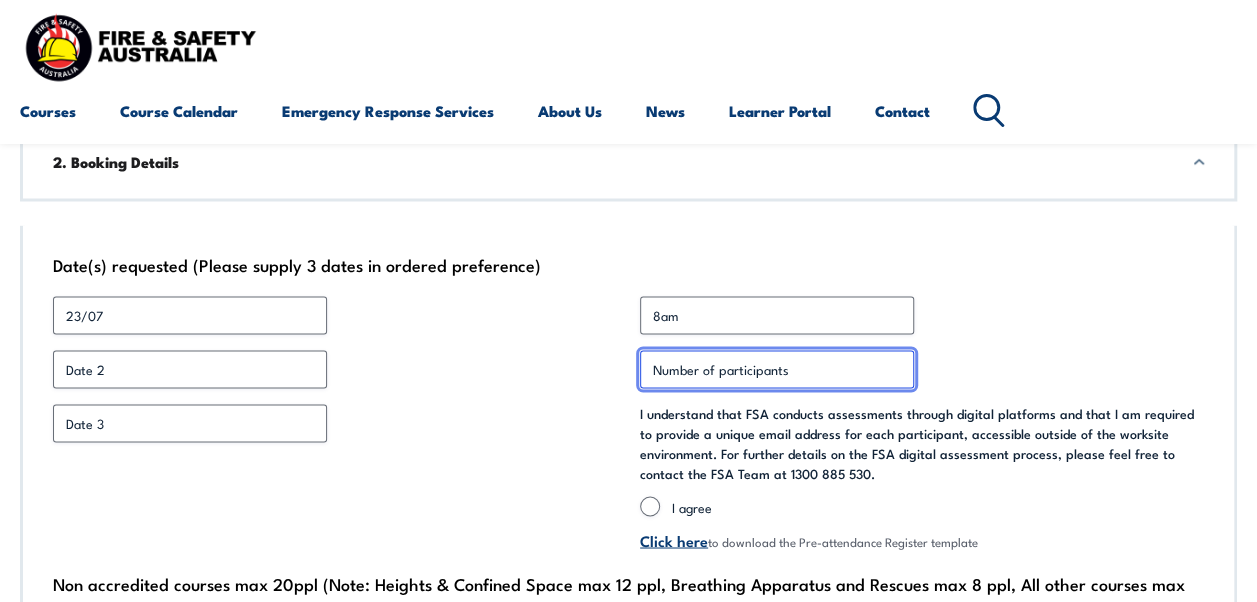 click on "Number of participants *" at bounding box center (777, 369) 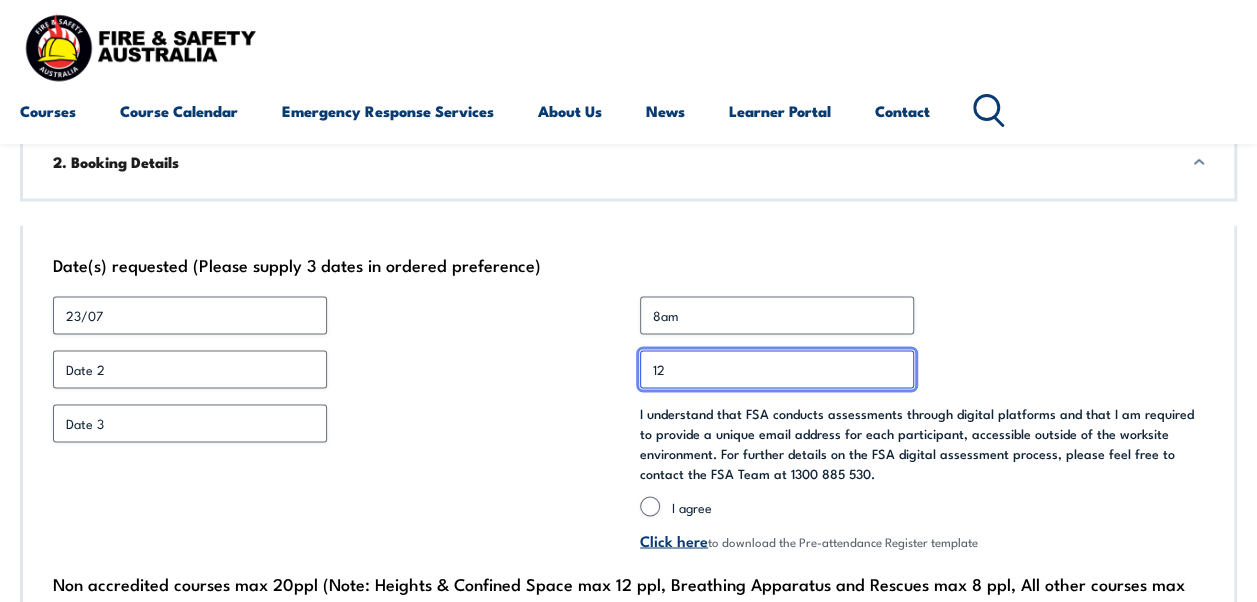 type on "12" 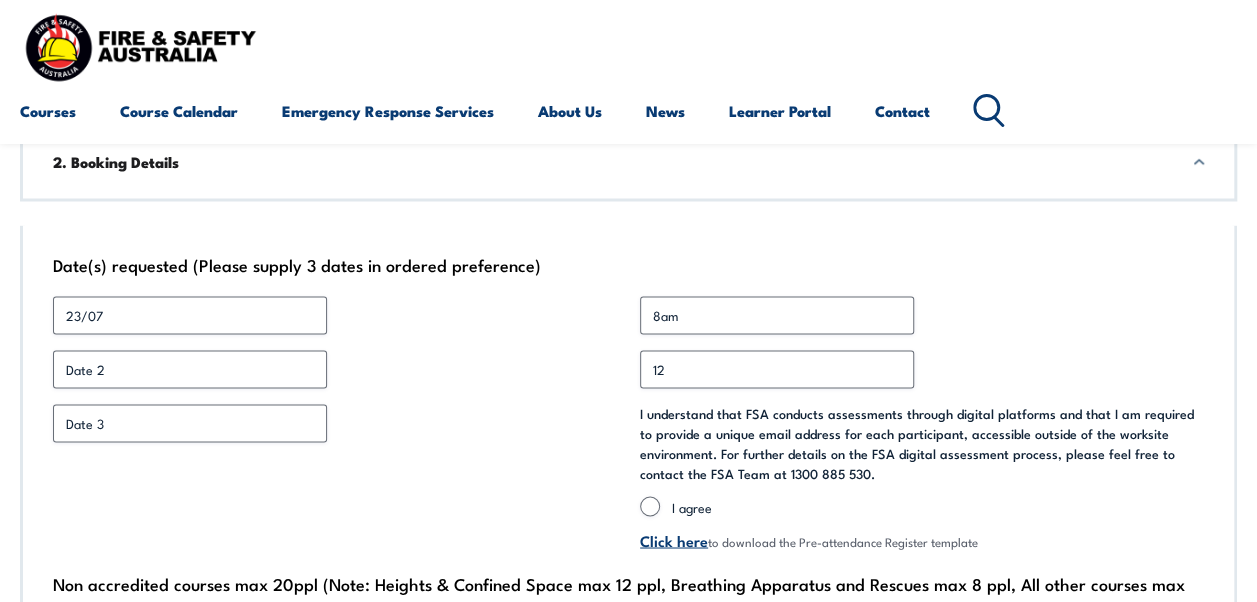 click at bounding box center (335, 423) 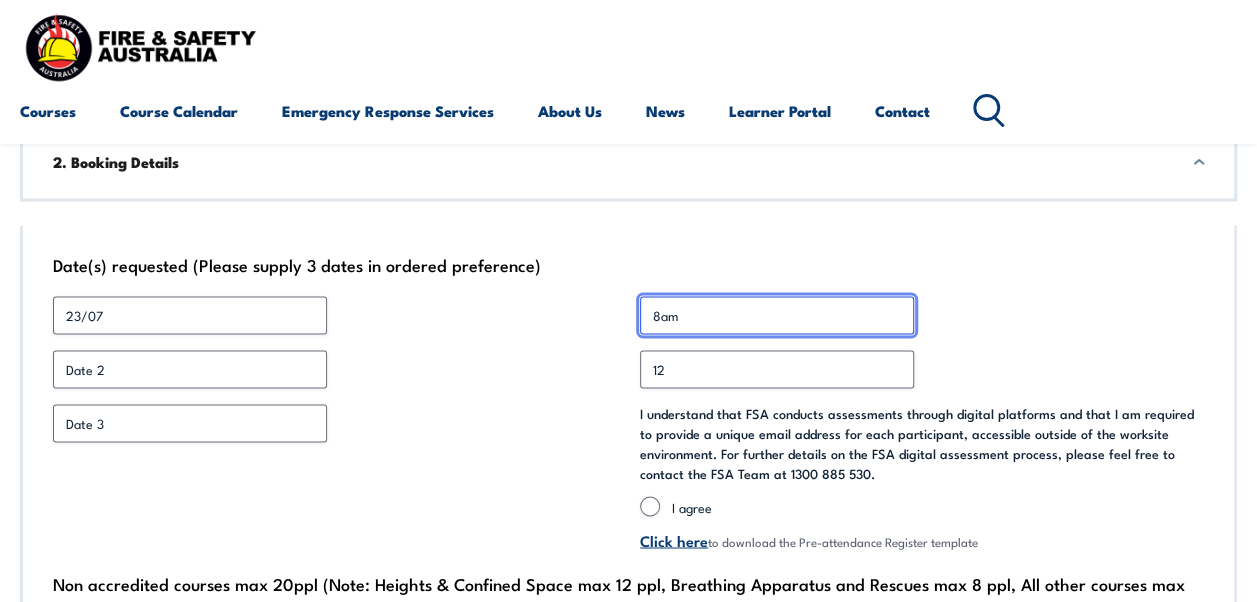 click on "8am" at bounding box center (777, 315) 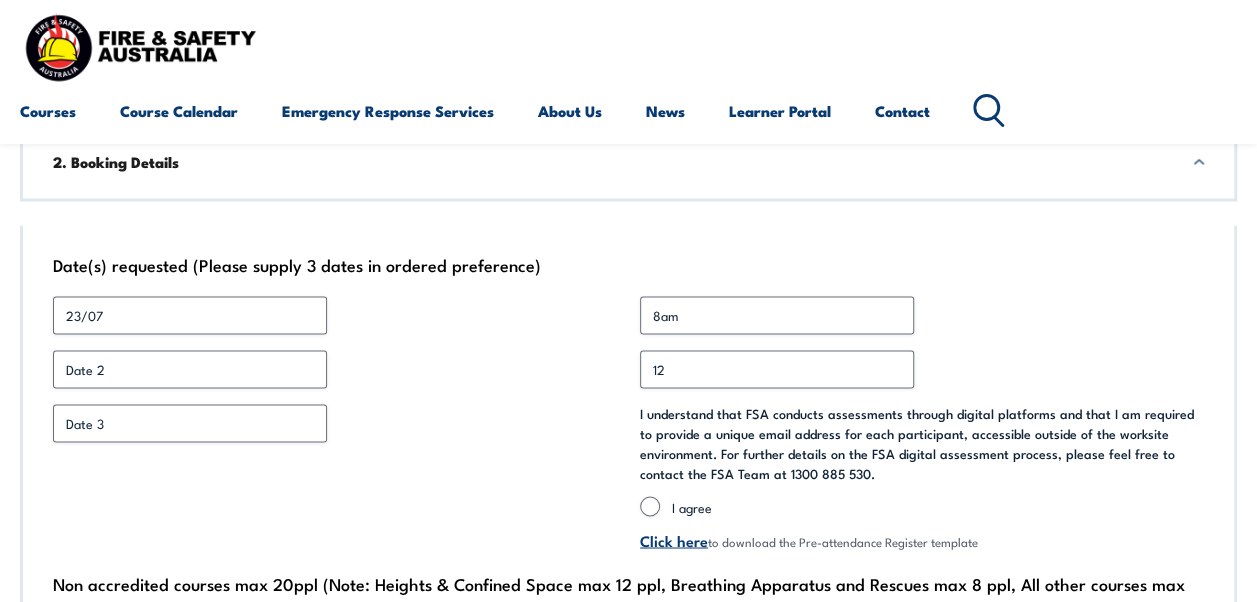 click on "Date 3 *" at bounding box center [335, 477] 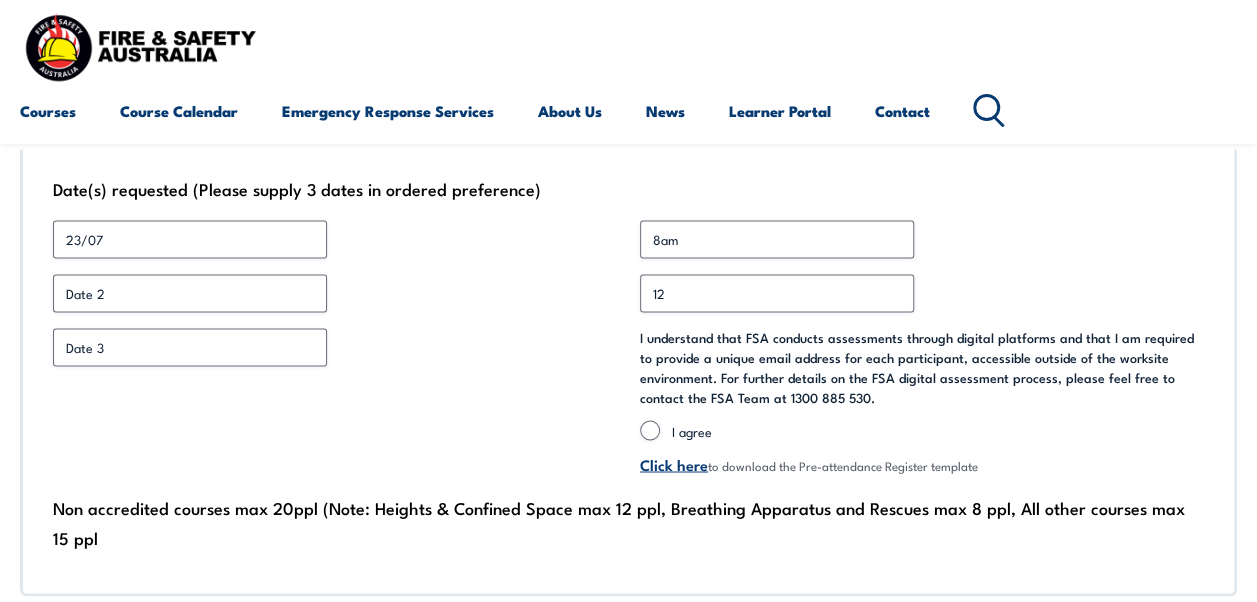 scroll, scrollTop: 1462, scrollLeft: 0, axis: vertical 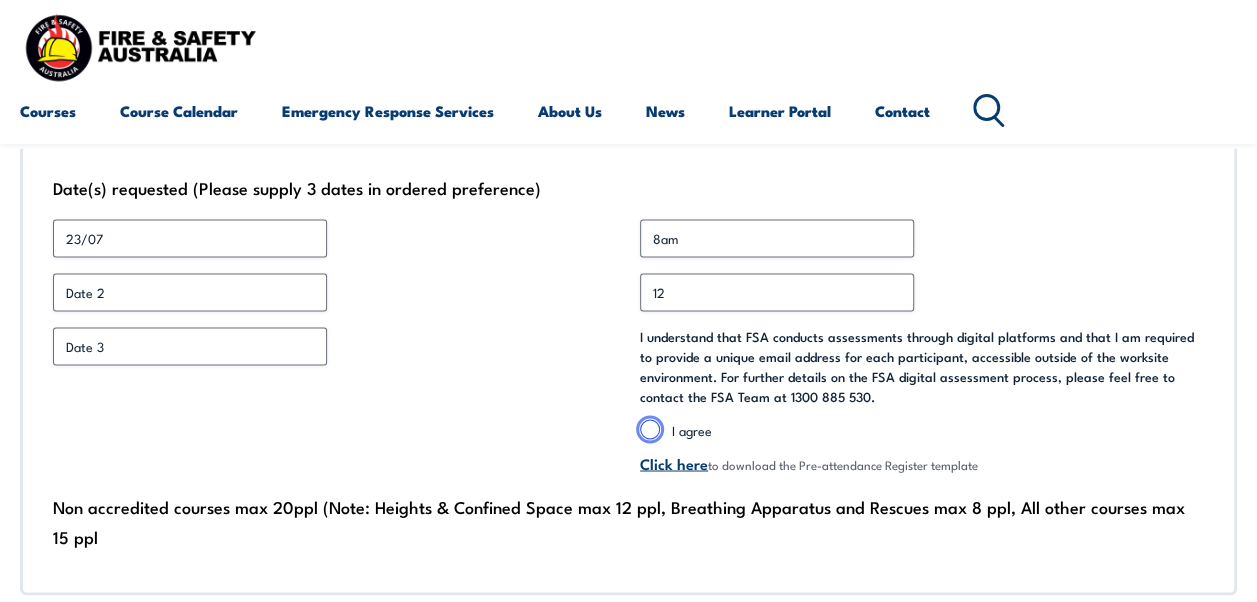 click on "I agree" at bounding box center (650, 429) 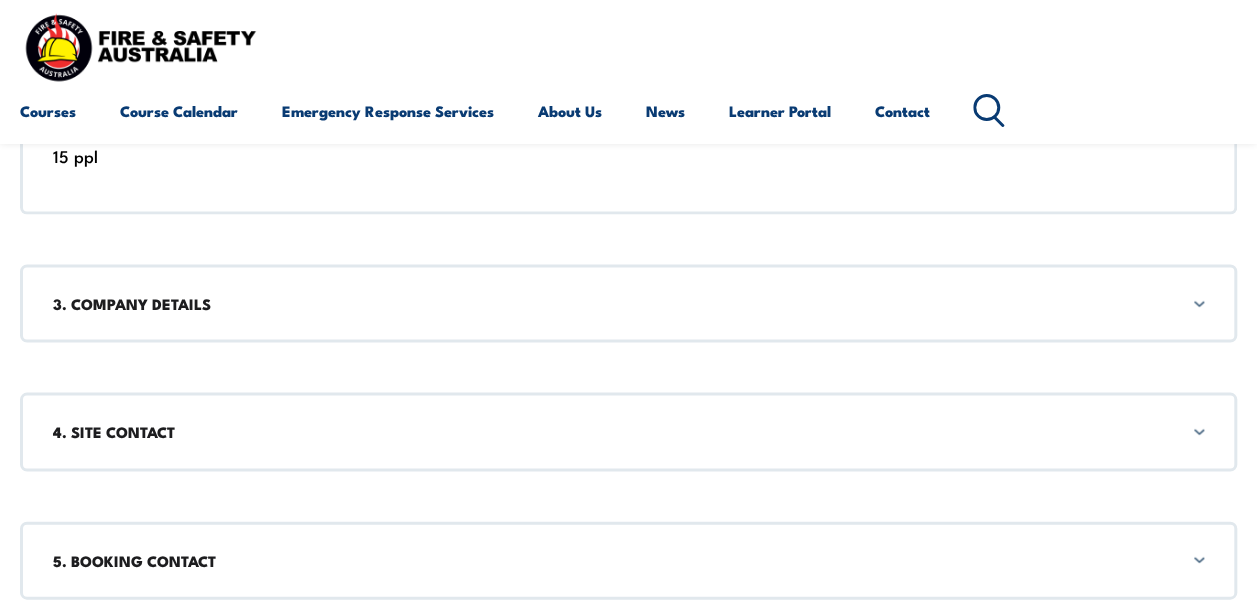 scroll, scrollTop: 1844, scrollLeft: 0, axis: vertical 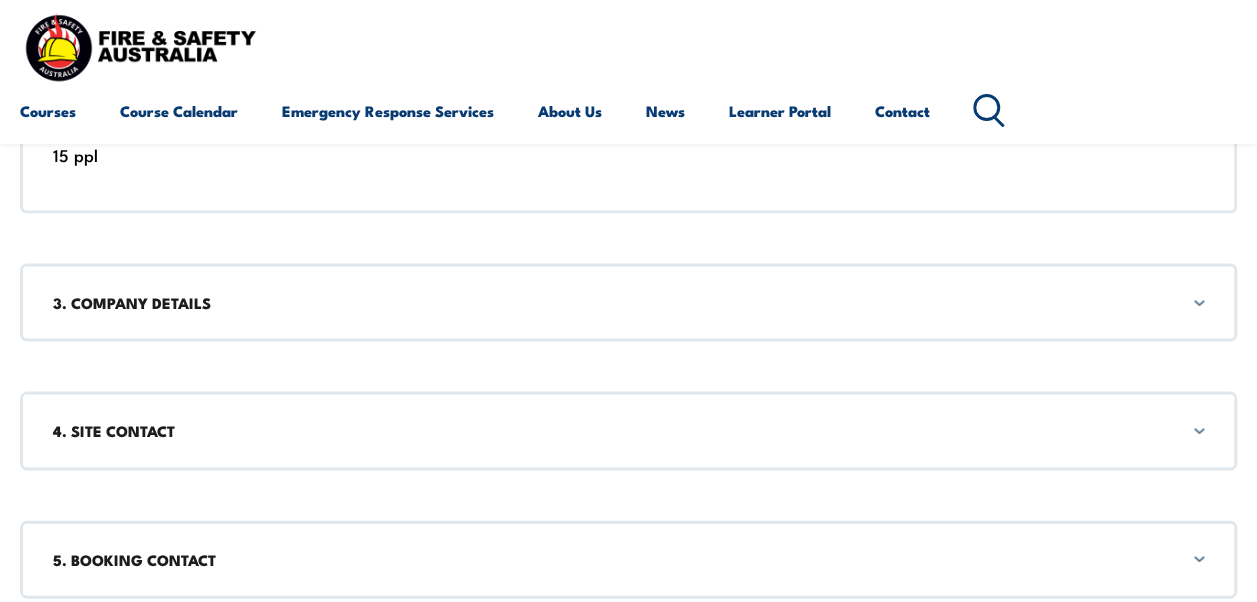 click on "1. COURSE INFORMATION- Office Use Only Are these courses accredited?
Yes
No
A mix of both
Course(s) required (Accredited) FORKLIFT VOC TRAINING COURSE - 1 TO 12 STUDENTS - 1 DAY - $1900 - PRESTONS Course(s) required (Non-Accredited) Travel/accommodation costs & requirements N/A Quoted total EX GST (course + travel/accommodation) * $1900 Number of sessions required * 1 Quote issued by Other Chloe Kenwright Sheldon Alcantara Rob Daniels Jeremy Idiculas Richard Johnson Steve McLeod Sean O'Hara Jeff Seater Kipley Sullivan Andrew Sweeney Kimberley Walkerden Who requested the quote? * Section Break This field is hidden when viewing the form Booker section completed
Completed
* Your booking details have been pre-filled. Please start filling in the sections below. 2. Booking Details Date(s) requested (Please supply 3 dates in ordered preference) Date 1 * 23/07 Requested Start Time * 8am Date 2 * Number of participants * 12" at bounding box center [628, 219] 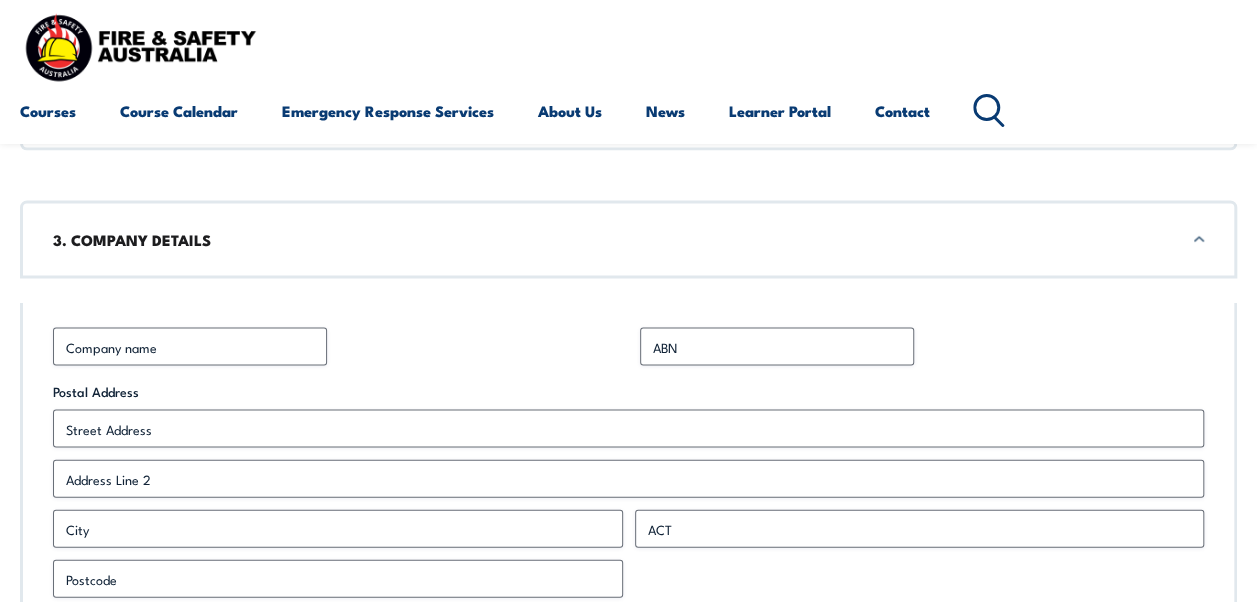 scroll, scrollTop: 1907, scrollLeft: 0, axis: vertical 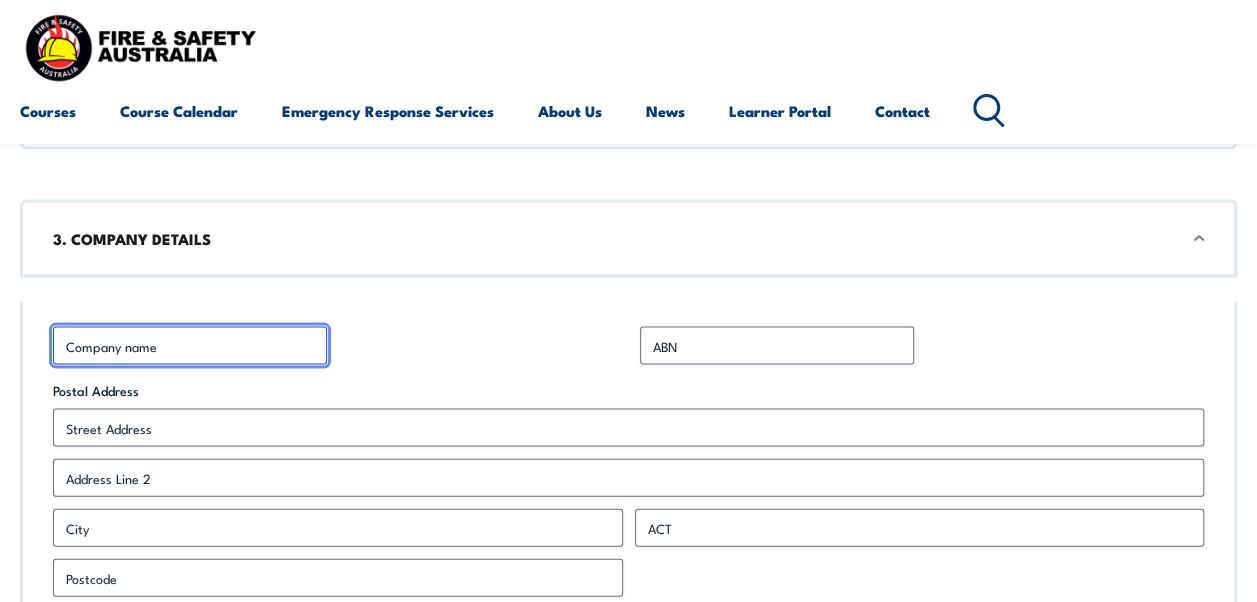 click on "Business Name *" at bounding box center [190, 346] 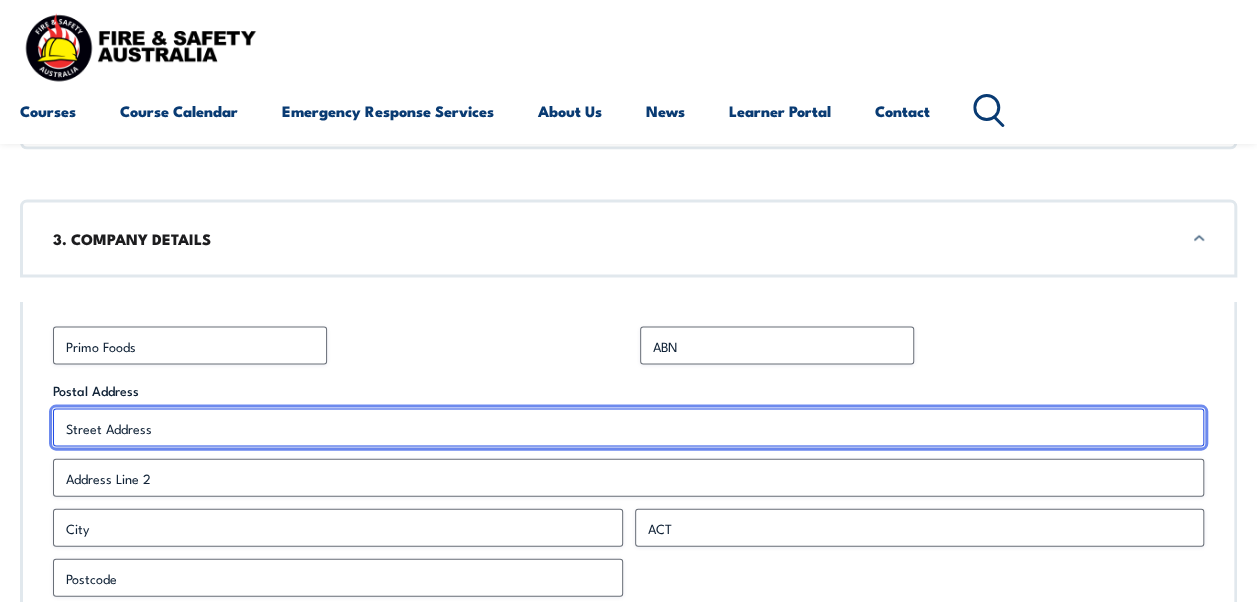 type on "[STREET_ADDRESS][PERSON_NAME]" 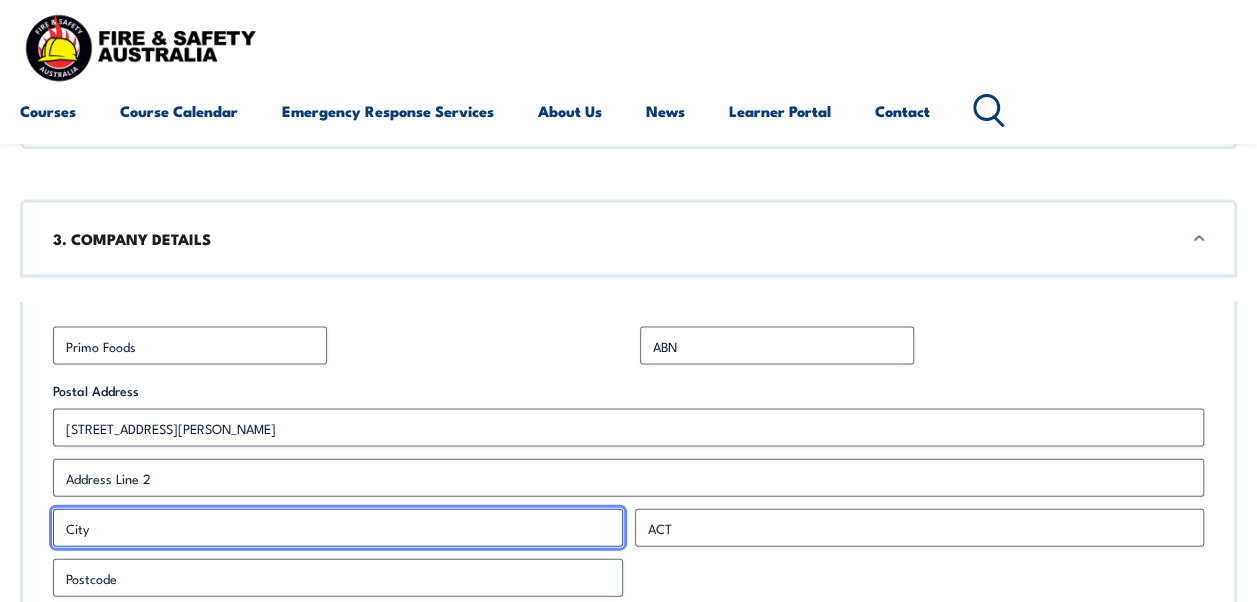 type on "[GEOGRAPHIC_DATA]" 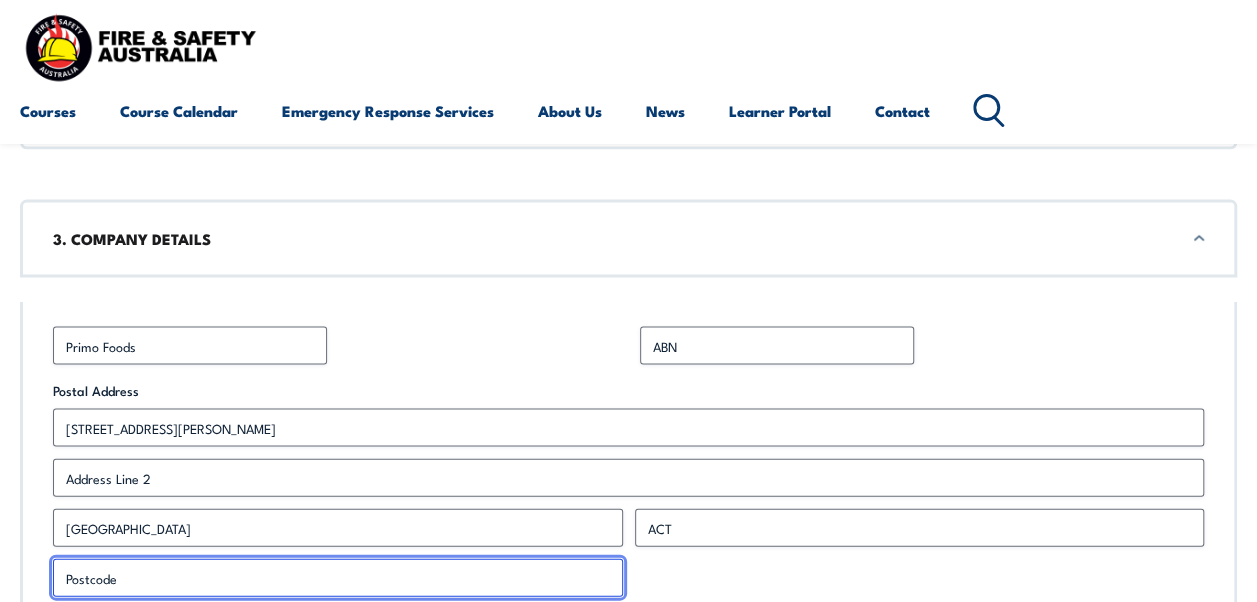 type on "2190" 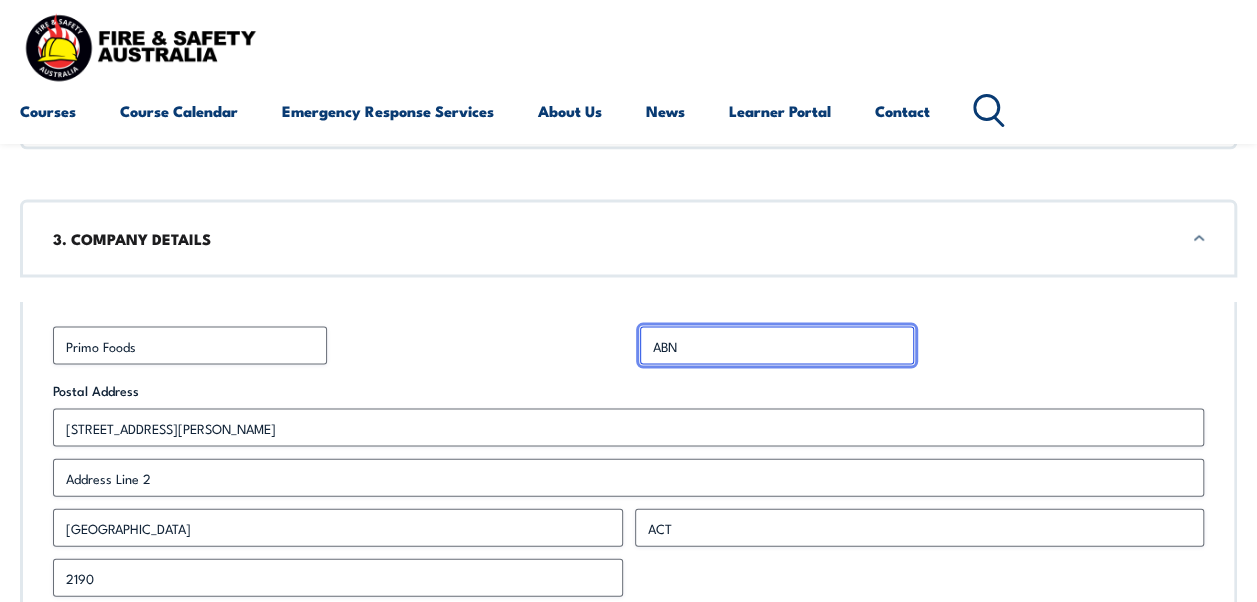 click on "ABN *" at bounding box center (777, 346) 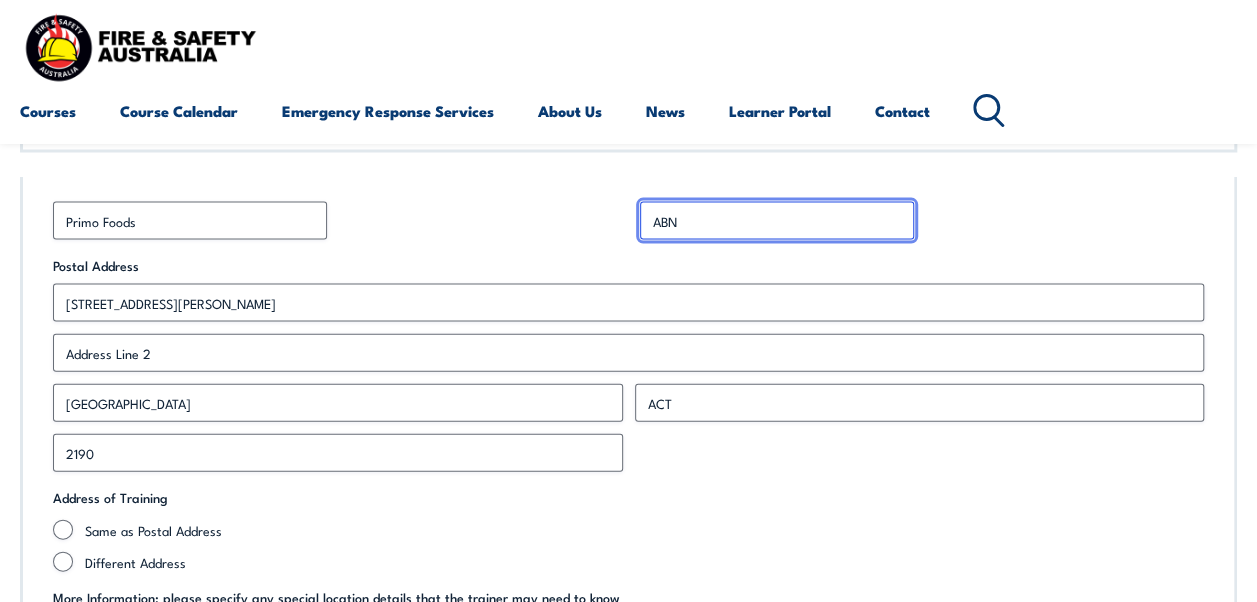 scroll, scrollTop: 2034, scrollLeft: 0, axis: vertical 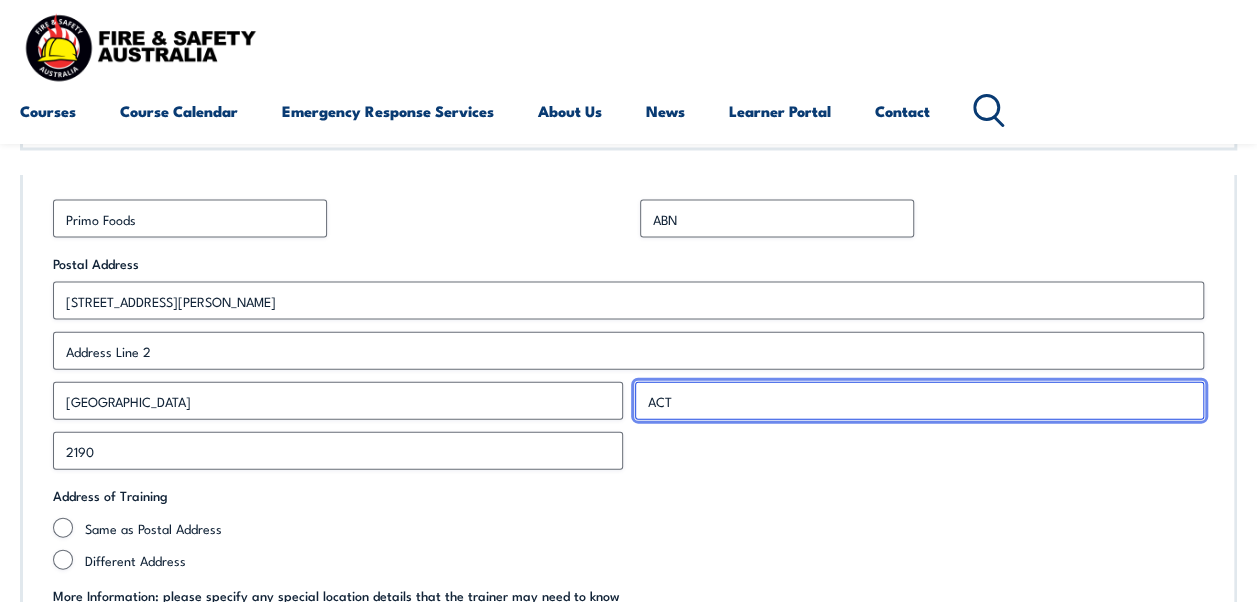 drag, startPoint x: 704, startPoint y: 390, endPoint x: 585, endPoint y: 386, distance: 119.06721 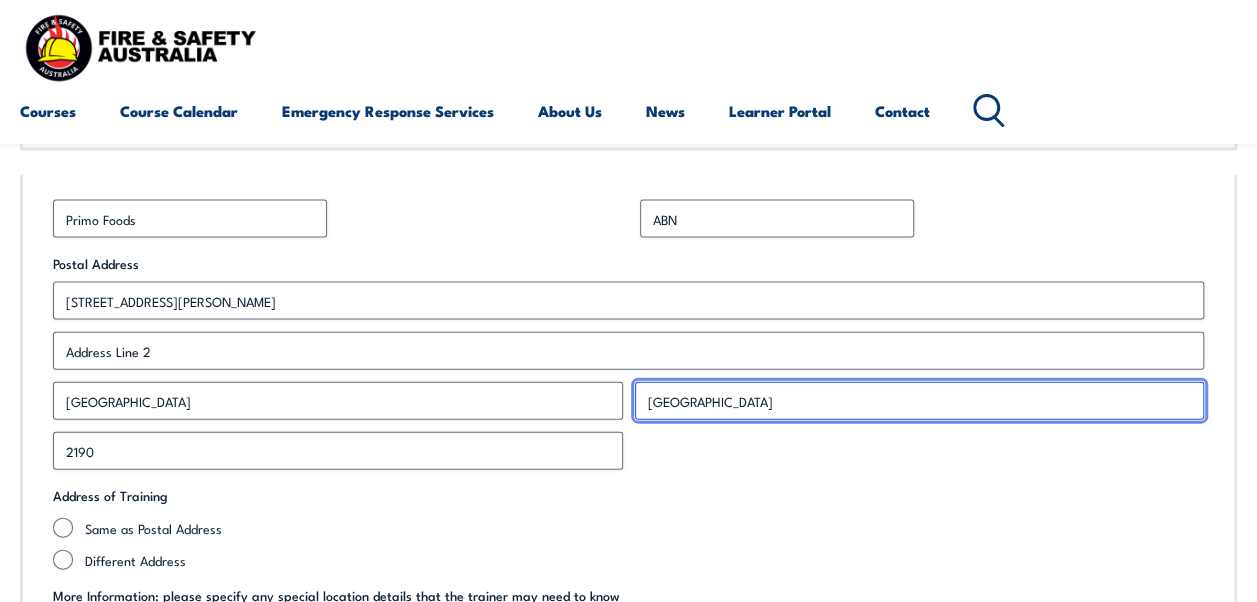 type on "[GEOGRAPHIC_DATA]" 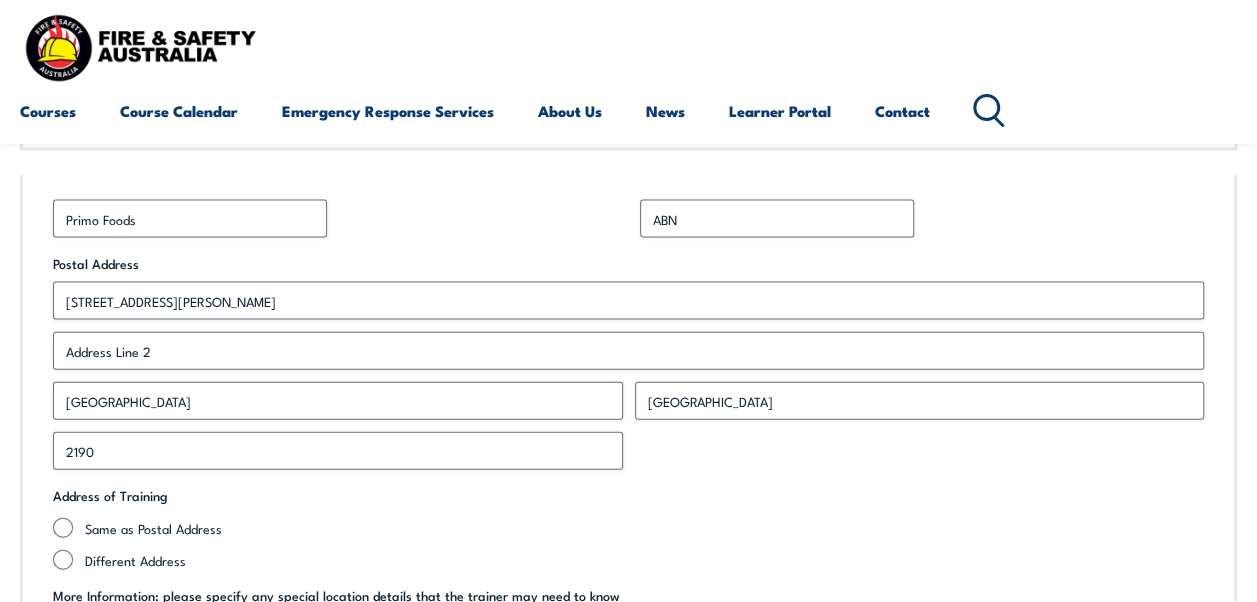 click on "Same as Postal Address
Different Address" at bounding box center [628, 544] 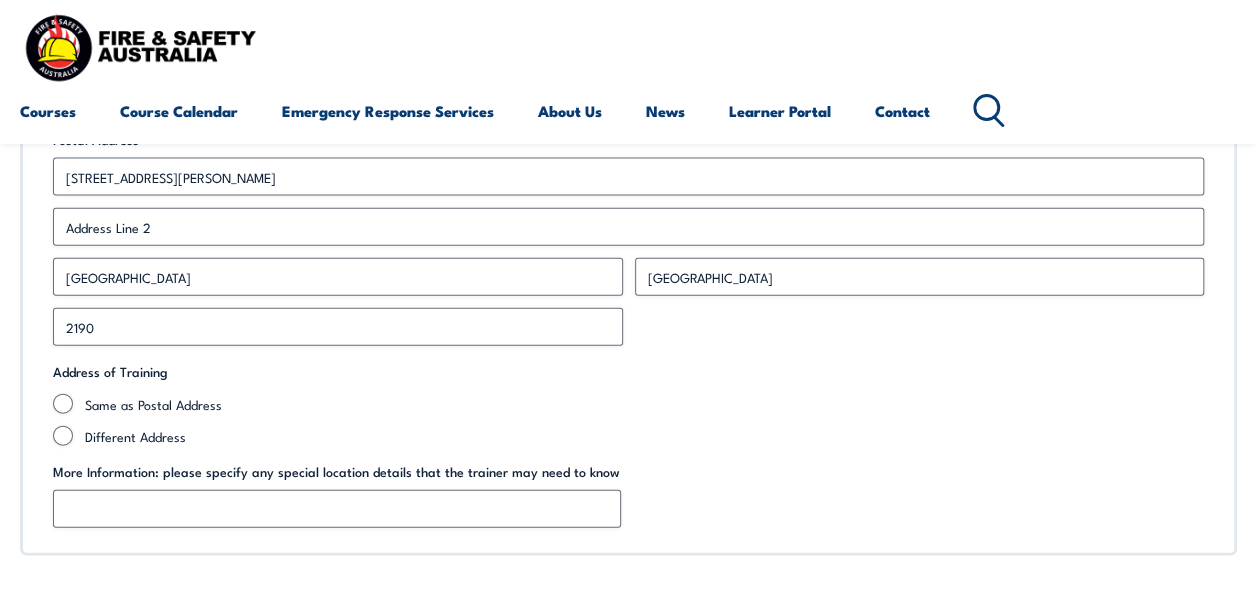 scroll, scrollTop: 2159, scrollLeft: 0, axis: vertical 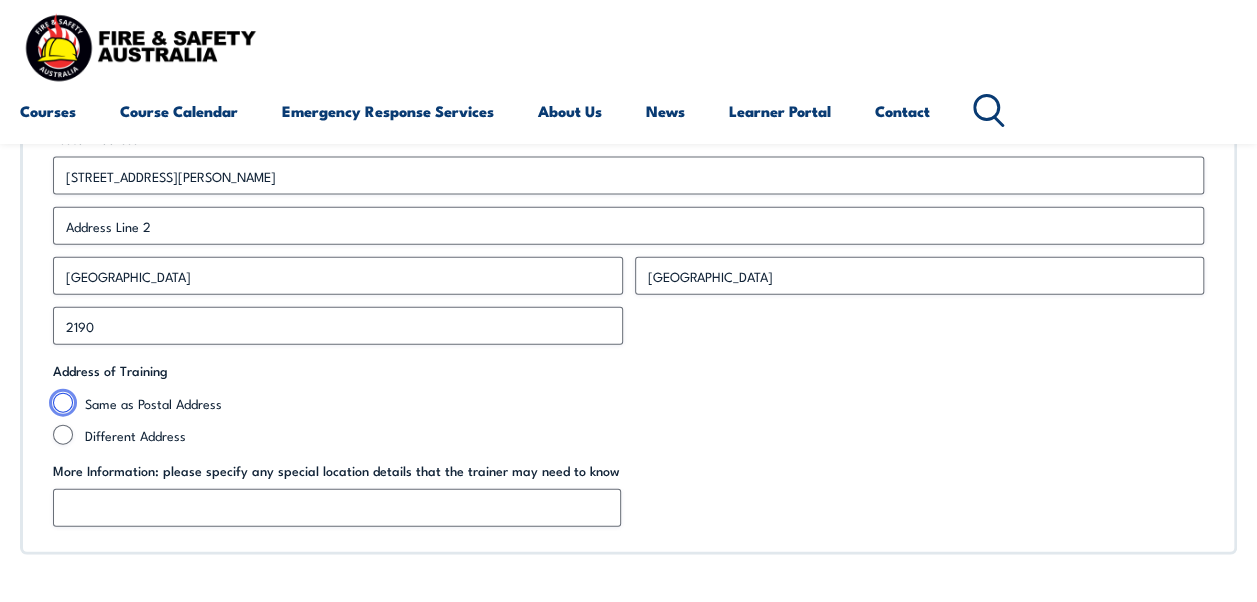 click on "Same as Postal Address" at bounding box center (63, 403) 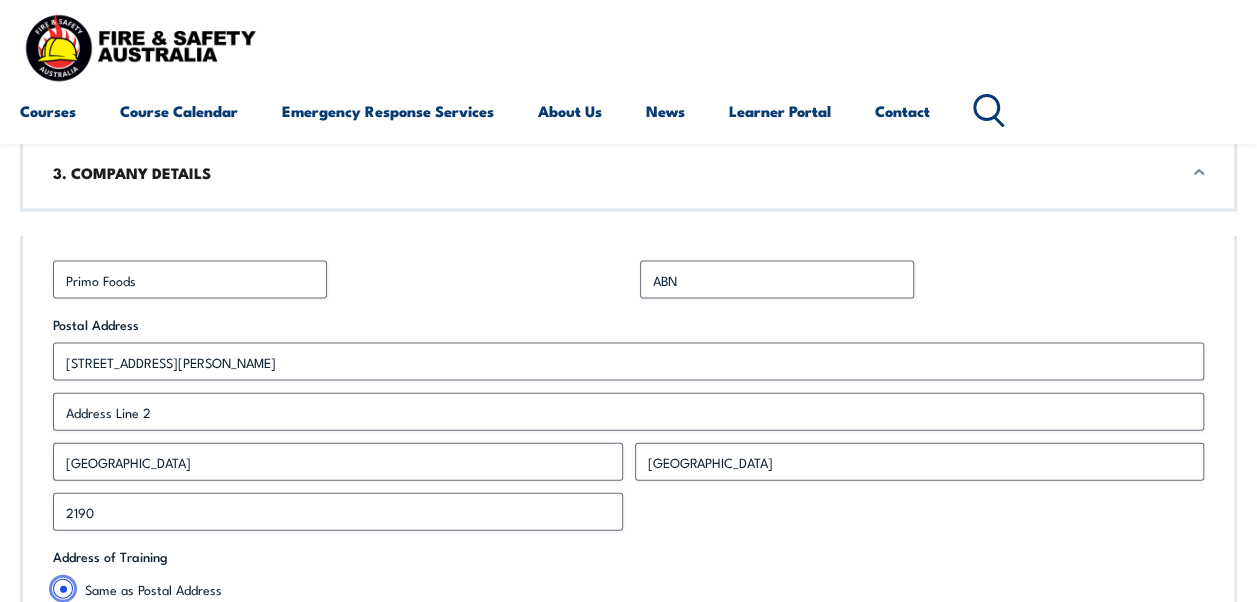scroll, scrollTop: 1963, scrollLeft: 0, axis: vertical 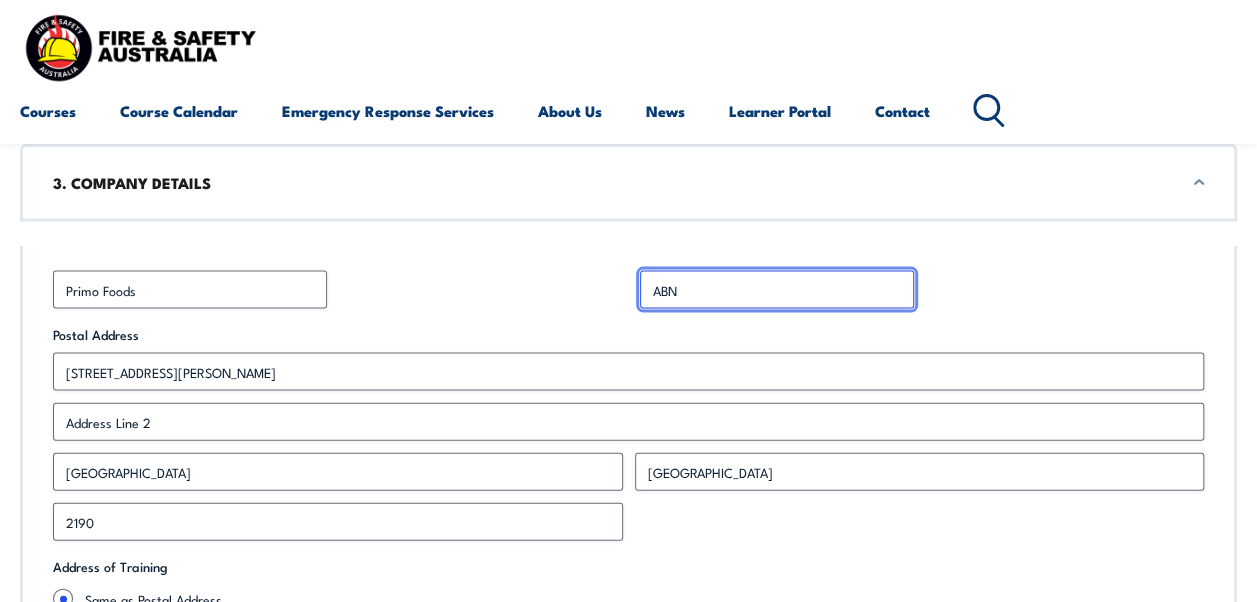 click on "ABN *" at bounding box center [777, 290] 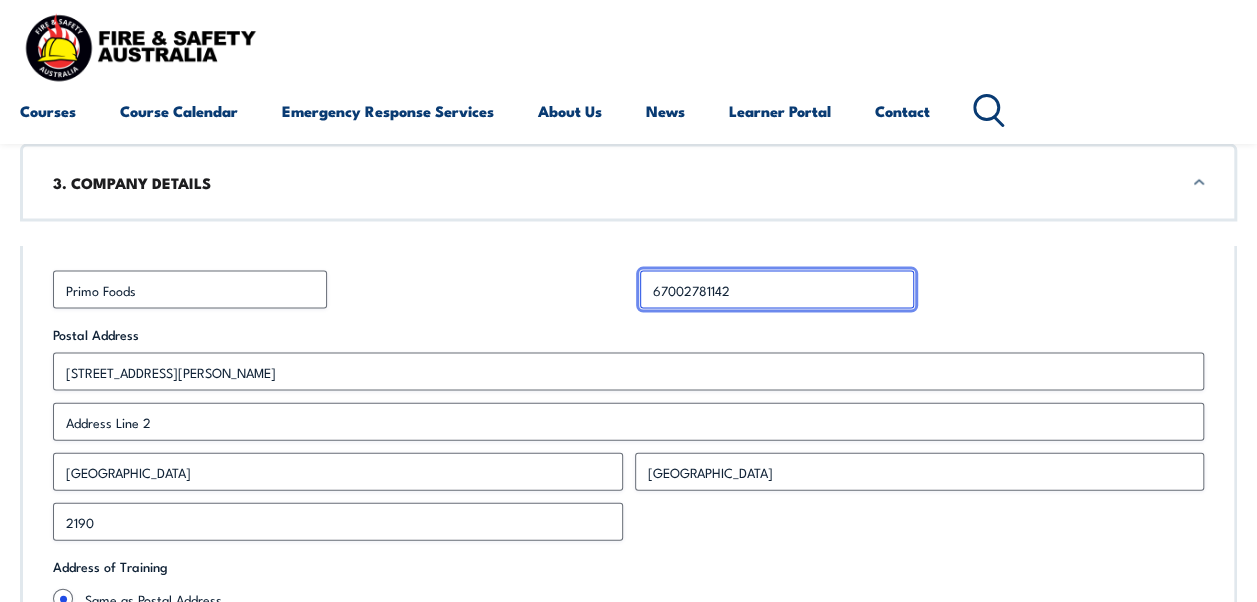 type on "67002781142" 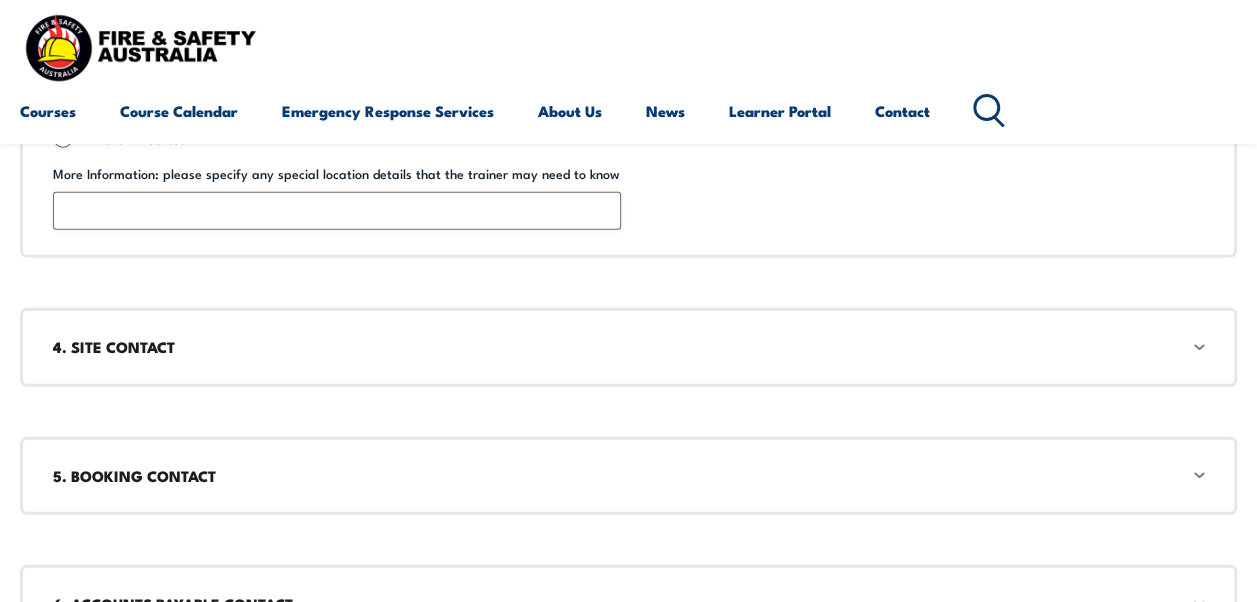 scroll, scrollTop: 2571, scrollLeft: 0, axis: vertical 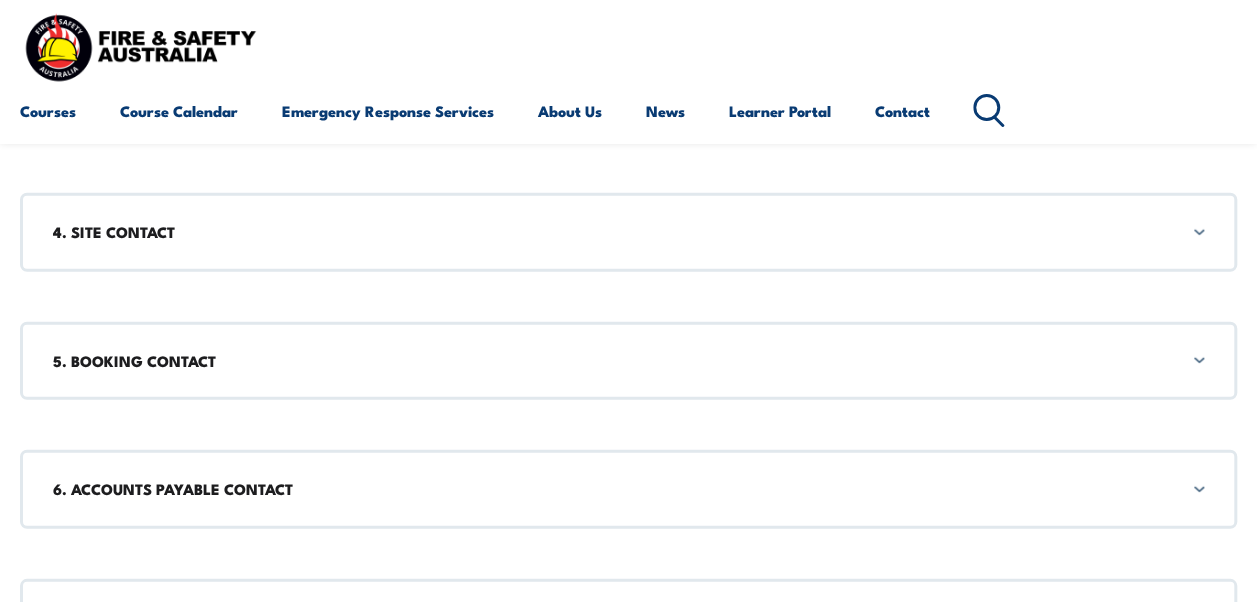 click on "4. SITE CONTACT" at bounding box center (628, 232) 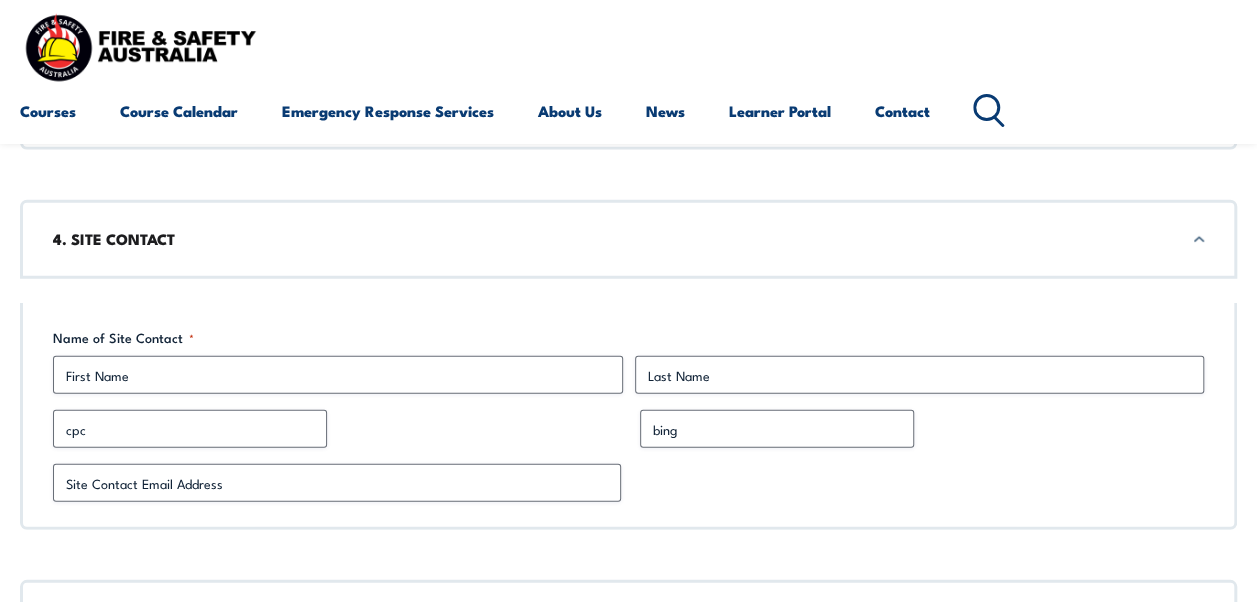 scroll, scrollTop: 2562, scrollLeft: 0, axis: vertical 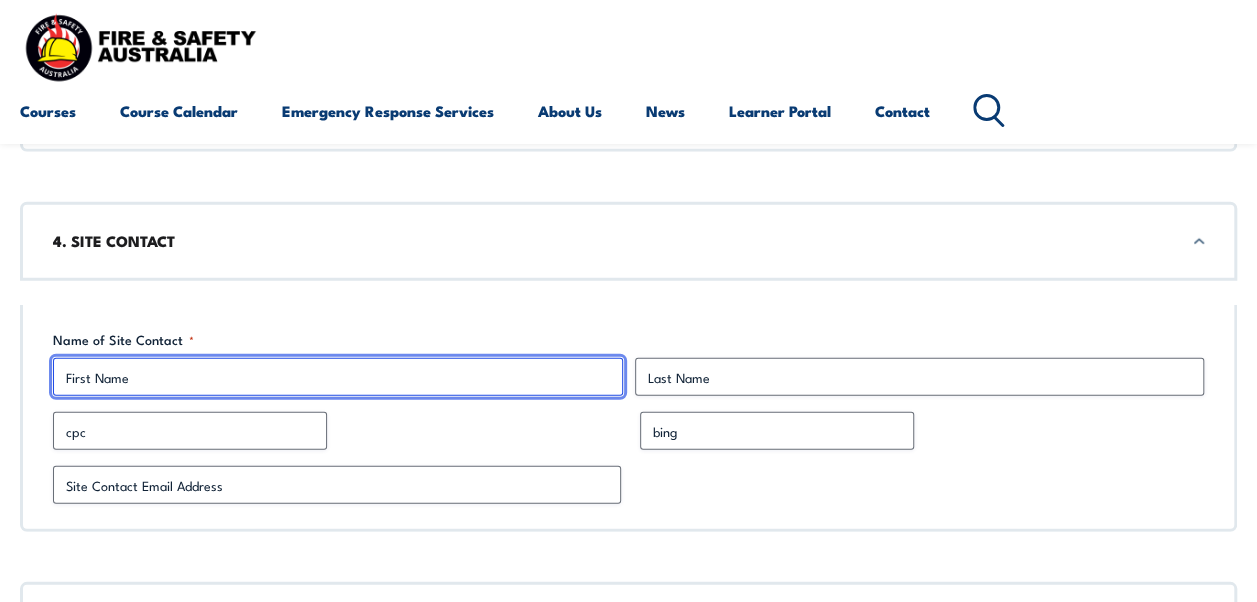 click on "First" at bounding box center [338, 377] 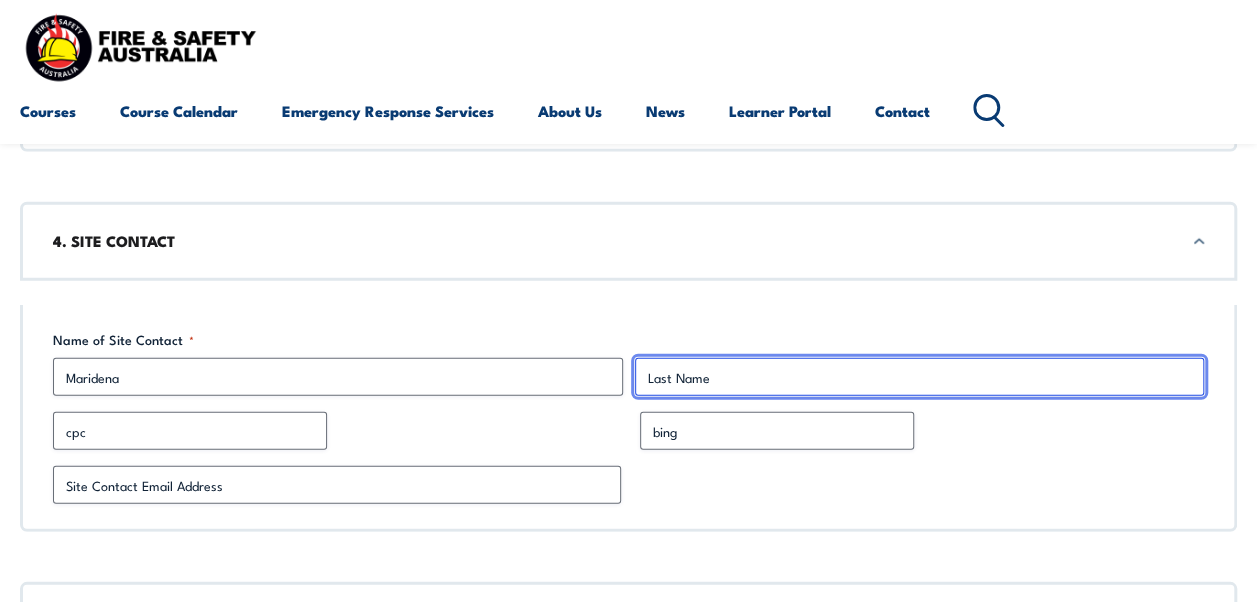 type on "[PERSON_NAME]" 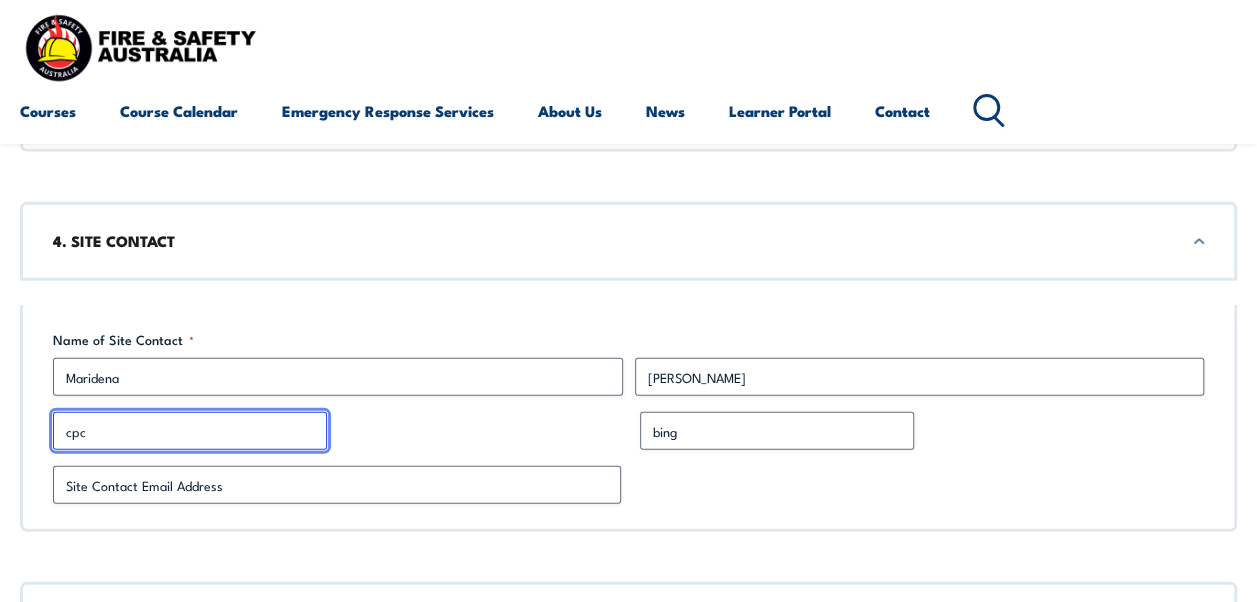 click on "cpc" at bounding box center (190, 431) 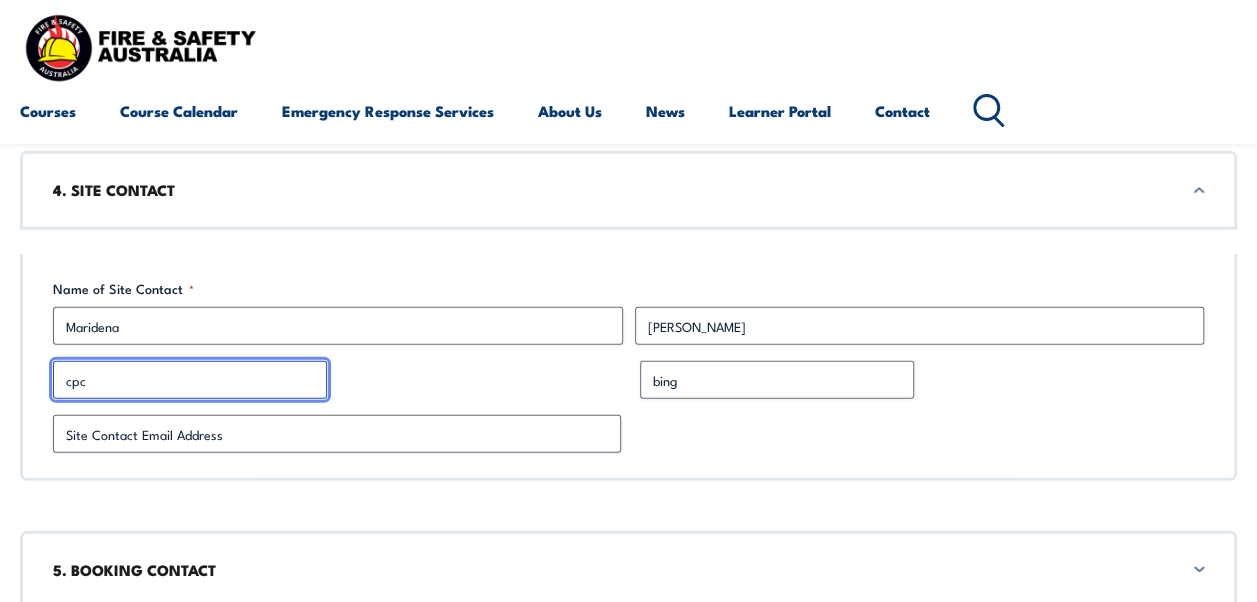 drag, startPoint x: 103, startPoint y: 380, endPoint x: 40, endPoint y: 372, distance: 63.505905 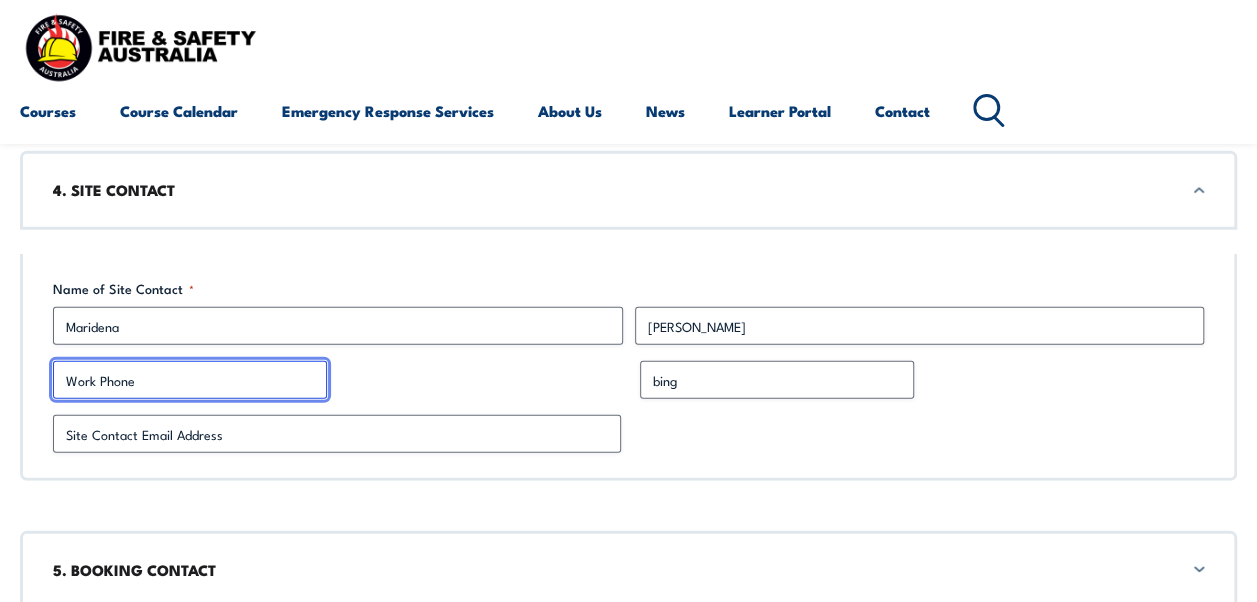 type 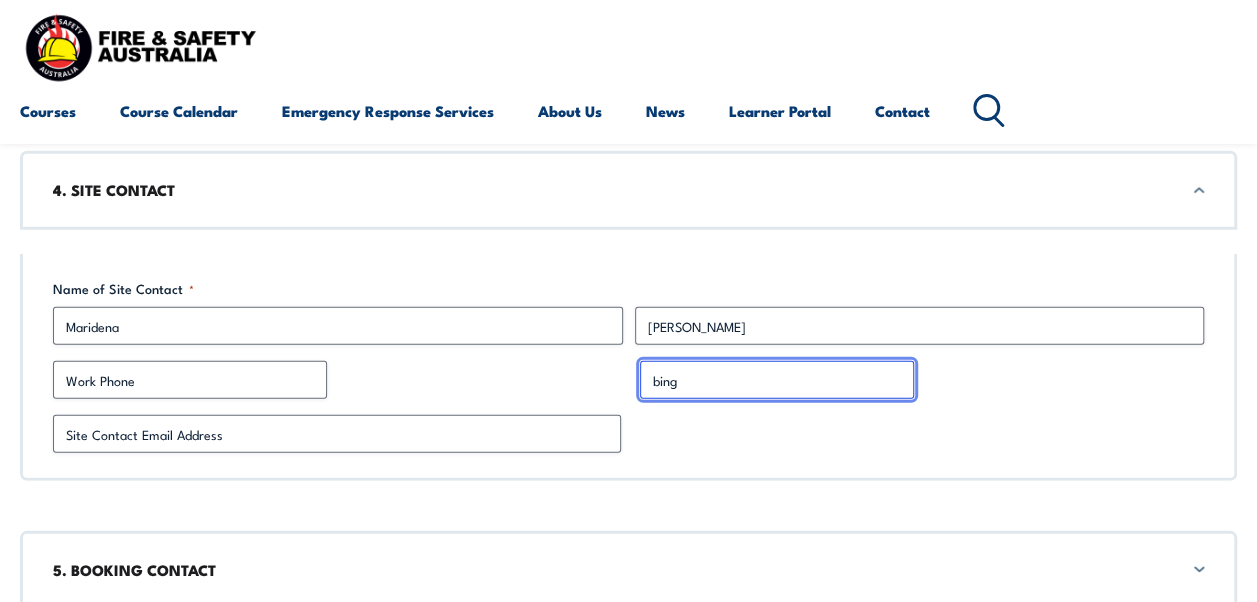 drag, startPoint x: 711, startPoint y: 375, endPoint x: 623, endPoint y: 365, distance: 88.56636 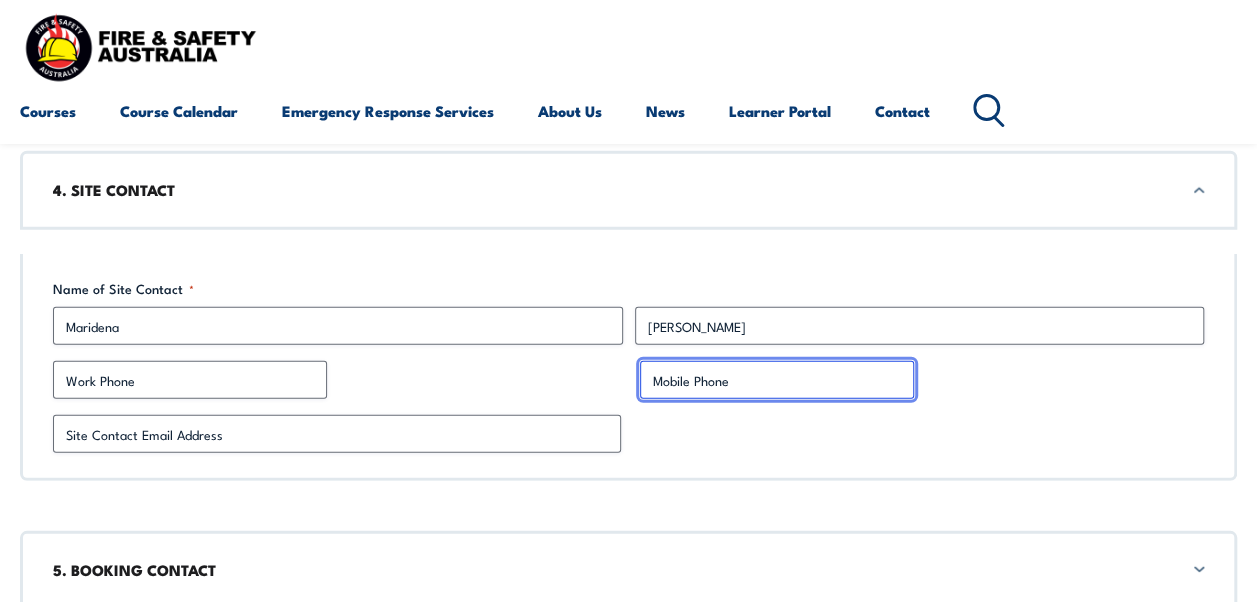 type 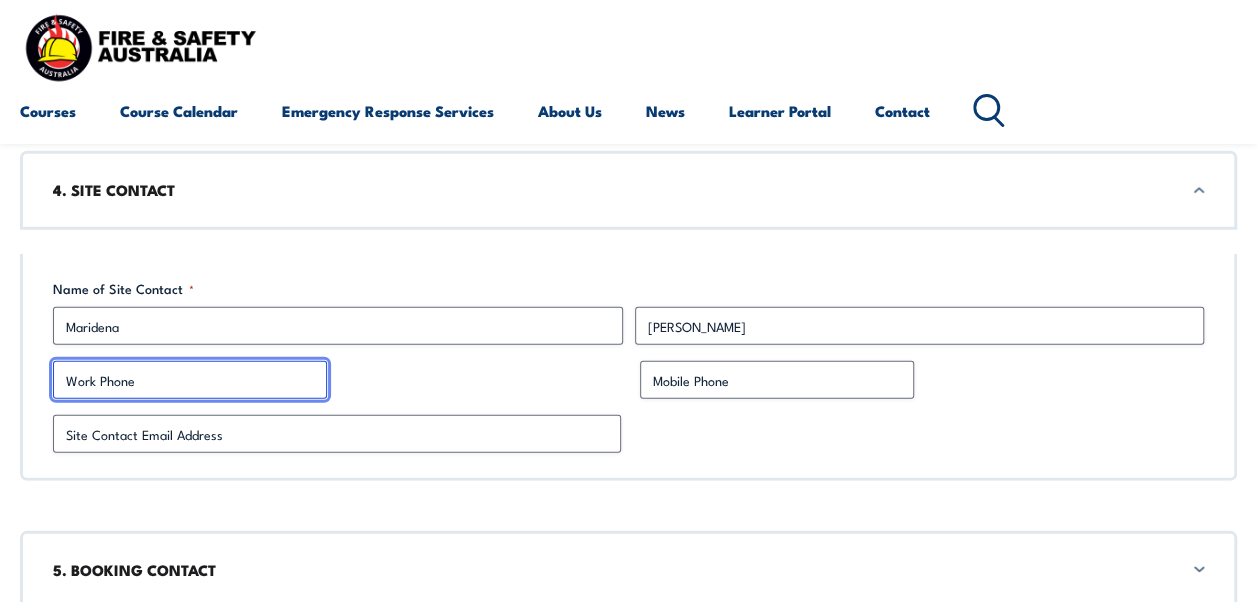 click on "Work Phone" at bounding box center [190, 380] 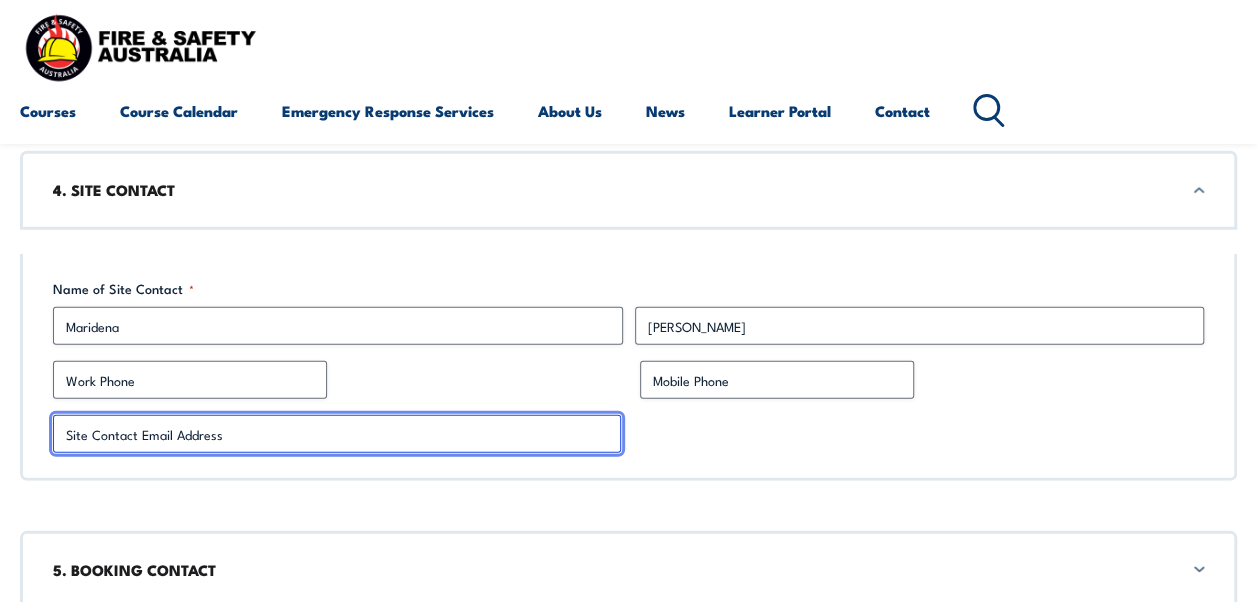 click on "Site Contact Email Address *" at bounding box center [337, 434] 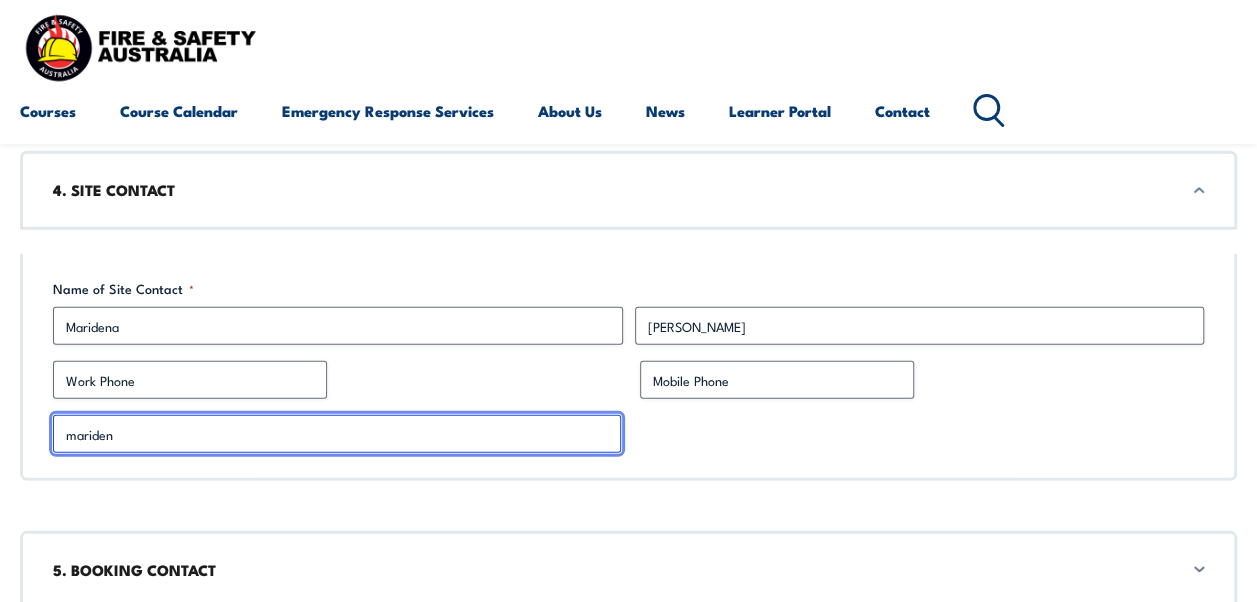 click on "mariden" at bounding box center [337, 434] 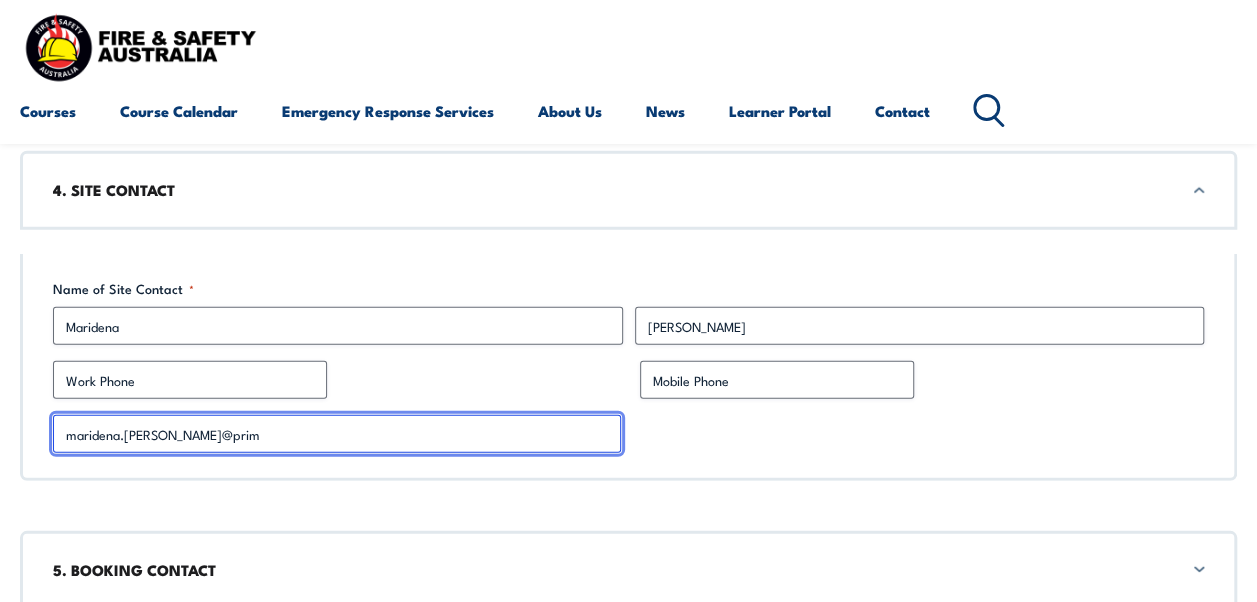 type on "[EMAIL_ADDRESS][PERSON_NAME][DOMAIN_NAME]" 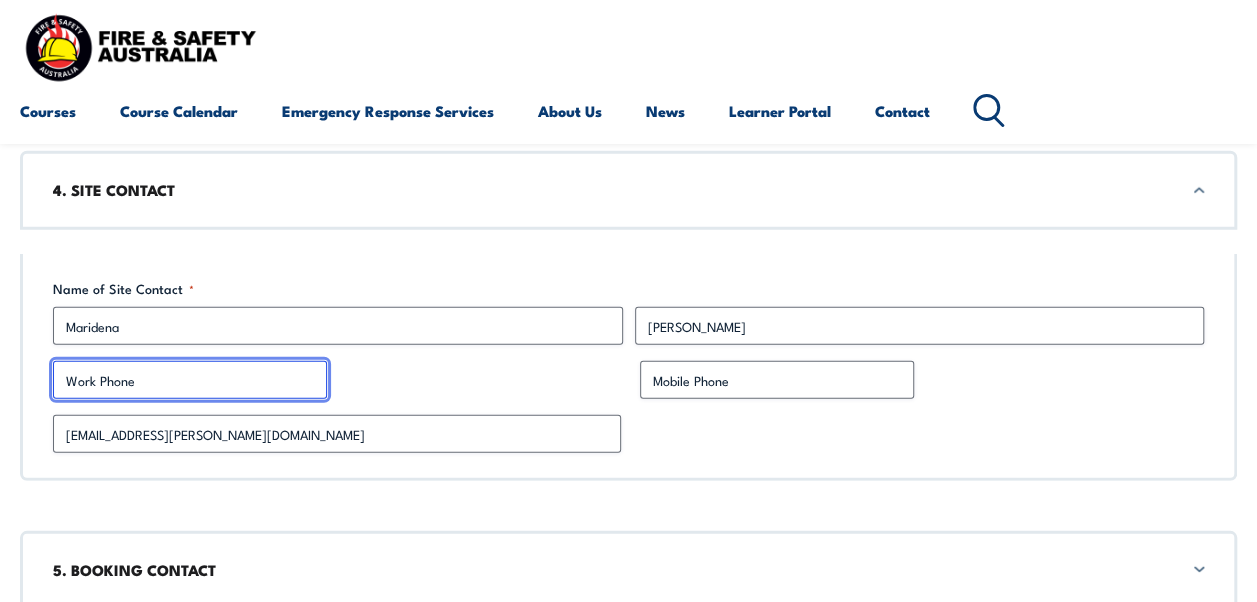 click on "Work Phone" at bounding box center [190, 380] 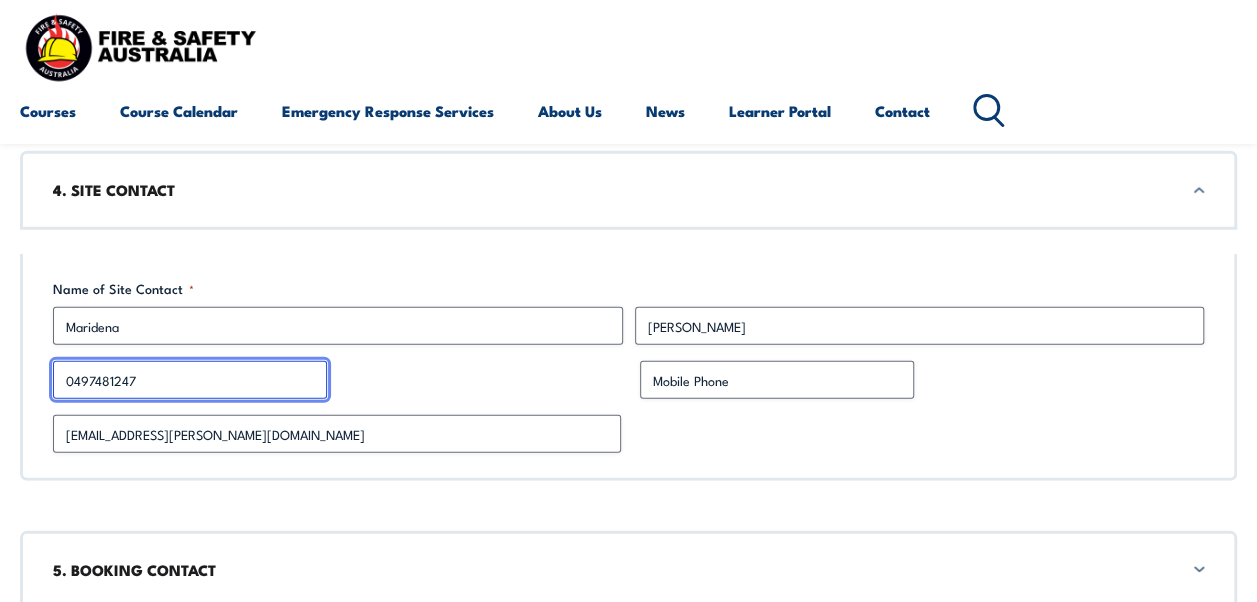 type on "0497481247" 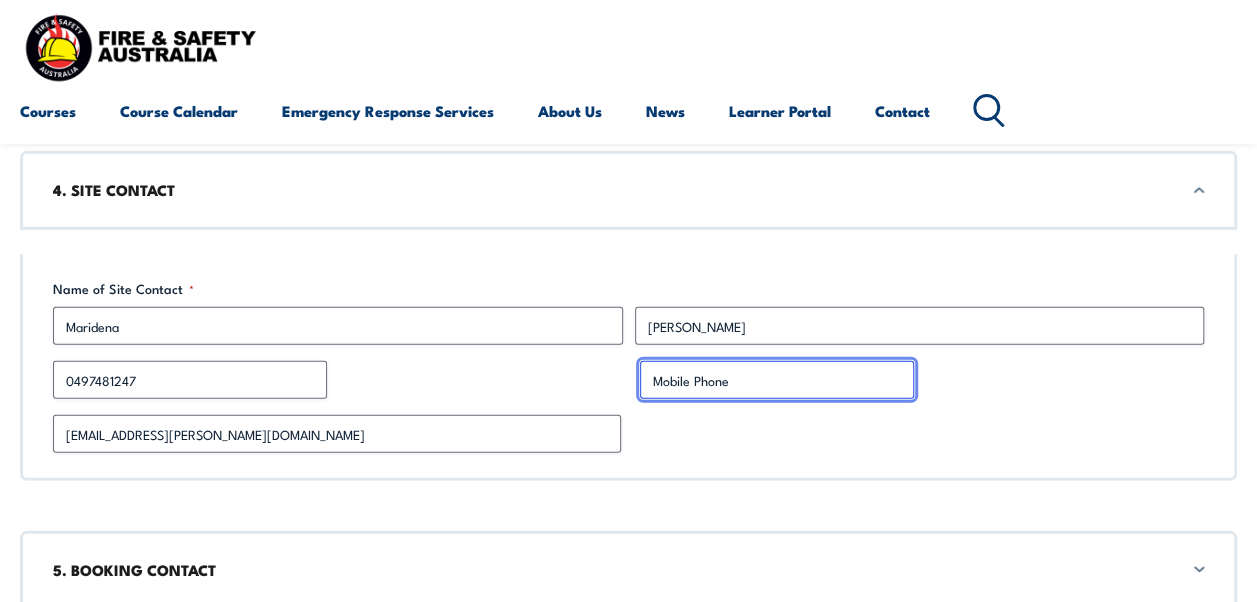 click on "Mobile Phone" at bounding box center [777, 380] 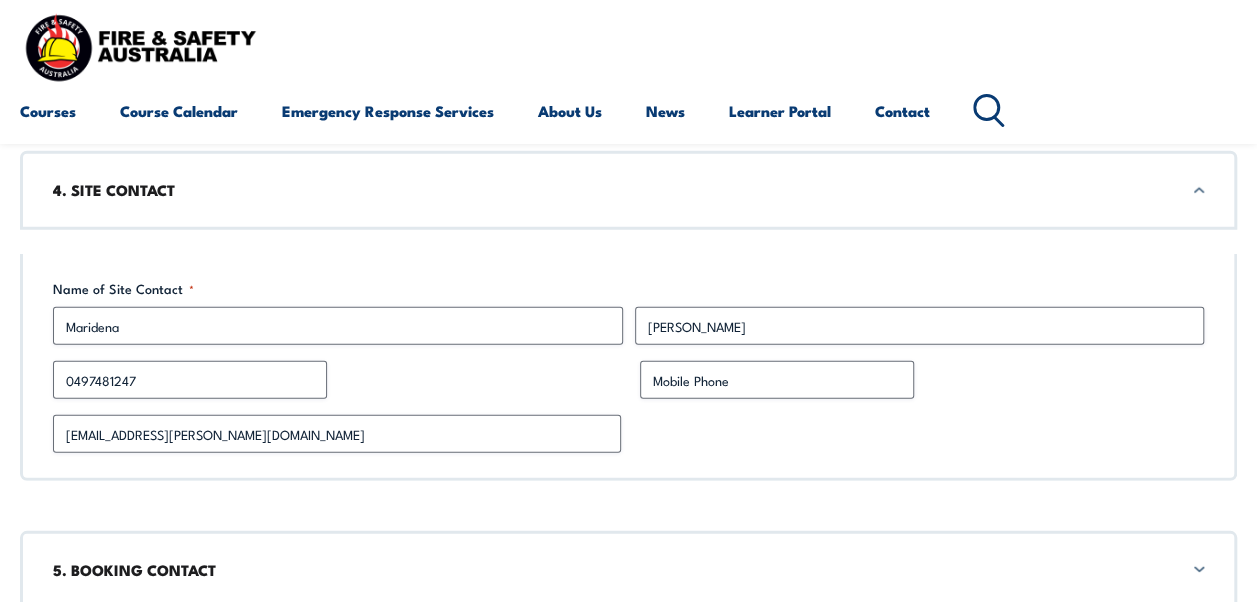 click on "0497481247" at bounding box center [335, 380] 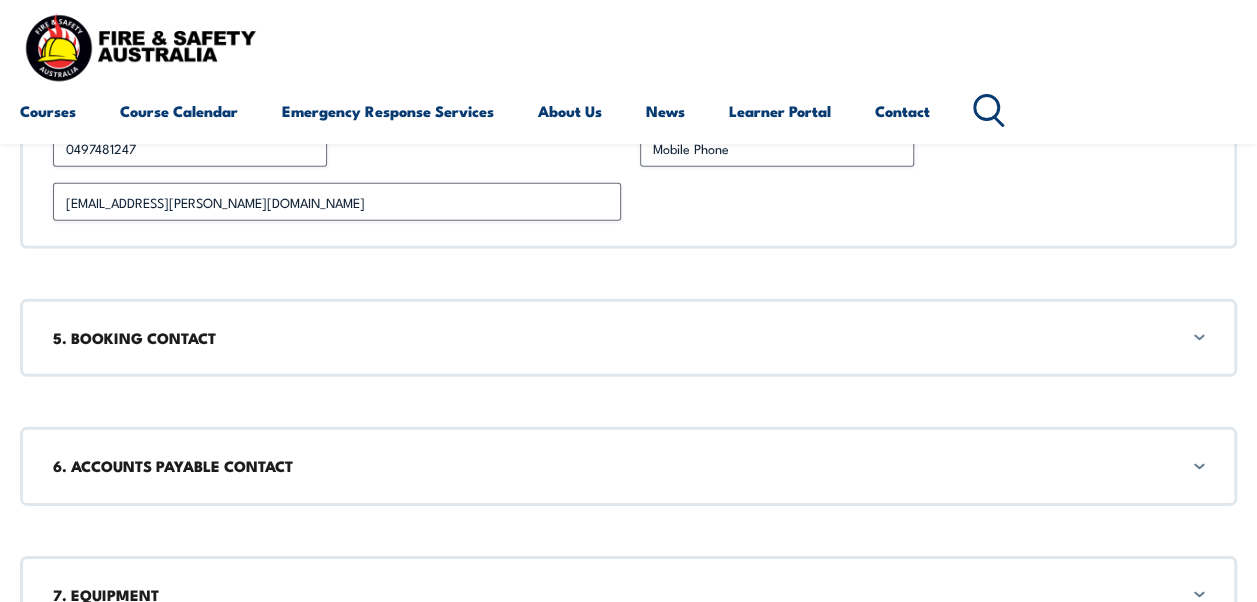 click on "5. BOOKING CONTACT" at bounding box center (628, 338) 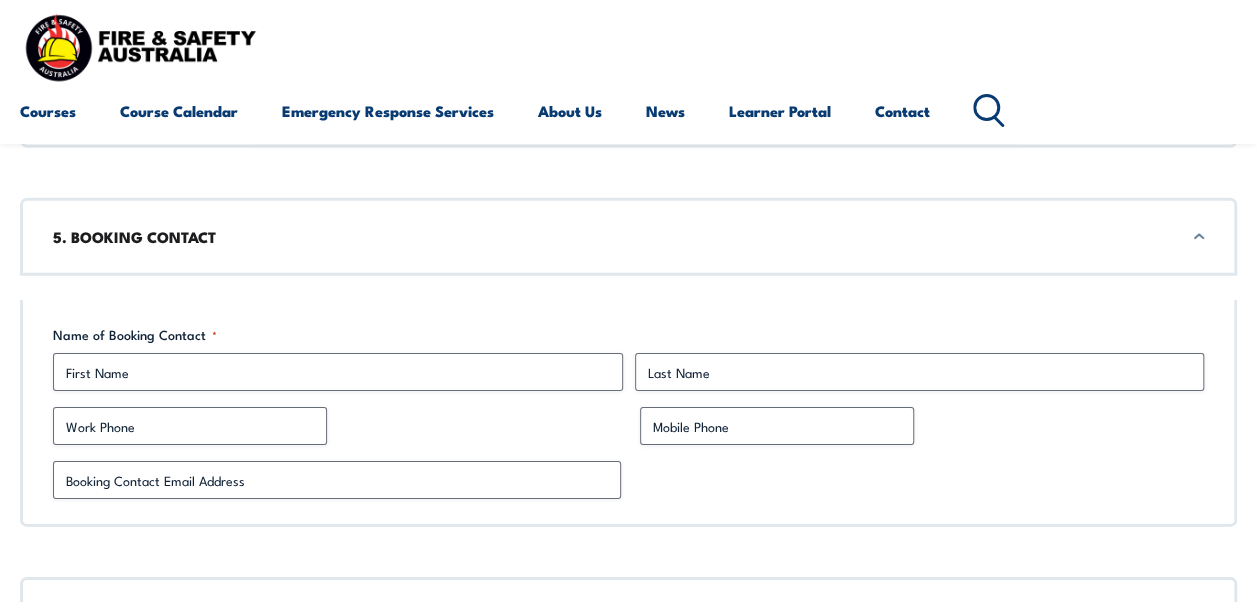 scroll, scrollTop: 2940, scrollLeft: 0, axis: vertical 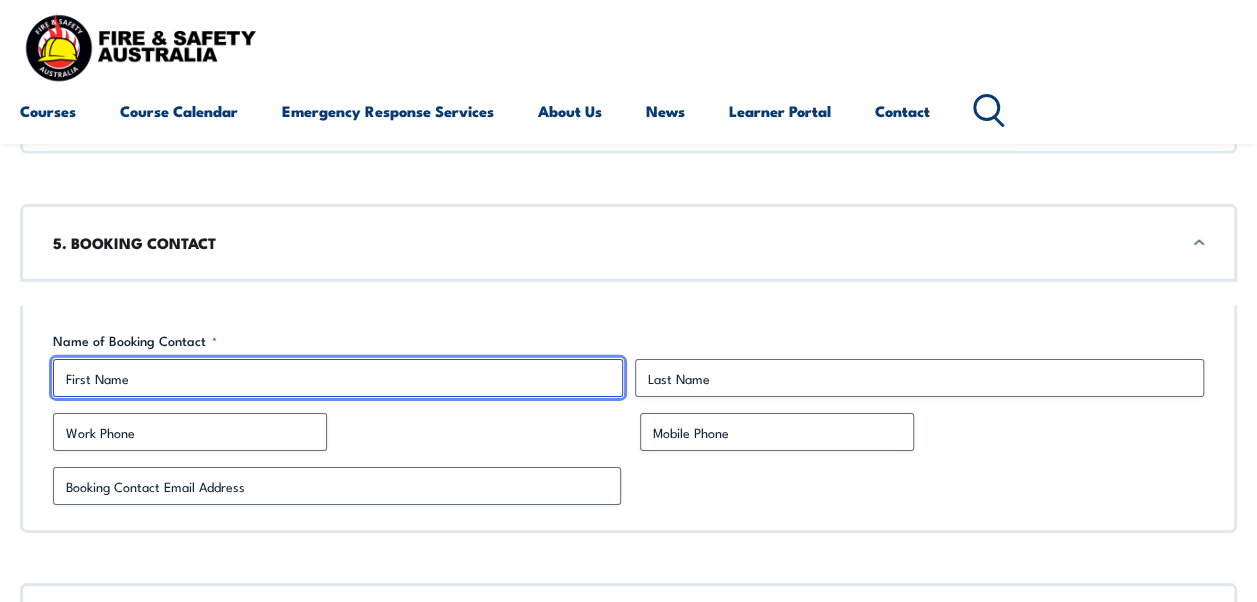 click on "First" at bounding box center [338, 378] 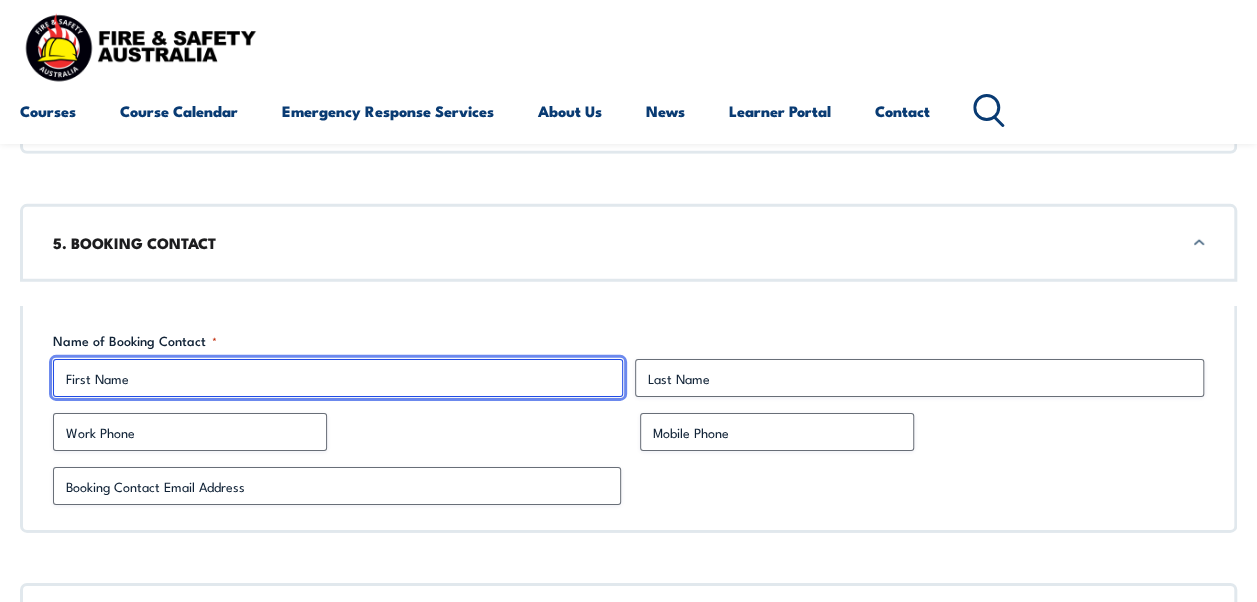 type on "Maridena" 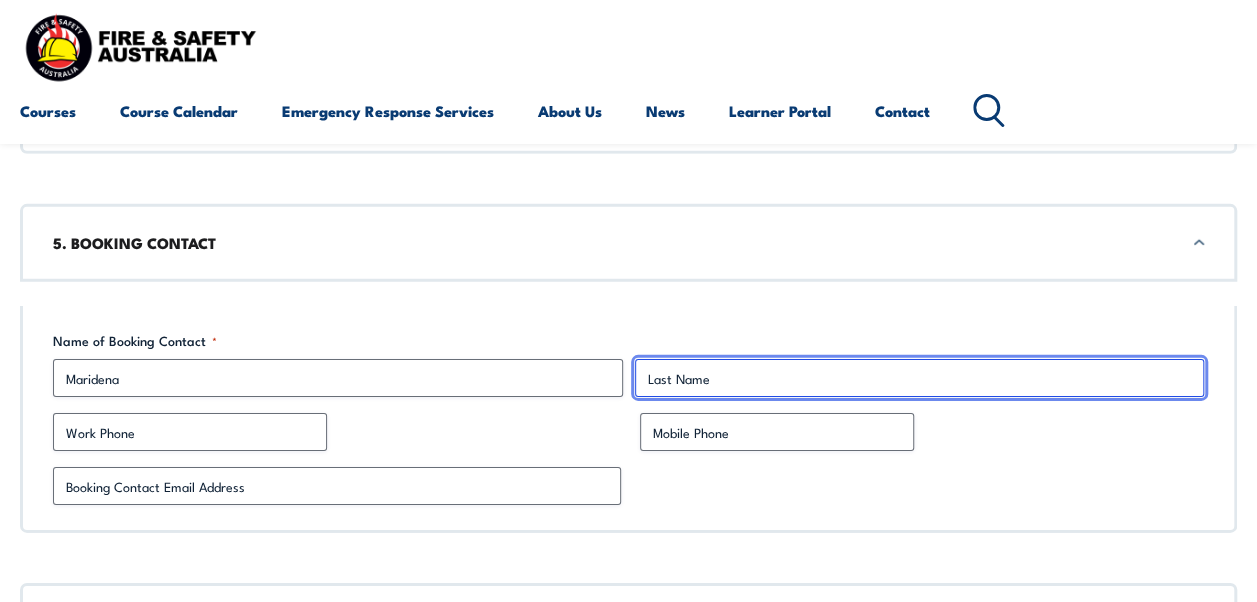 type on "[PERSON_NAME]" 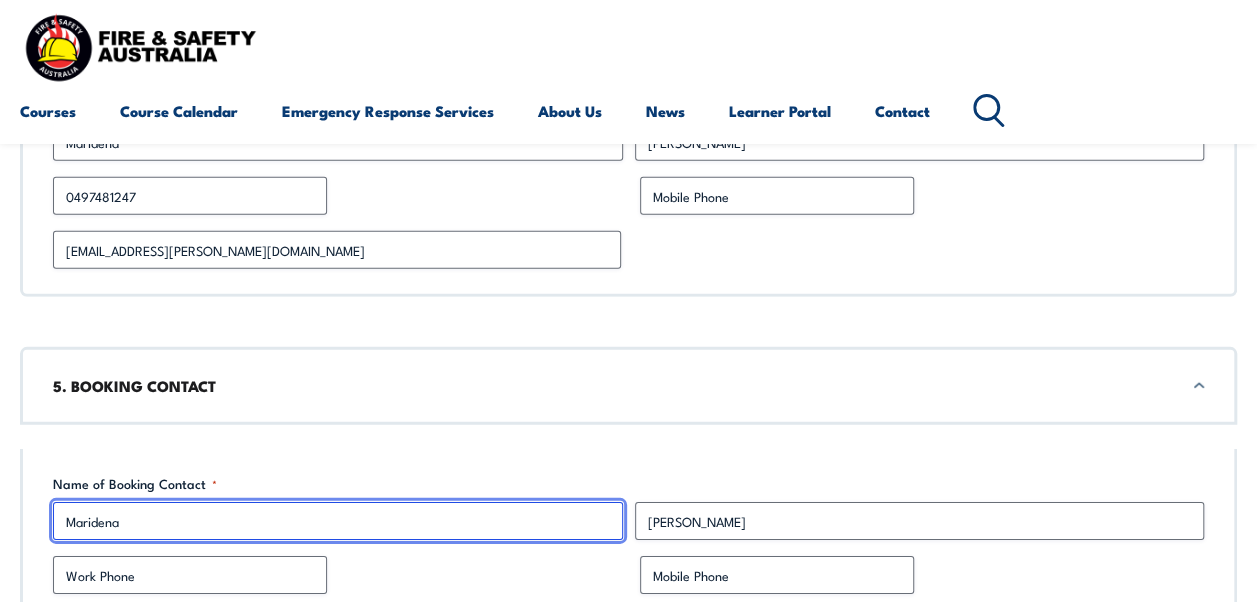 scroll, scrollTop: 2798, scrollLeft: 0, axis: vertical 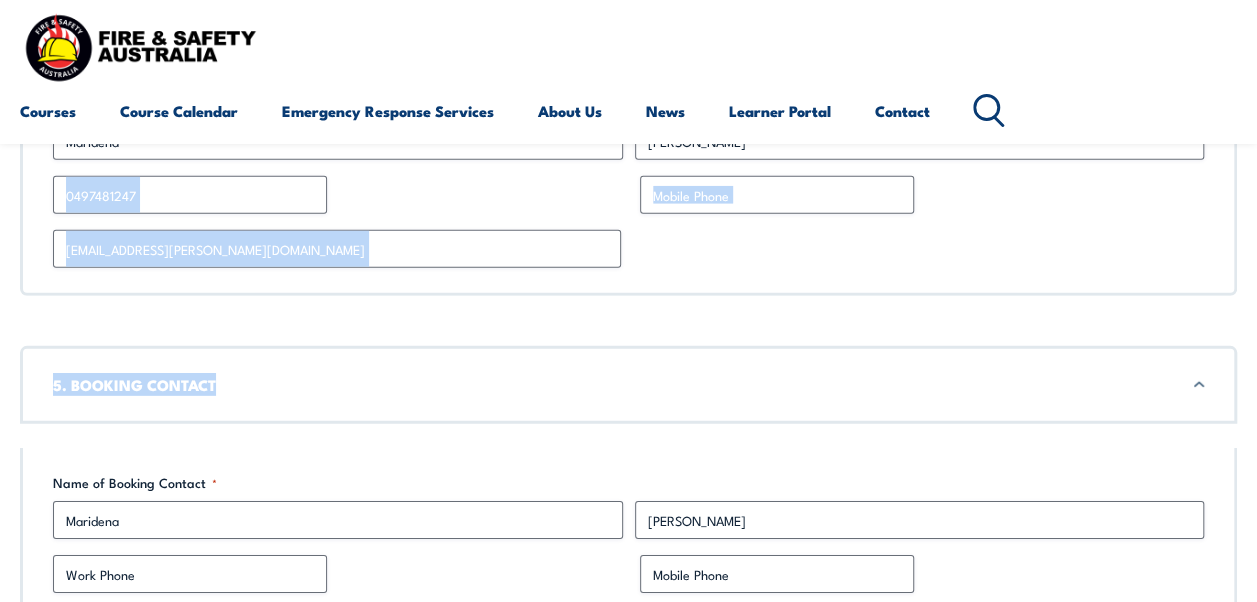 drag, startPoint x: 308, startPoint y: 343, endPoint x: 34, endPoint y: 190, distance: 313.8232 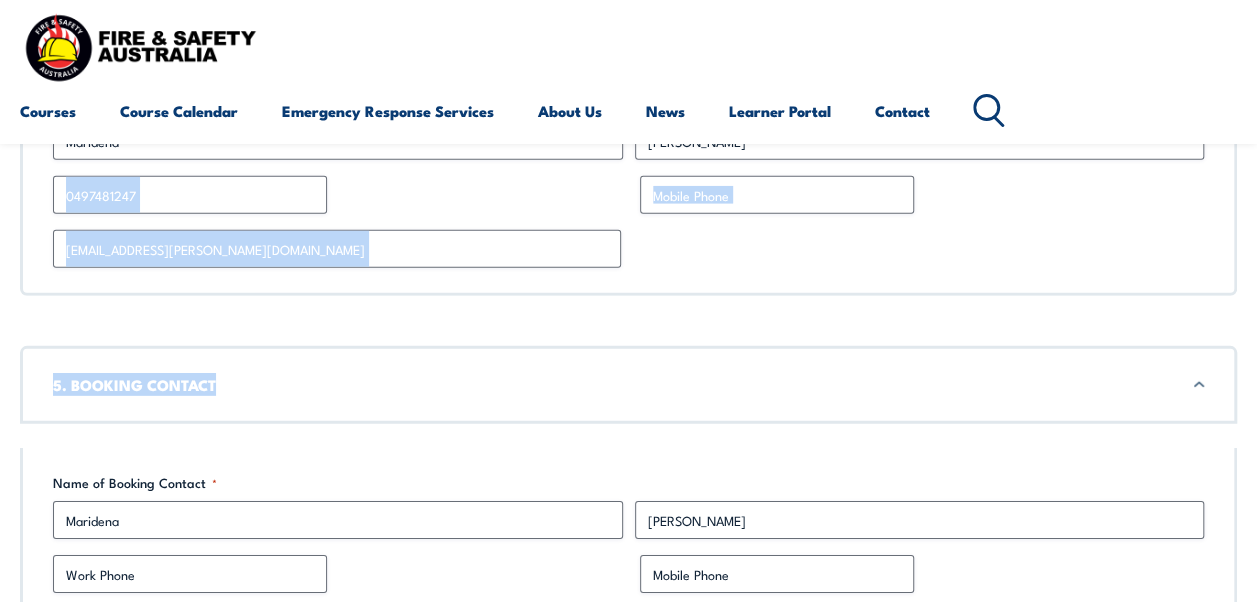 click on "1. COURSE INFORMATION- Office Use Only Are these courses accredited?
Yes
No
A mix of both
Course(s) required (Accredited) FORKLIFT VOC TRAINING COURSE - 1 TO 12 STUDENTS - 1 DAY - $1900 - PRESTONS Course(s) required (Non-Accredited) Travel/accommodation costs & requirements N/A Quoted total EX GST (course + travel/accommodation) * $1900 Number of sessions required * 1 Quote issued by Other Chloe Kenwright Sheldon Alcantara Rob Daniels Jeremy Idiculas Richard Johnson Steve McLeod Sean O'Hara Jeff Seater Kipley Sullivan Andrew Sweeney Kimberley Walkerden Who requested the quote? * Section Break This field is hidden when viewing the form Booker section completed
Completed
* Your booking details have been pre-filled. Please start filling in the sections below. 2. Booking Details Date(s) requested (Please supply 3 dates in ordered preference) Date 1 * 23/07 Requested Start Time * 8am Date 2 * Number of participants * 12" at bounding box center [628, -219] 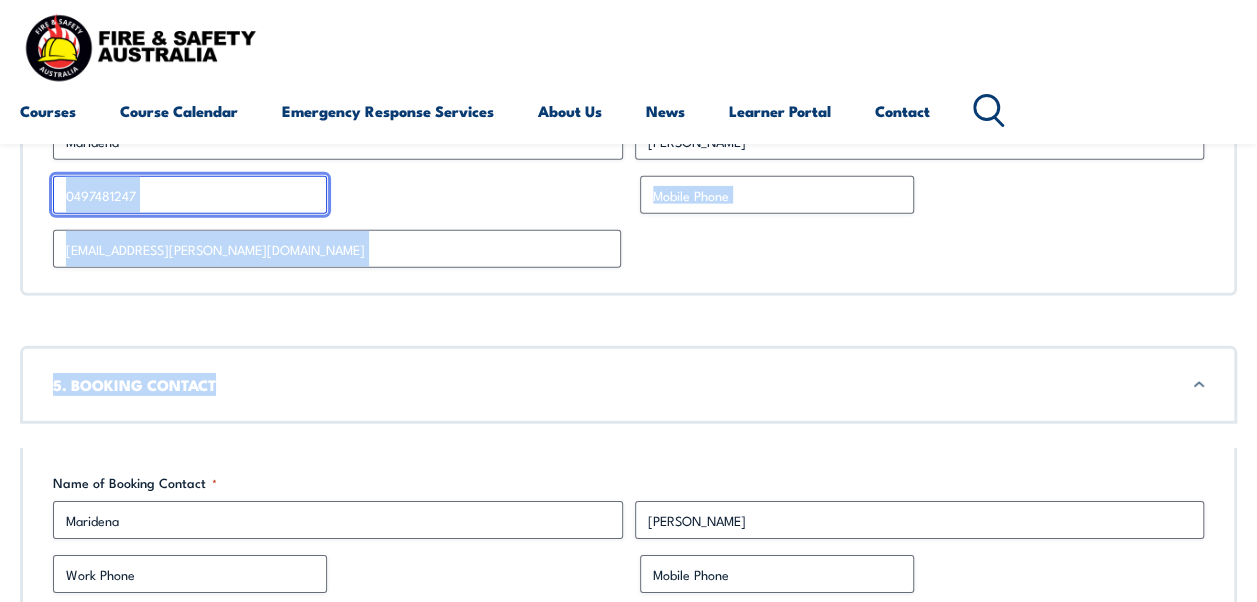 drag, startPoint x: 34, startPoint y: 190, endPoint x: 180, endPoint y: 198, distance: 146.21901 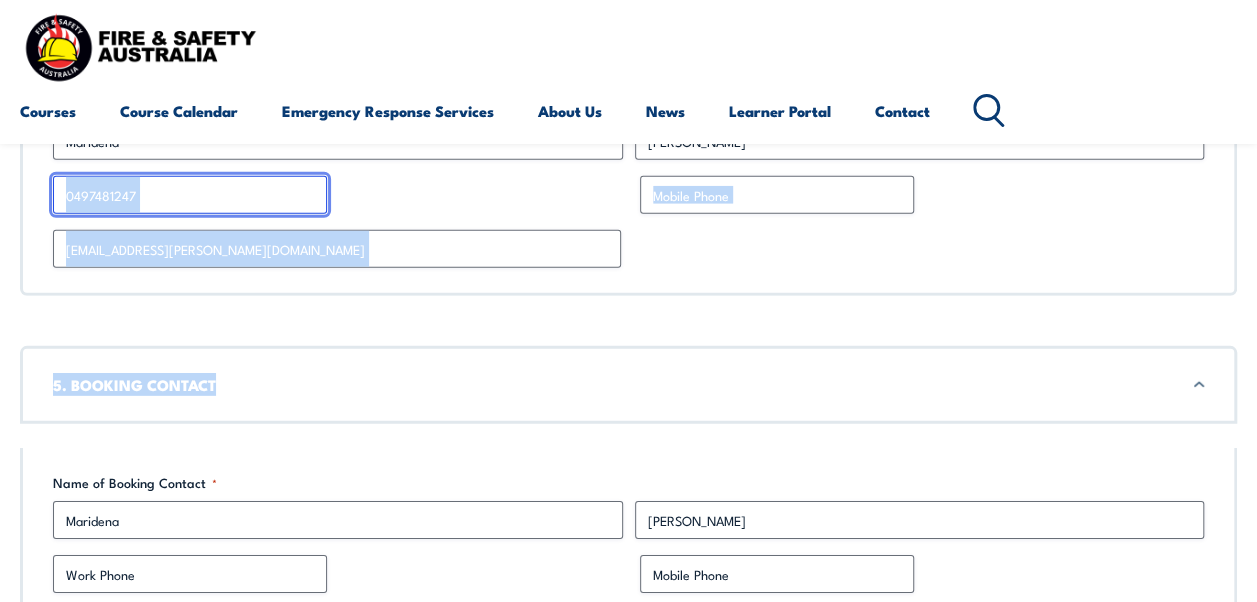 click on "0497481247" at bounding box center (190, 195) 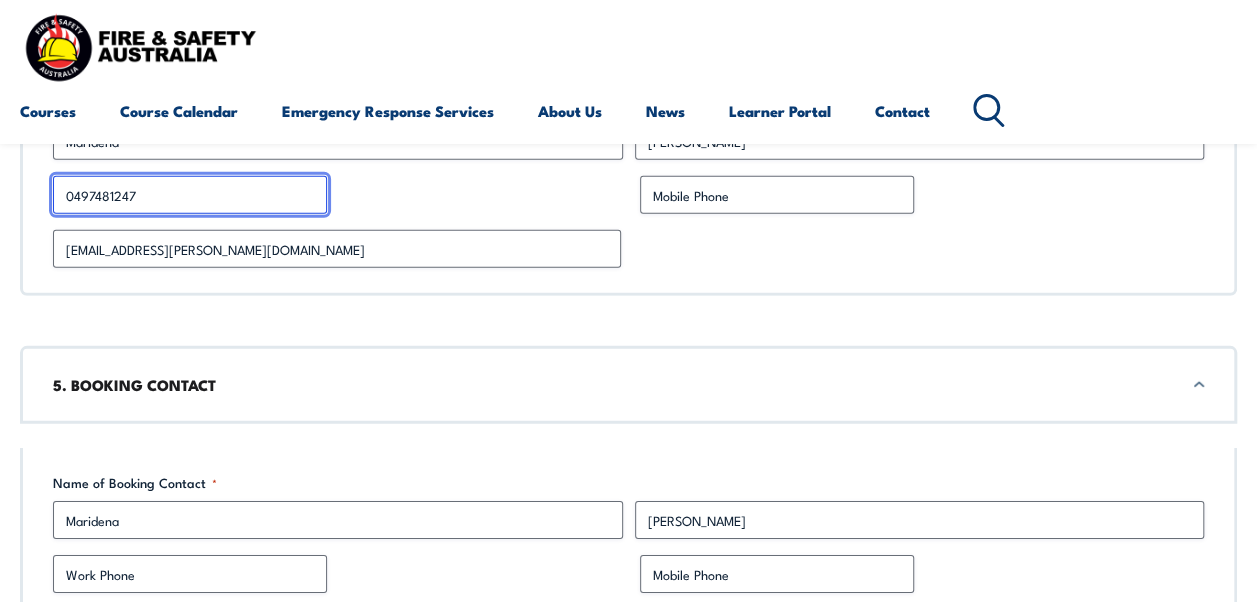 drag, startPoint x: 147, startPoint y: 188, endPoint x: 56, endPoint y: 182, distance: 91.197586 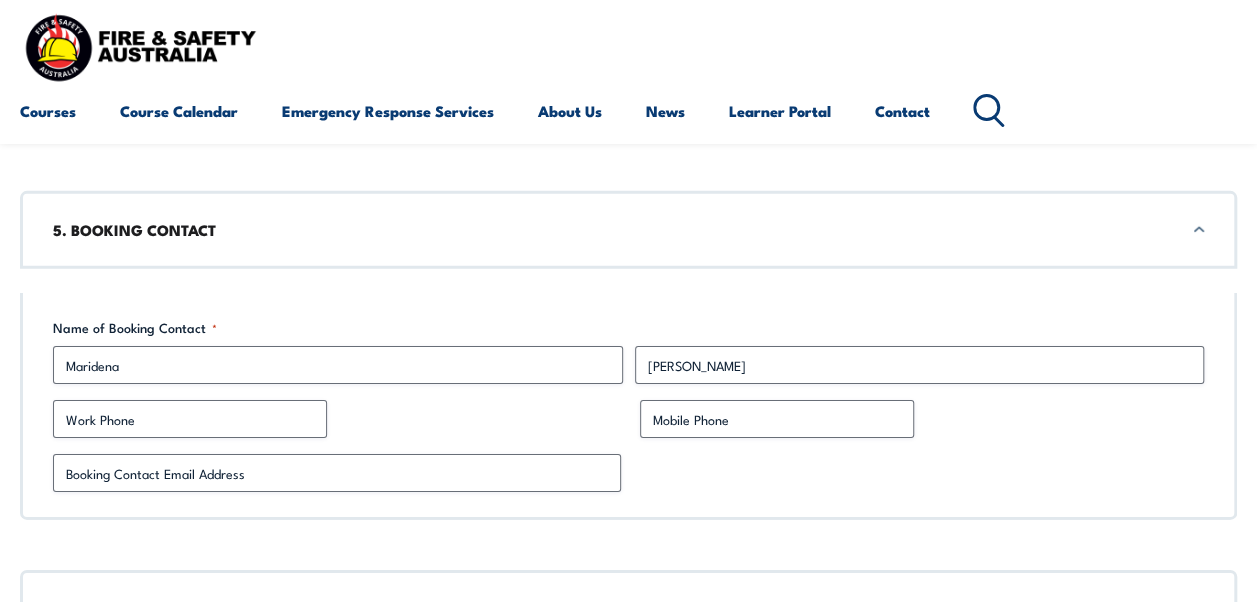 scroll, scrollTop: 2972, scrollLeft: 0, axis: vertical 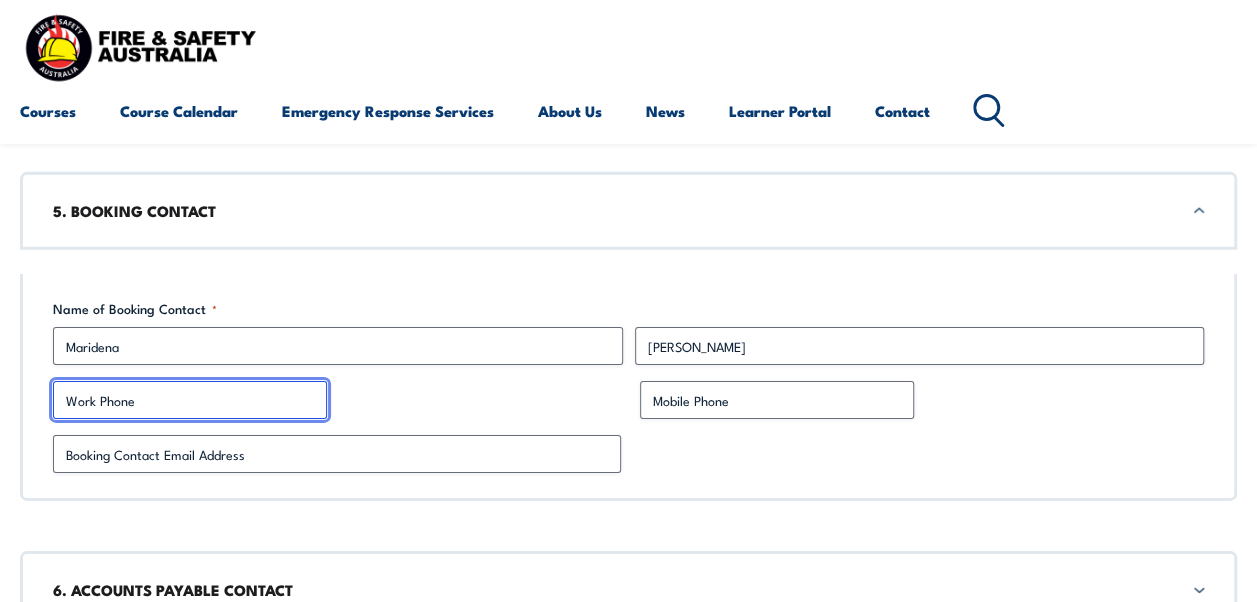 click on "Work Phone" at bounding box center (190, 400) 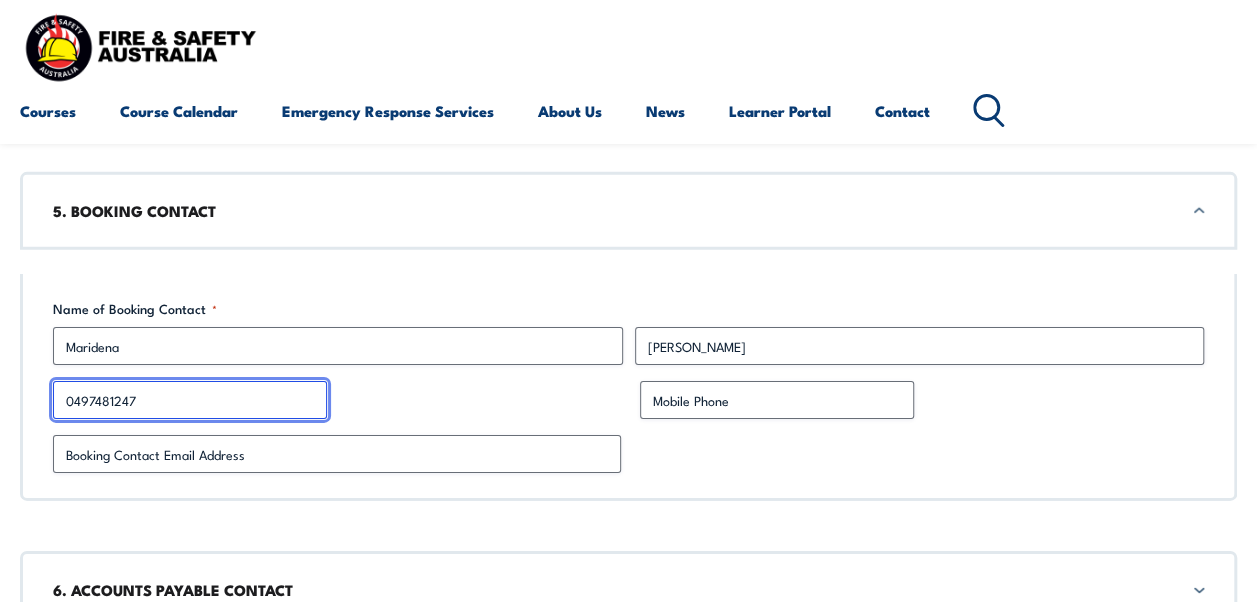type on "0497481247" 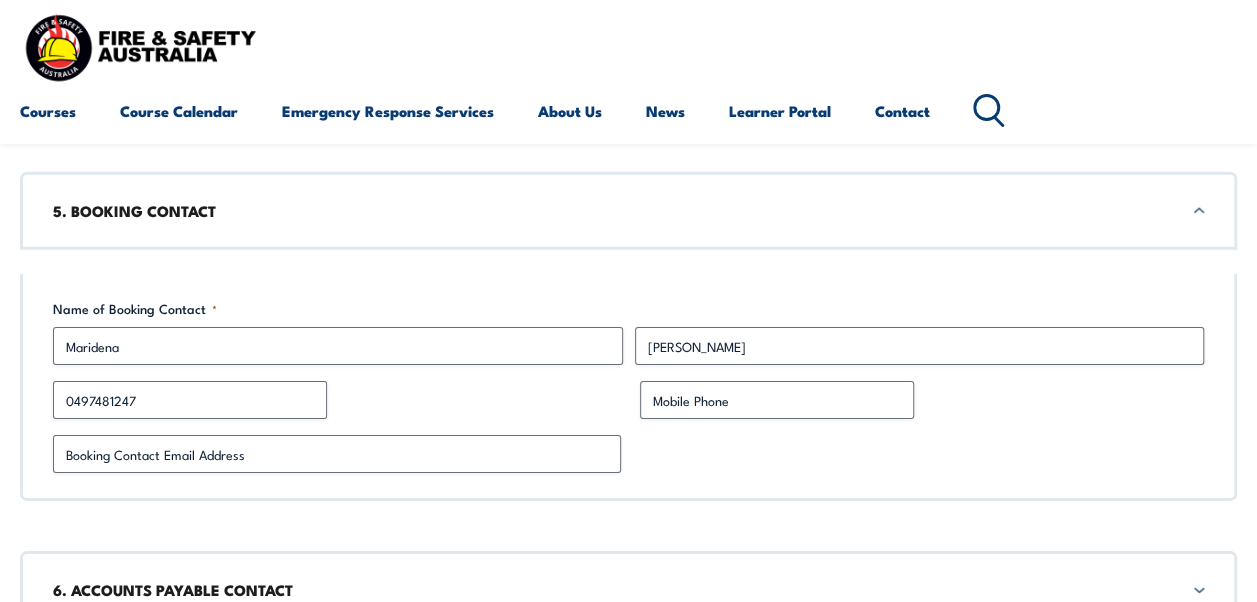 click on "0497481247" at bounding box center (335, 400) 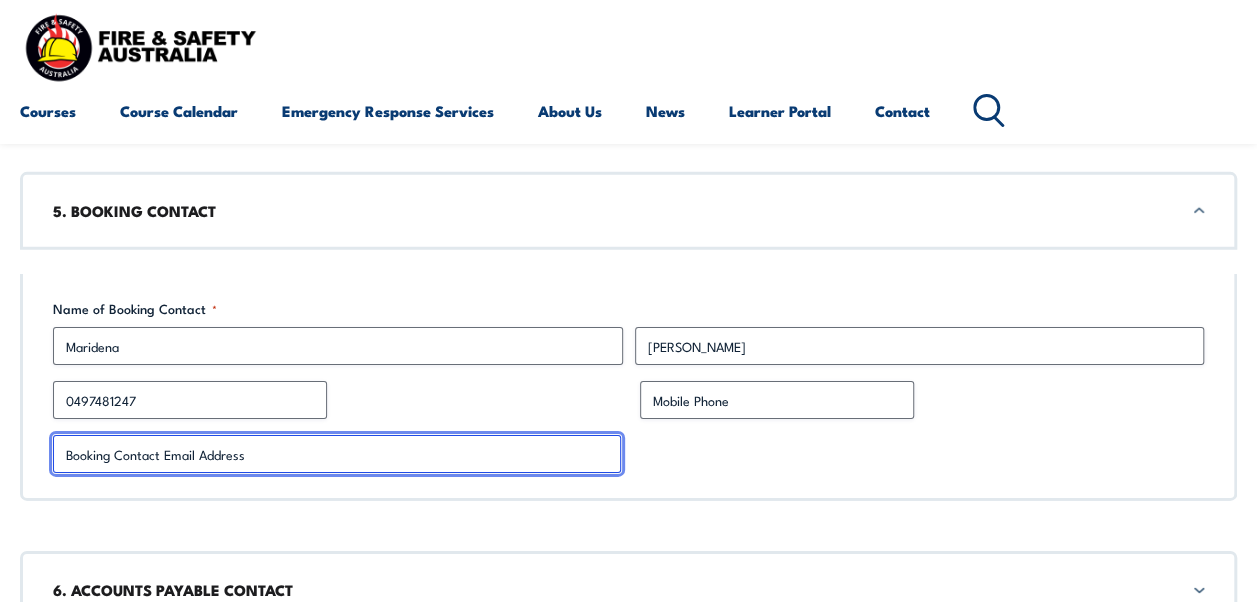 click on "Booking Contact Email Address *" at bounding box center [337, 454] 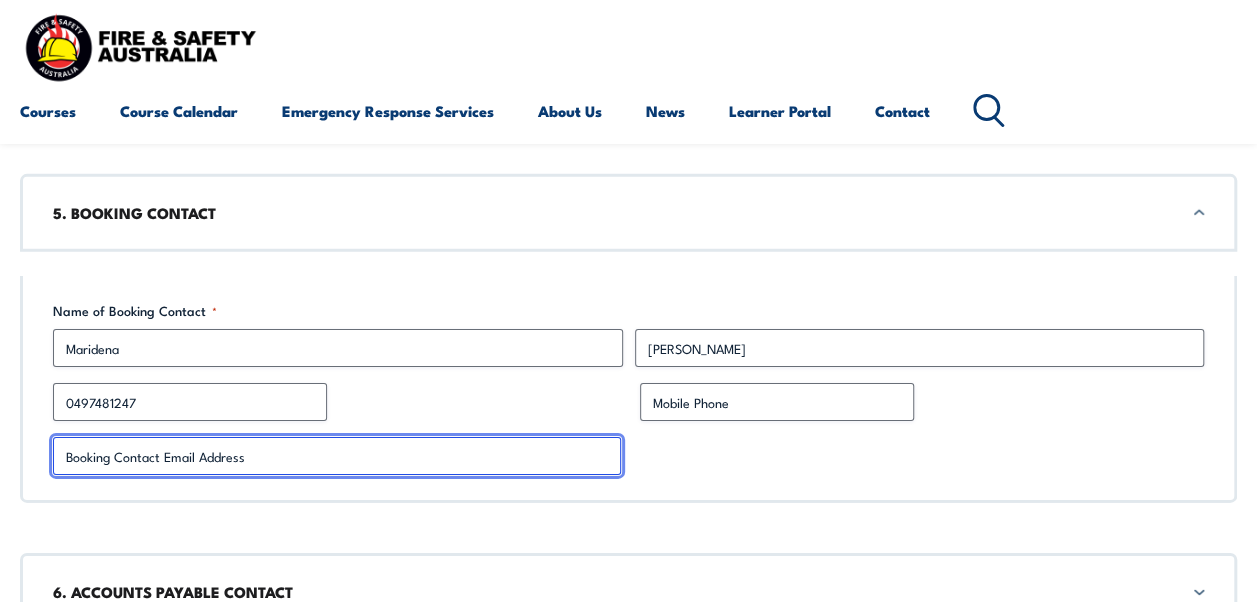 scroll, scrollTop: 2971, scrollLeft: 0, axis: vertical 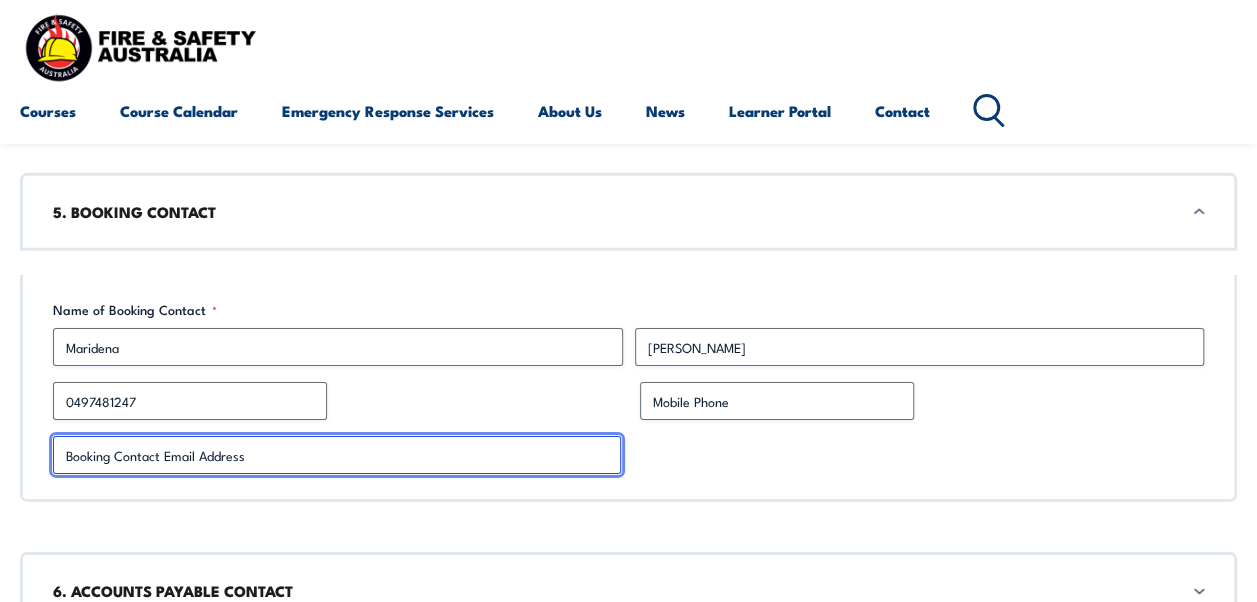 click on "Booking Contact Email Address *" at bounding box center (337, 455) 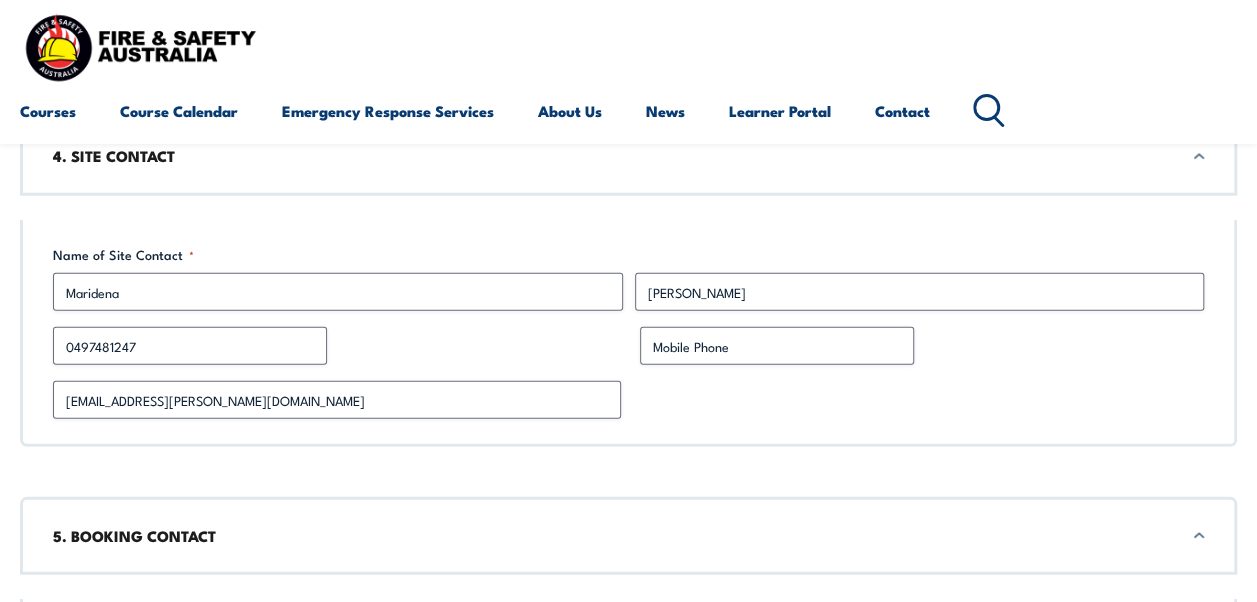 scroll, scrollTop: 2645, scrollLeft: 0, axis: vertical 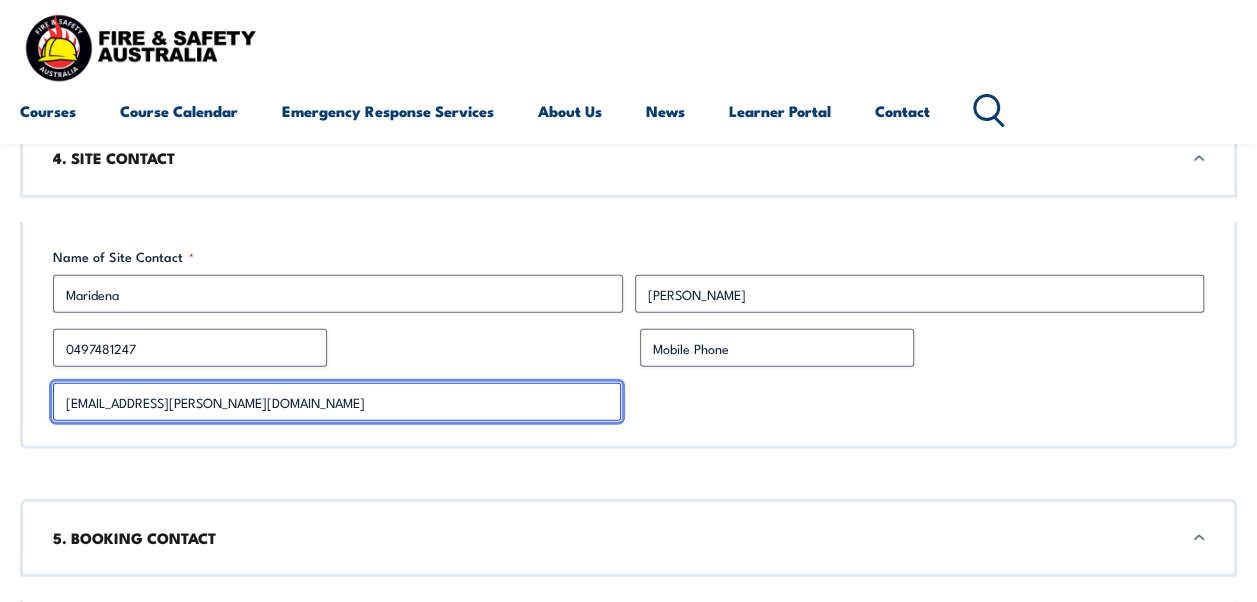 drag, startPoint x: 311, startPoint y: 405, endPoint x: 78, endPoint y: 399, distance: 233.07724 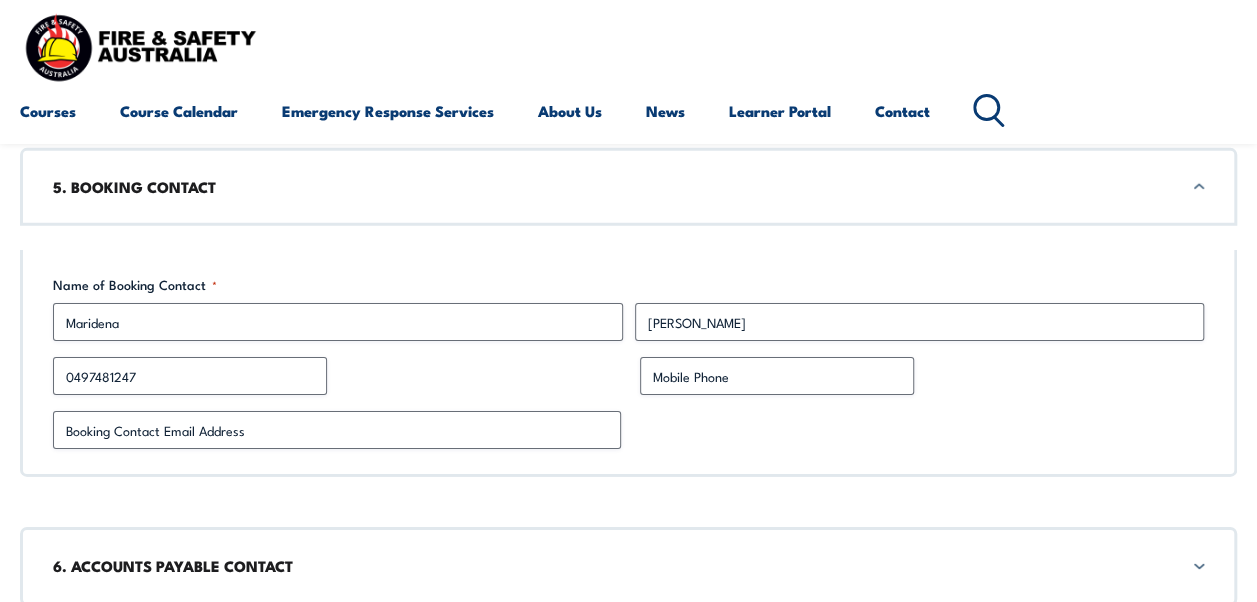 scroll, scrollTop: 3011, scrollLeft: 0, axis: vertical 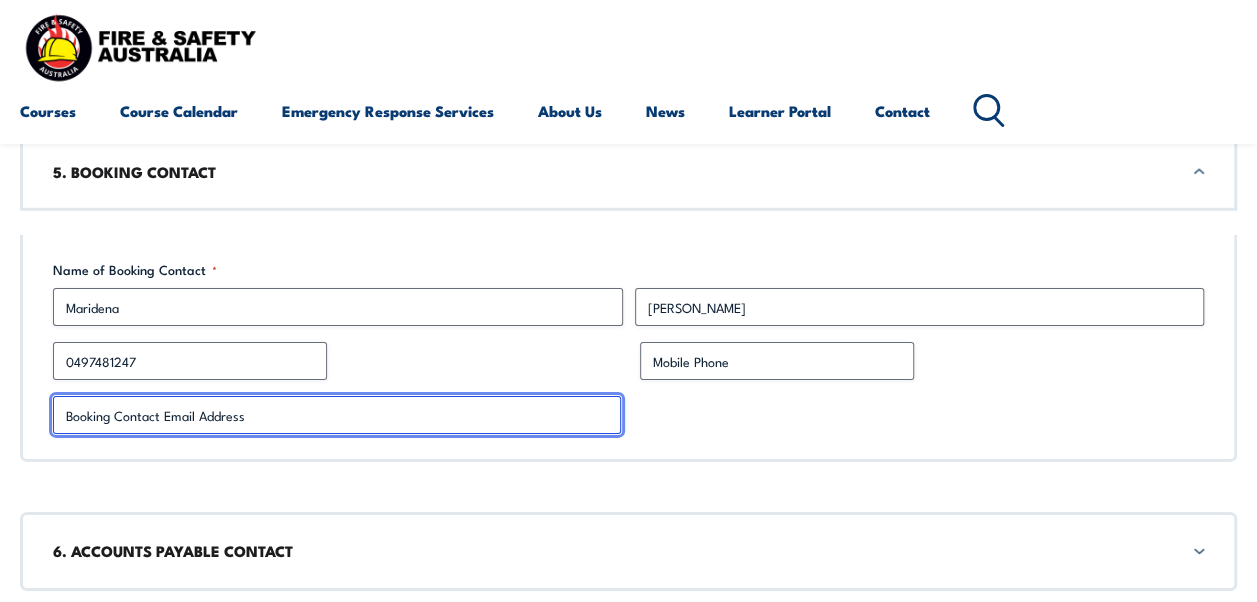 click on "Booking Contact Email Address *" at bounding box center (337, 415) 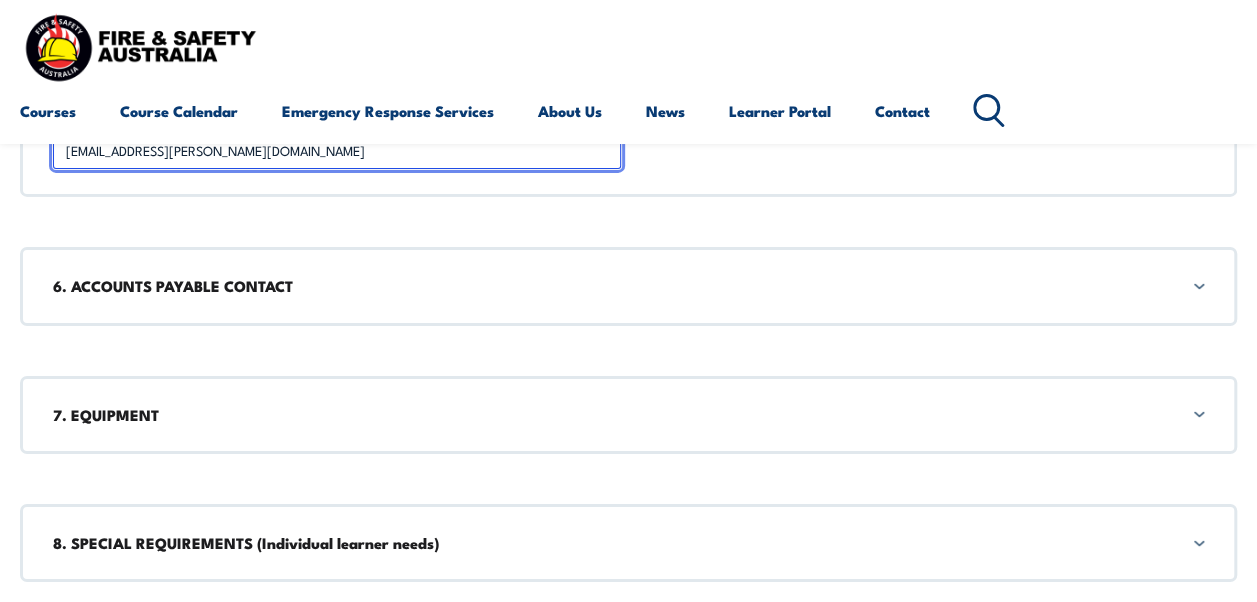 scroll, scrollTop: 3278, scrollLeft: 0, axis: vertical 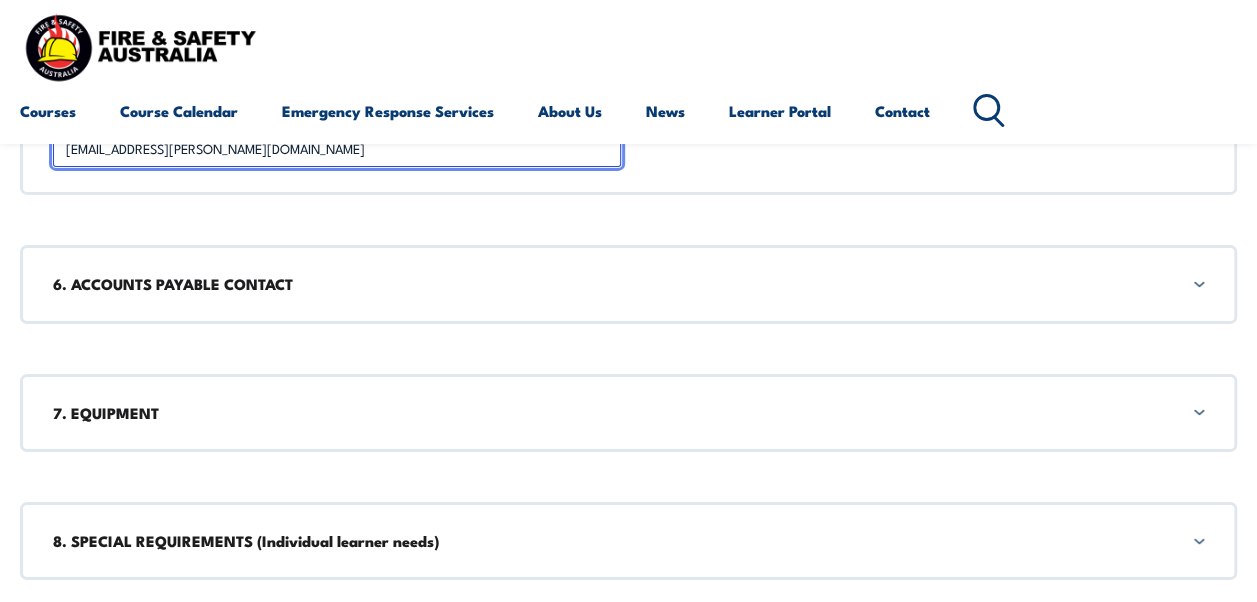 type on "[EMAIL_ADDRESS][PERSON_NAME][DOMAIN_NAME]" 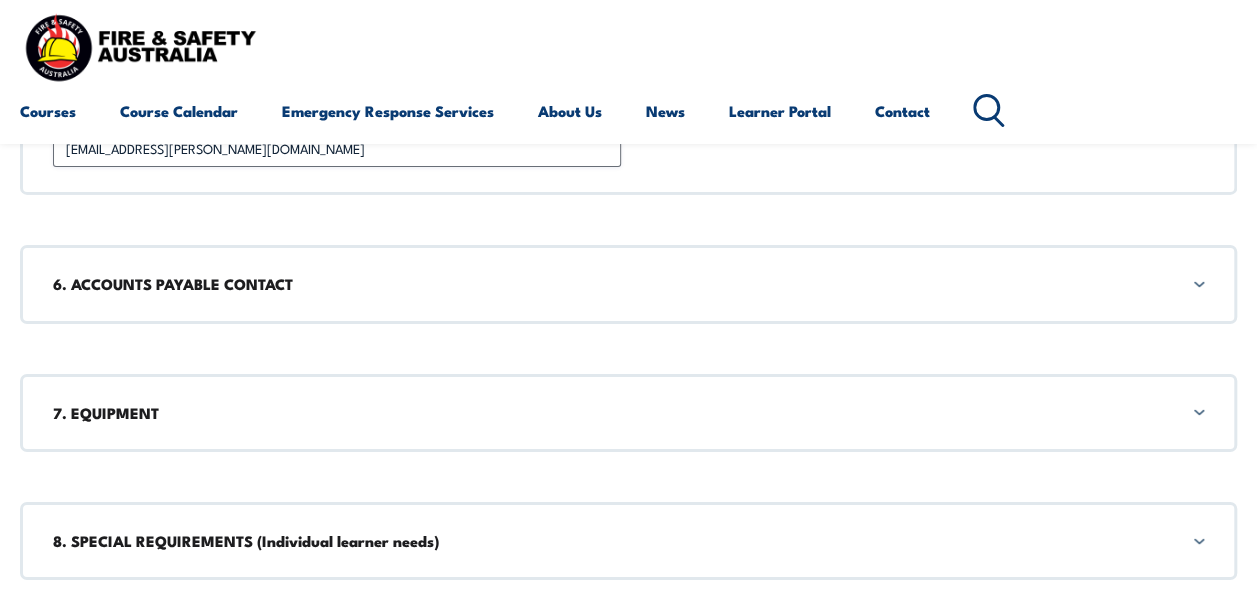 click on "6. ACCOUNTS PAYABLE CONTACT" at bounding box center (628, 284) 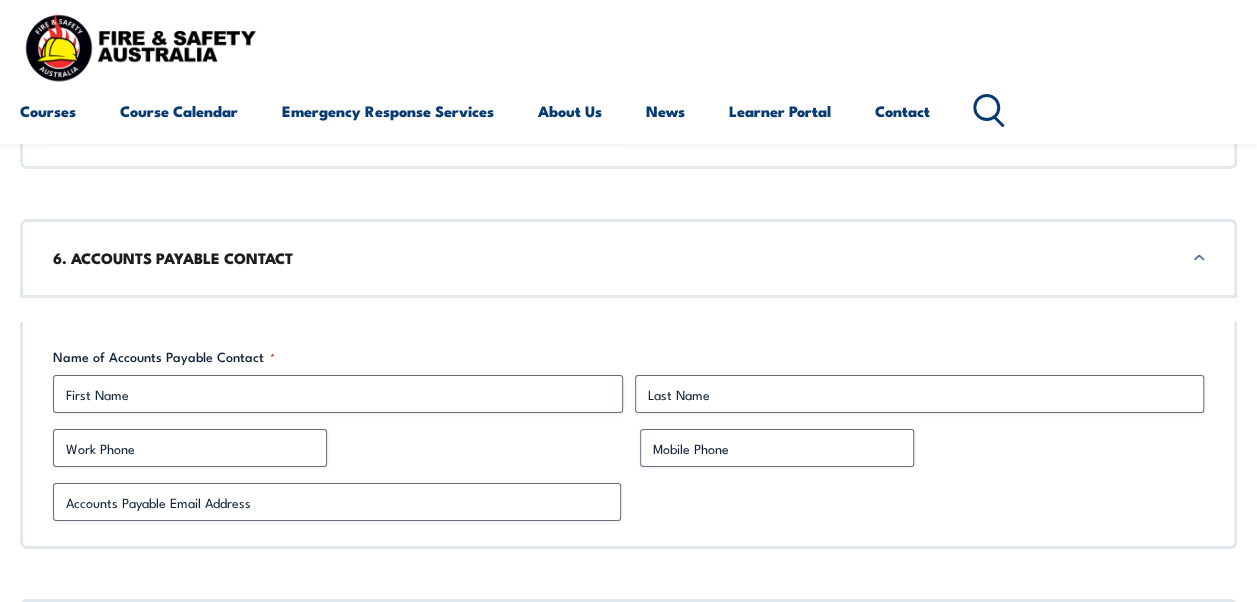 scroll, scrollTop: 3318, scrollLeft: 0, axis: vertical 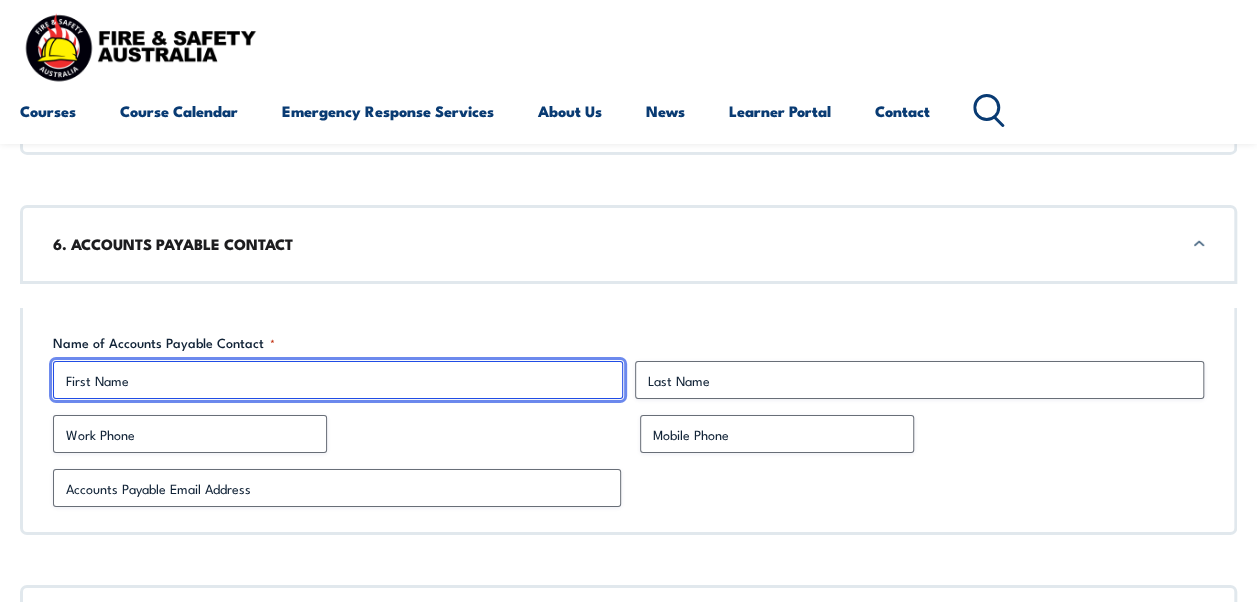 click on "First" at bounding box center (338, 380) 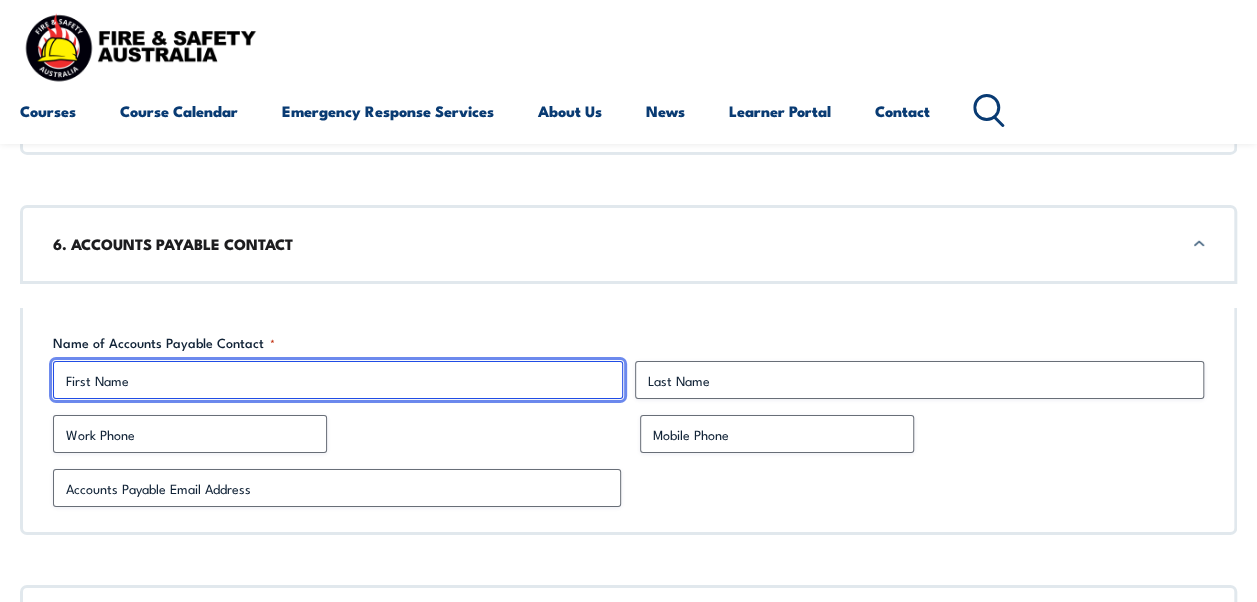type on "Payment Enquiries team" 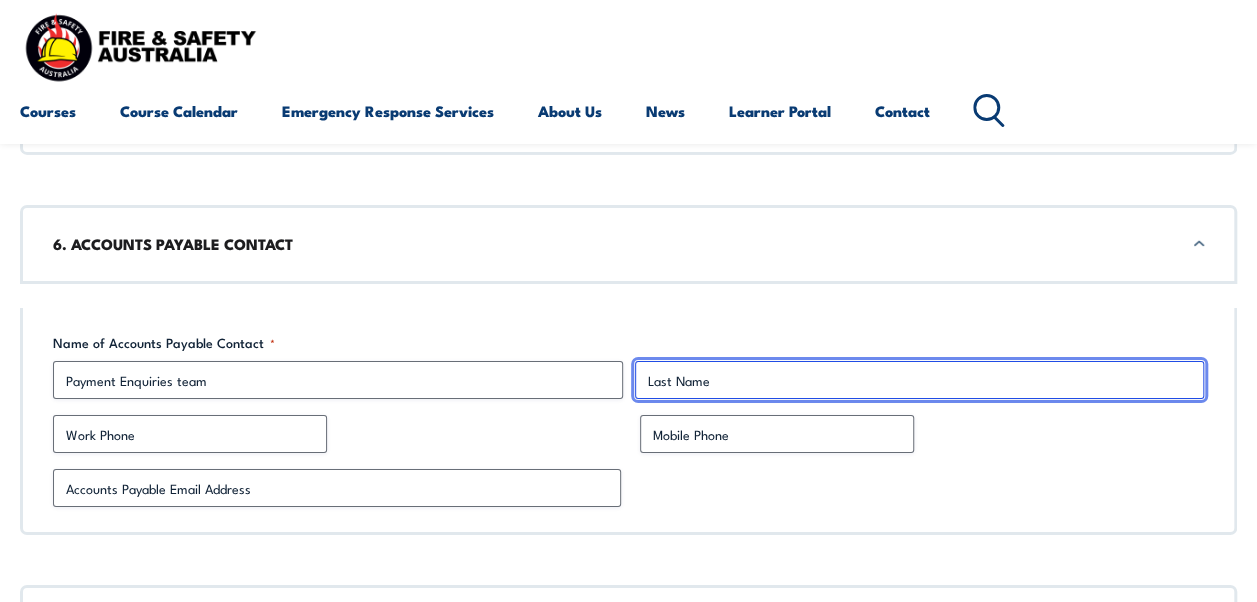type on "Payment Enquiries team" 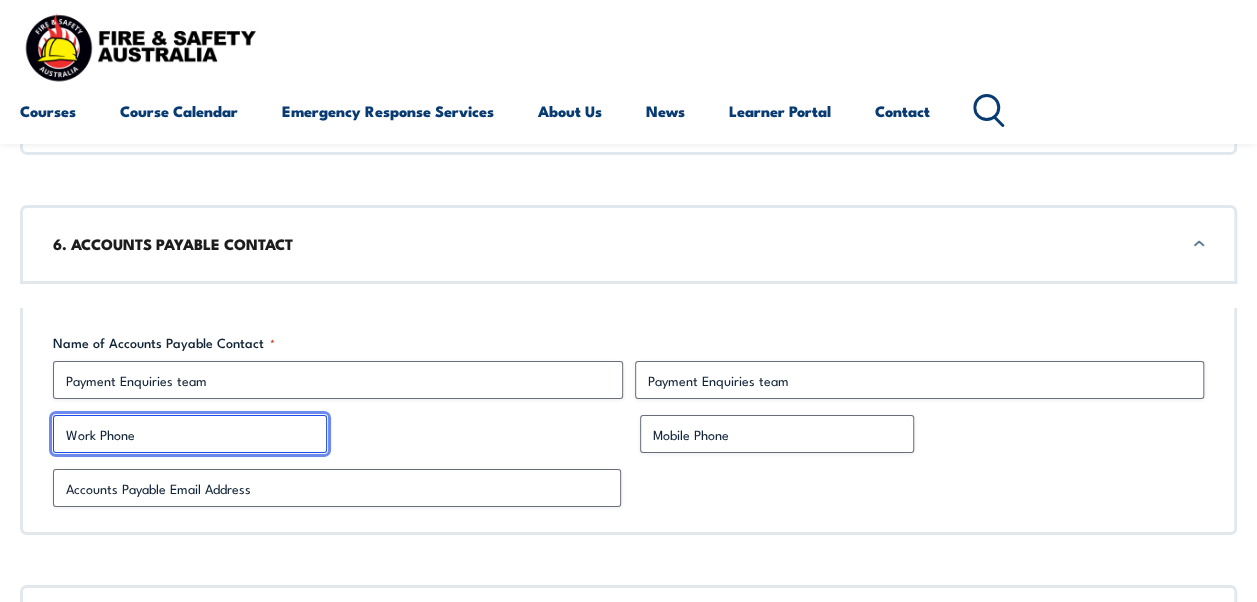click on "Work Phone" at bounding box center (190, 434) 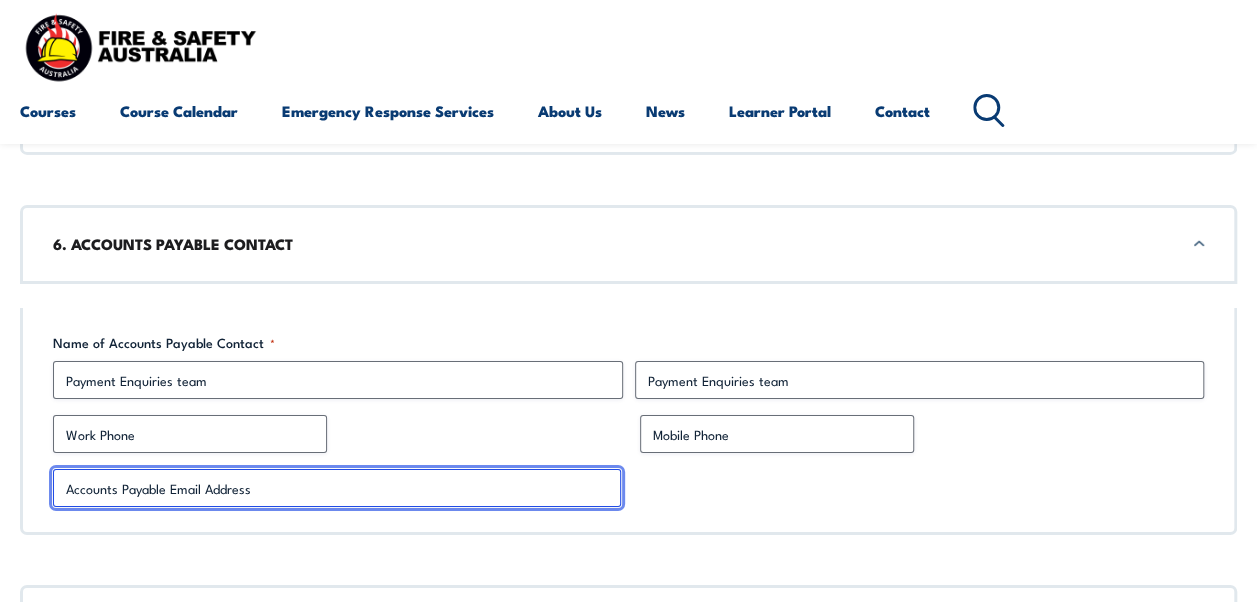 click on "Accounts Payable Email Address *" at bounding box center (337, 488) 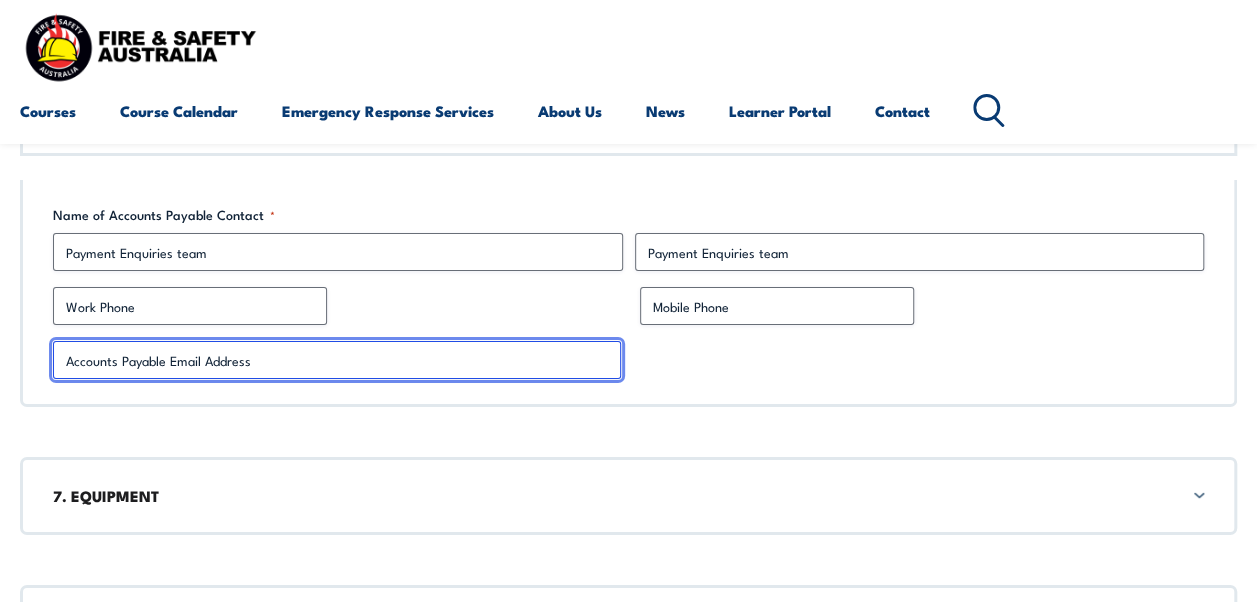 scroll, scrollTop: 3428, scrollLeft: 0, axis: vertical 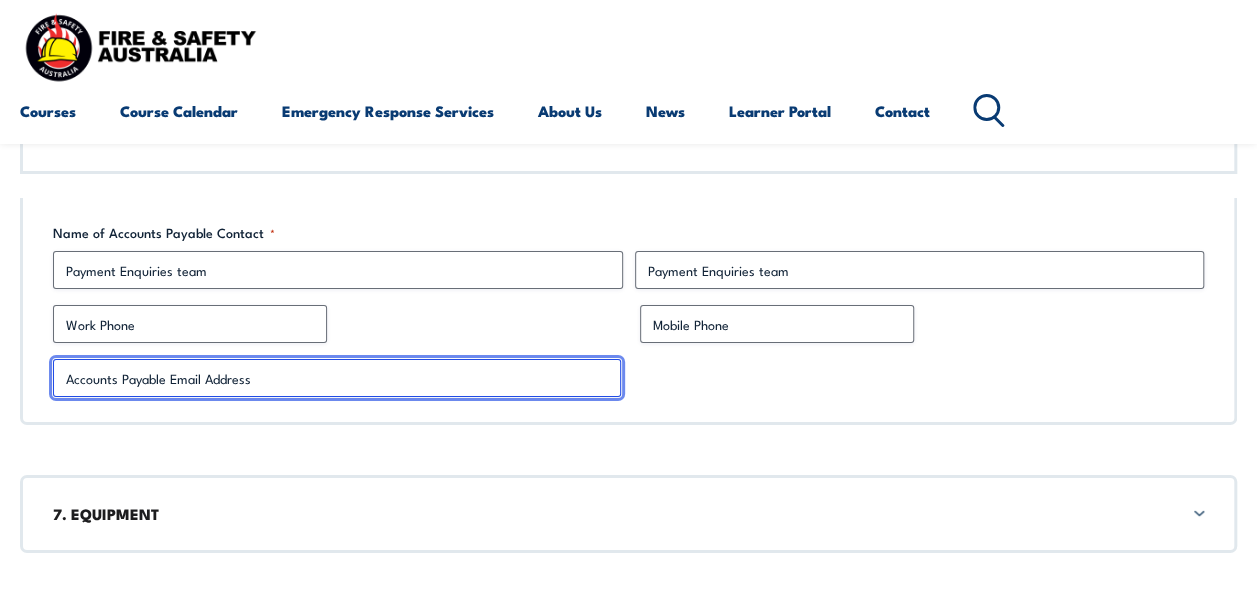 paste on "[EMAIL_ADDRESS][DOMAIN_NAME]" 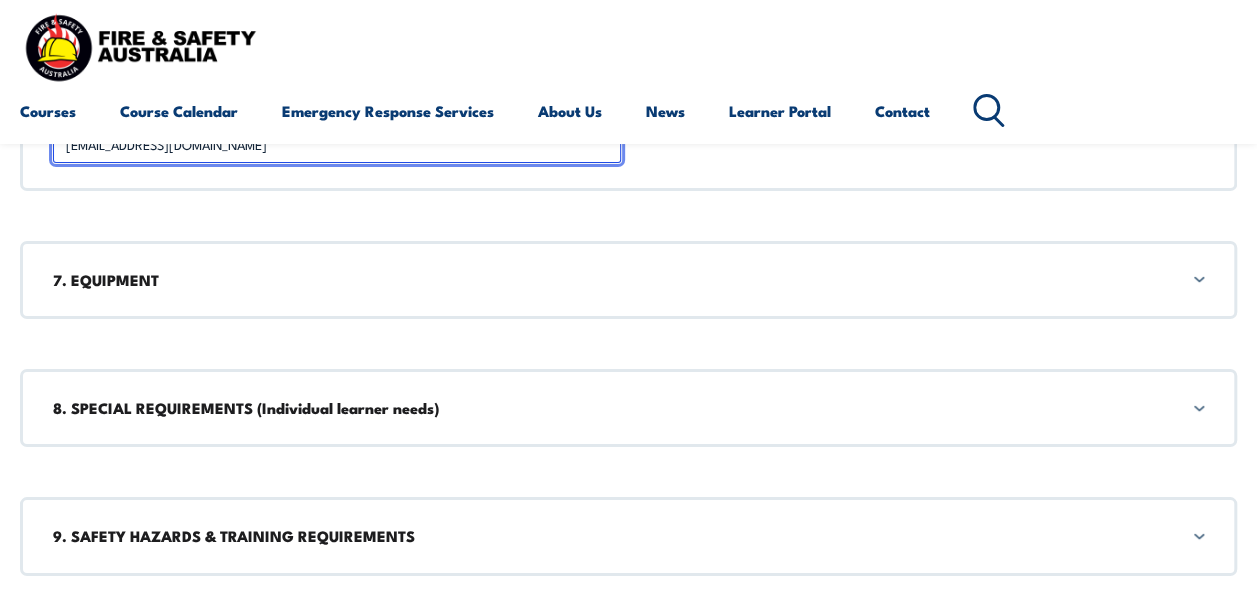 scroll, scrollTop: 3664, scrollLeft: 0, axis: vertical 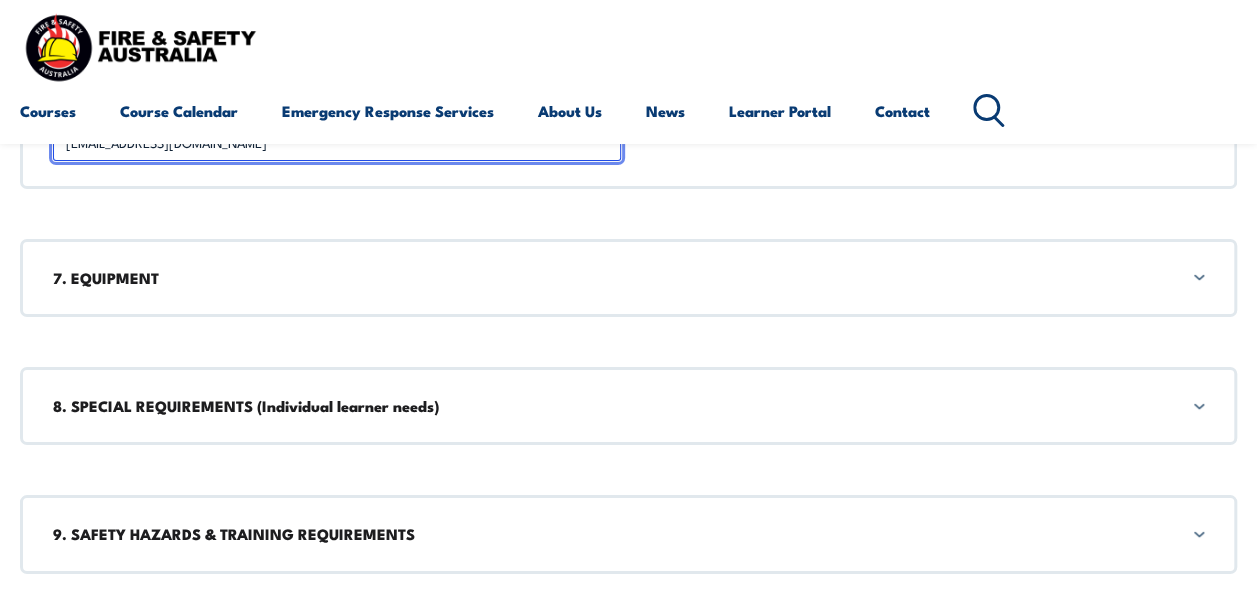 type on "[EMAIL_ADDRESS][DOMAIN_NAME]" 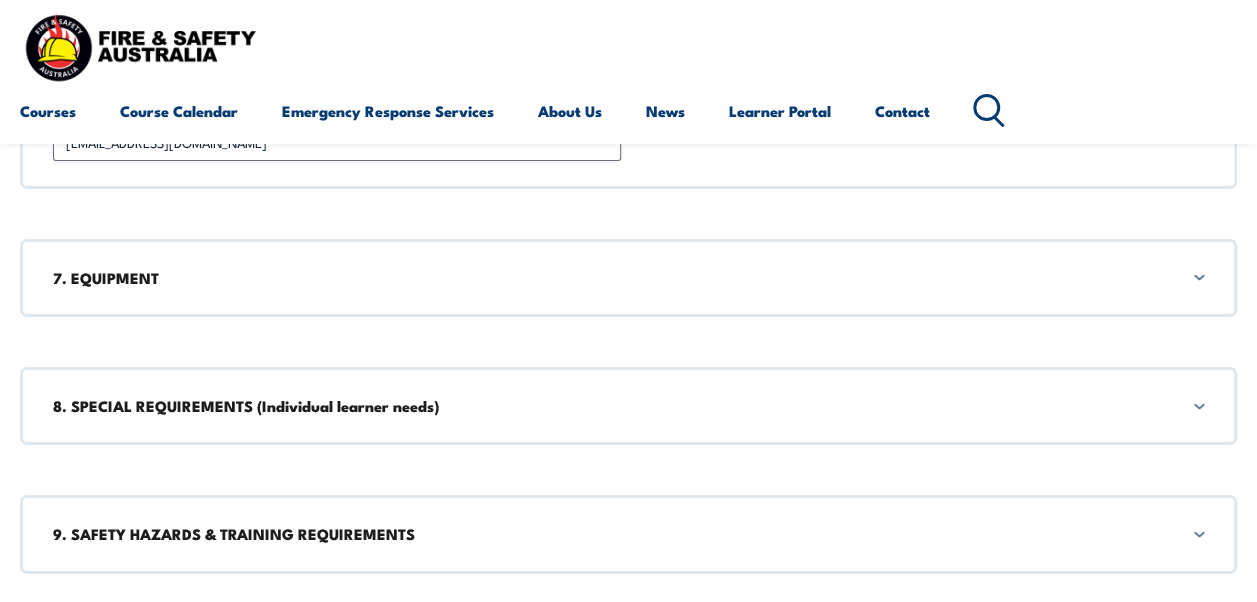 click on "7. EQUIPMENT" at bounding box center [628, 278] 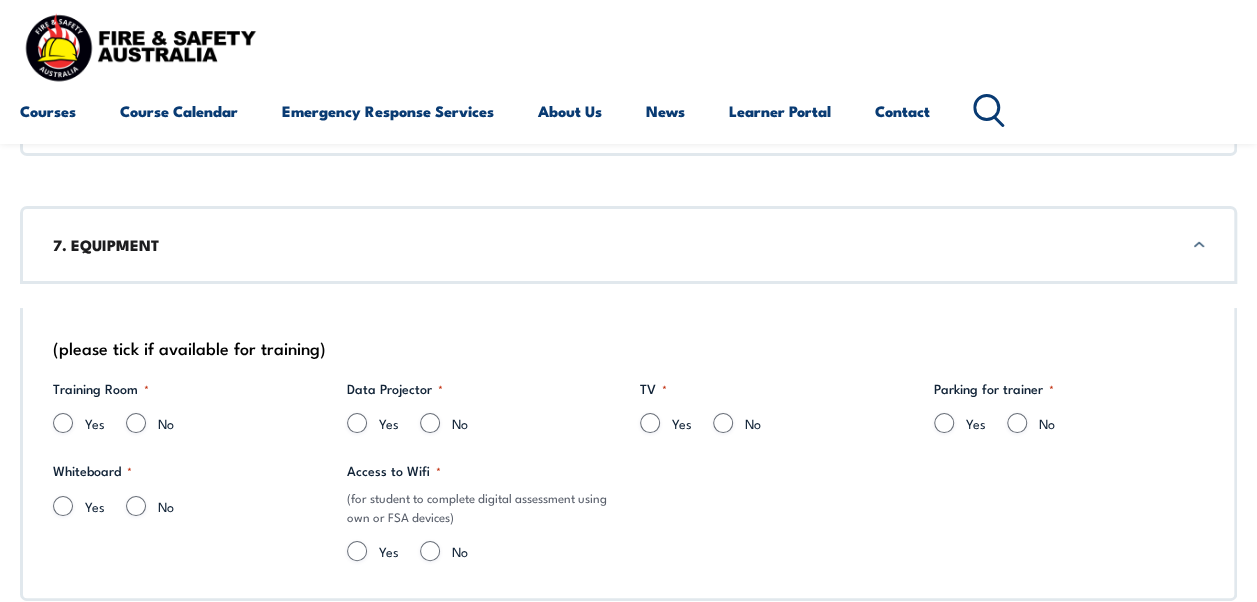 scroll, scrollTop: 3796, scrollLeft: 0, axis: vertical 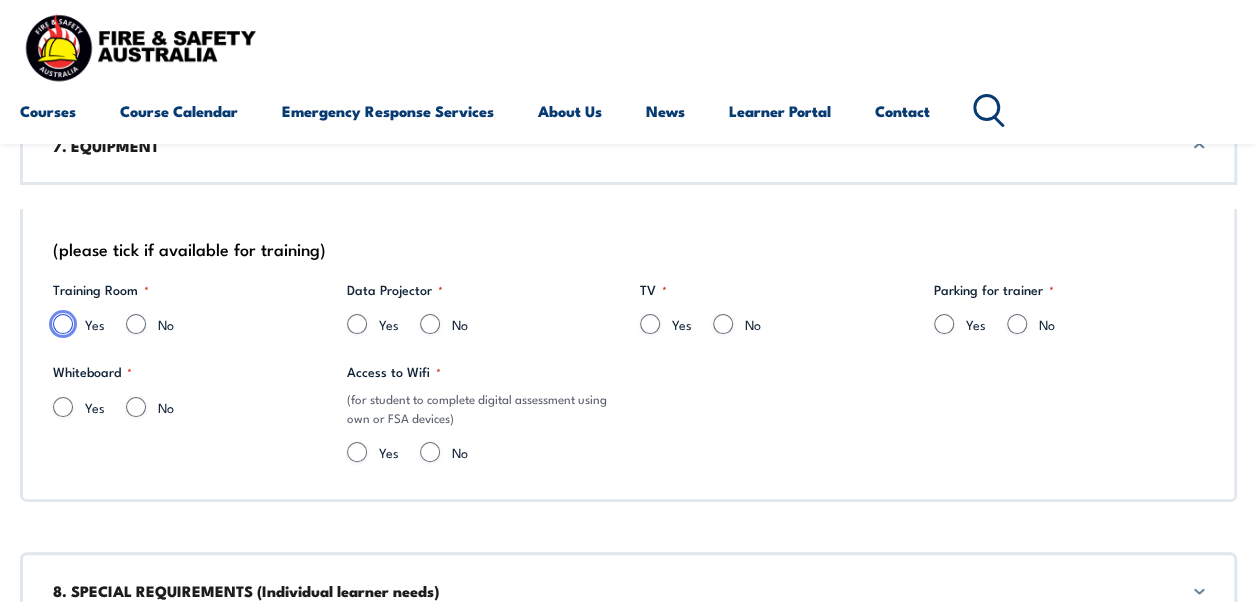 click on "Yes" at bounding box center (63, 324) 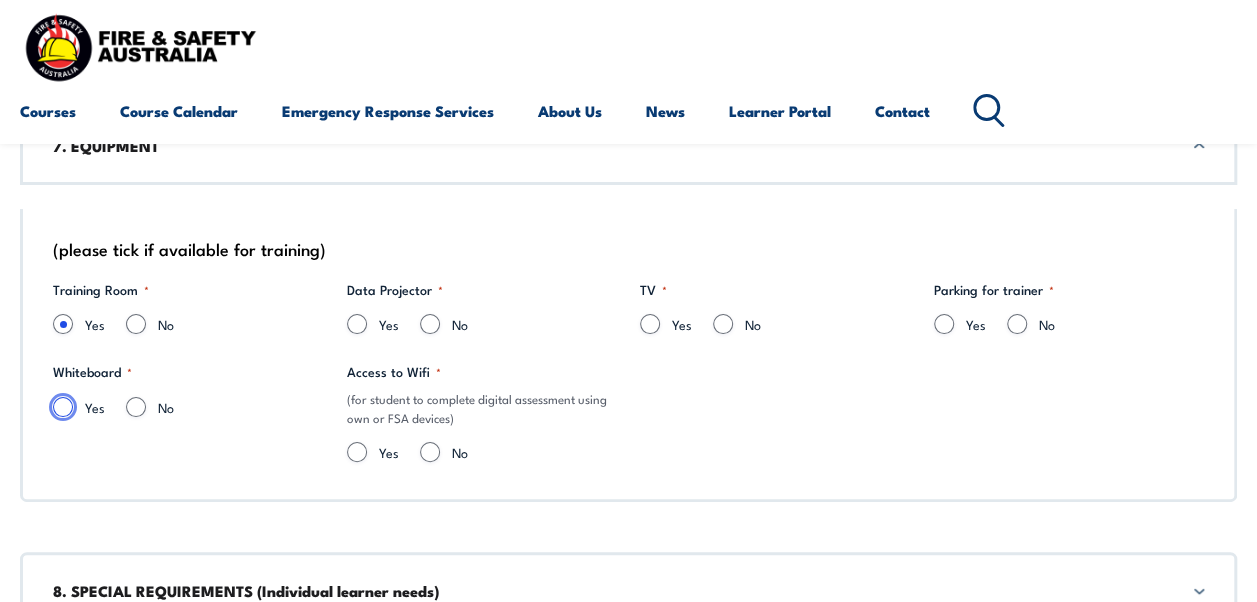 click on "Yes" at bounding box center (63, 407) 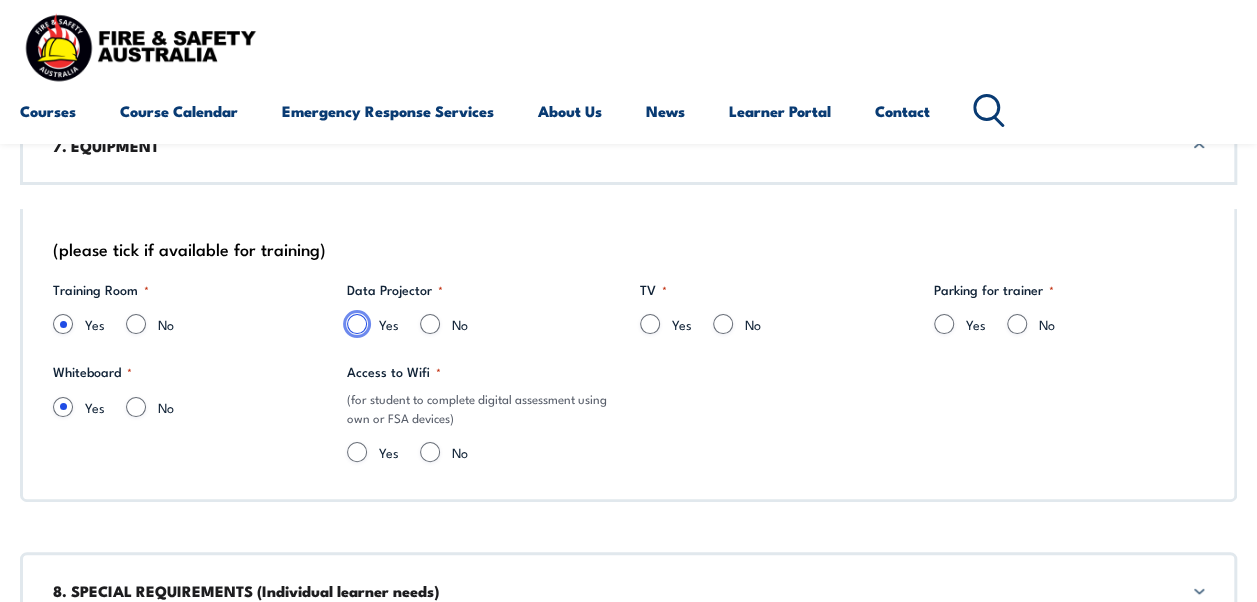 click on "Yes" at bounding box center [357, 324] 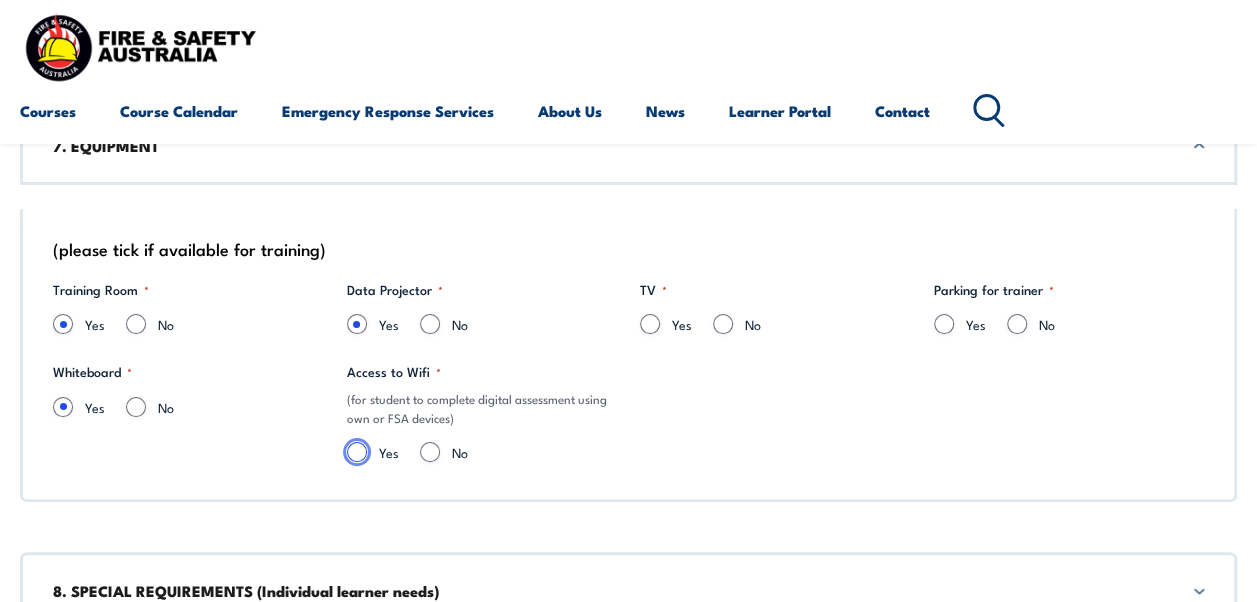 click on "Yes" at bounding box center (357, 452) 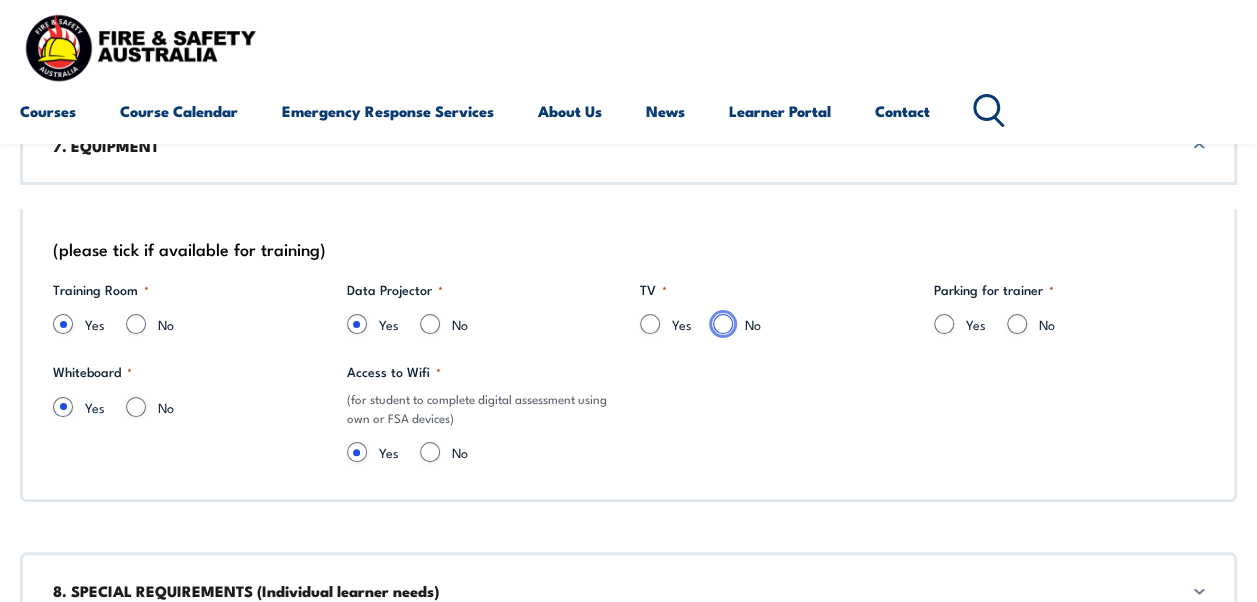 click on "No" at bounding box center (723, 324) 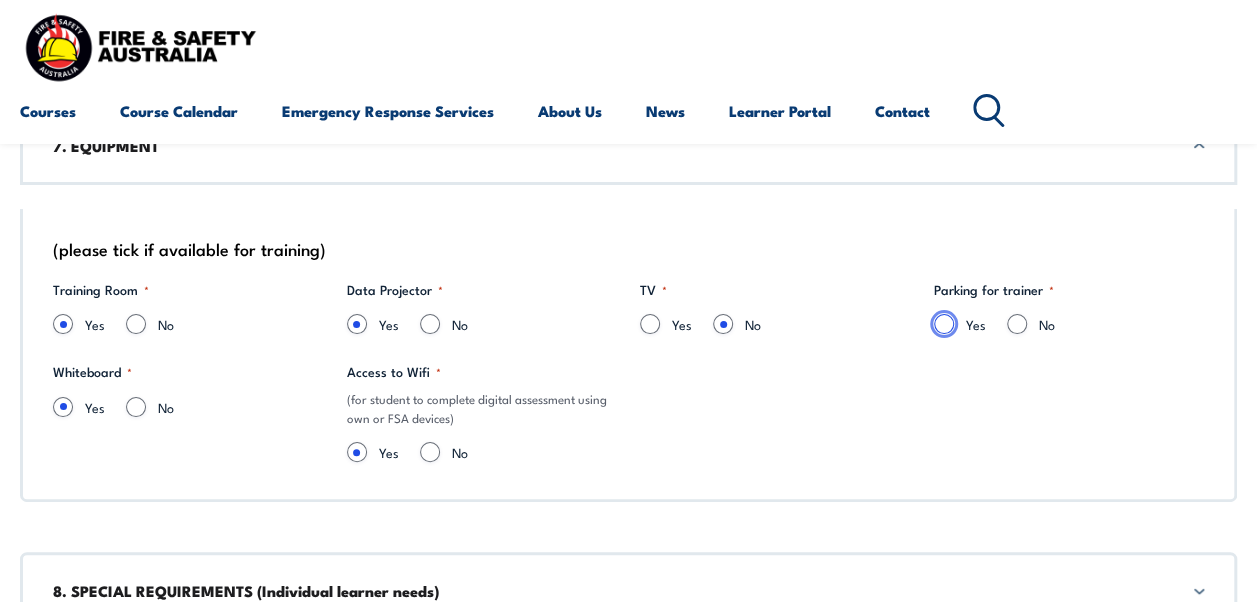 click on "Yes" at bounding box center (944, 324) 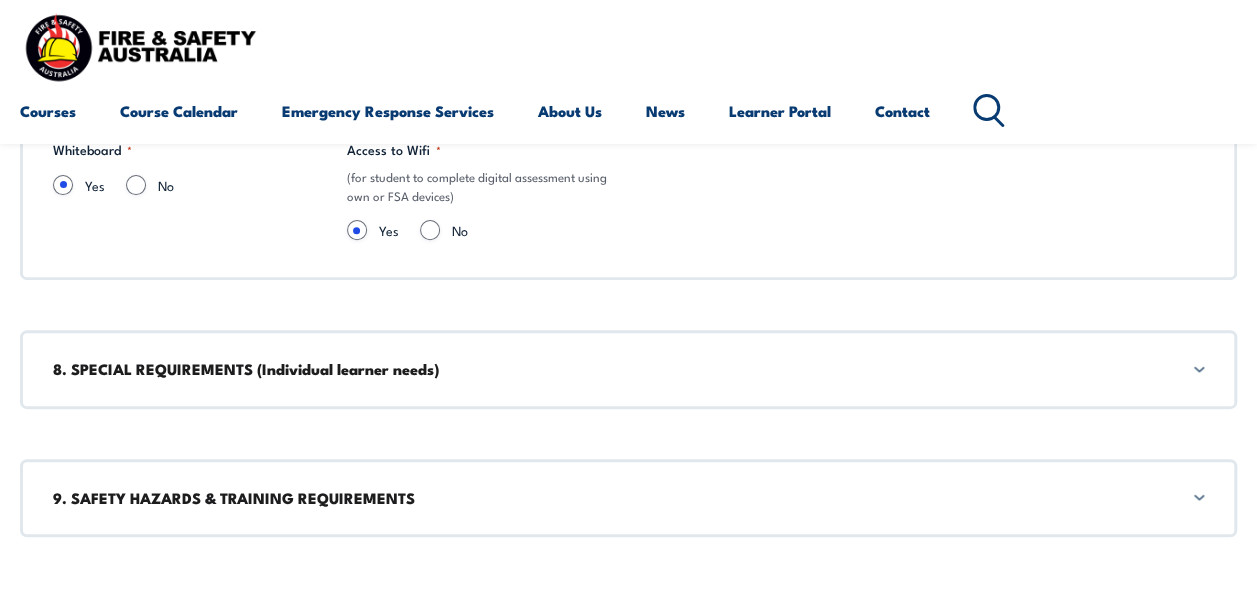 scroll, scrollTop: 4167, scrollLeft: 0, axis: vertical 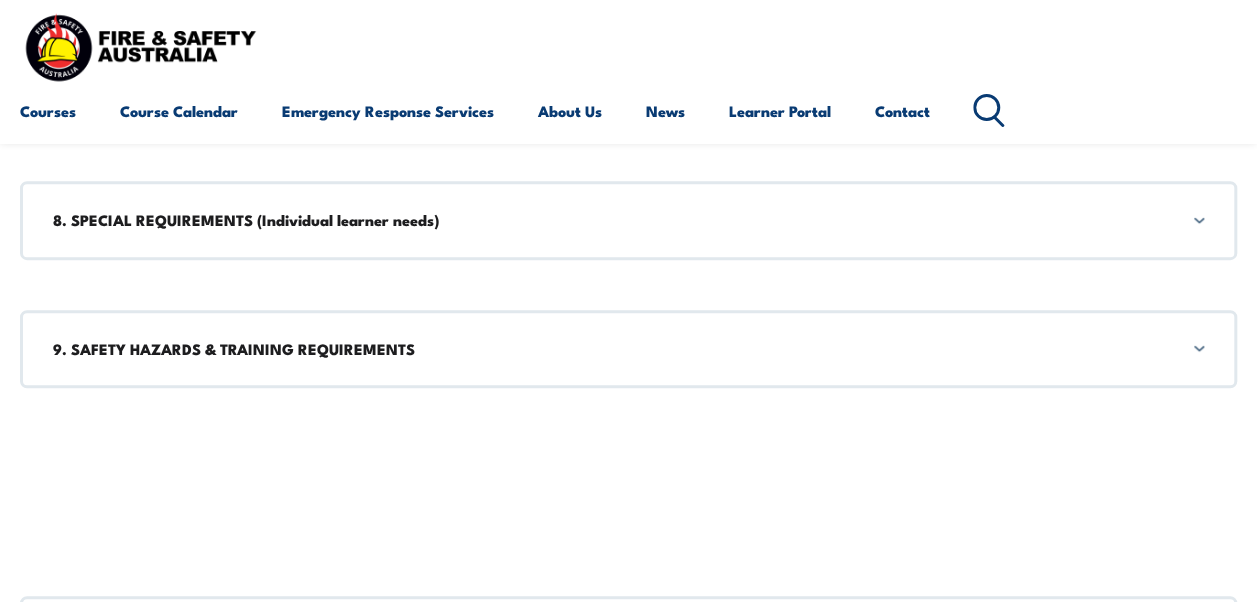 click on "9. SAFETY HAZARDS & TRAINING REQUIREMENTS" at bounding box center (628, 349) 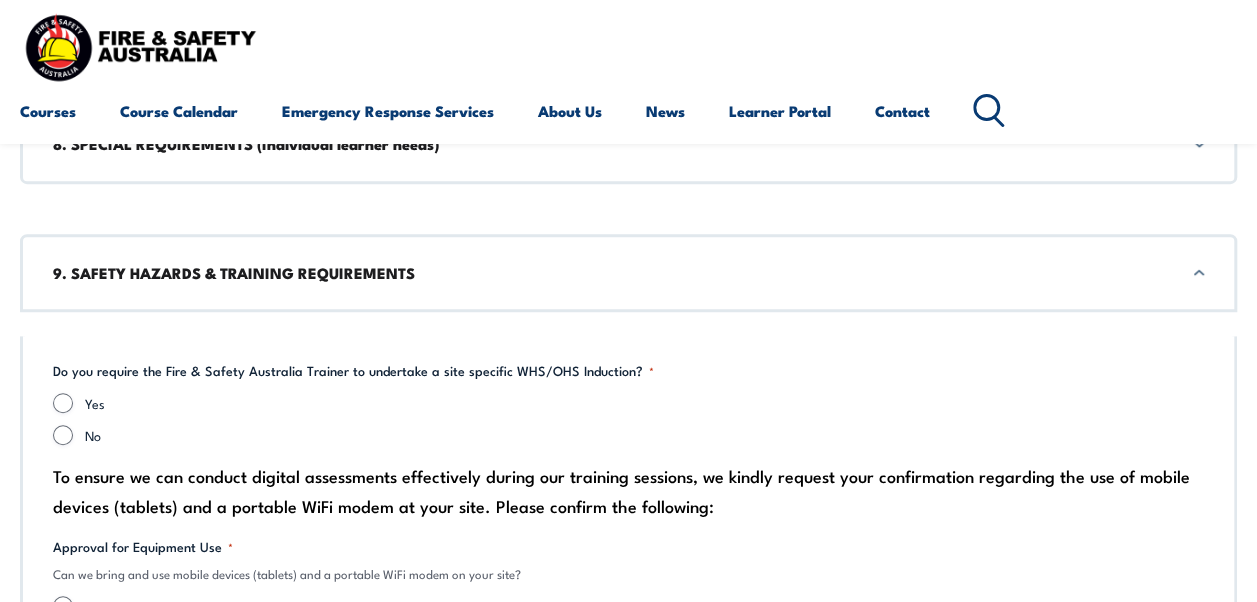 scroll, scrollTop: 4270, scrollLeft: 0, axis: vertical 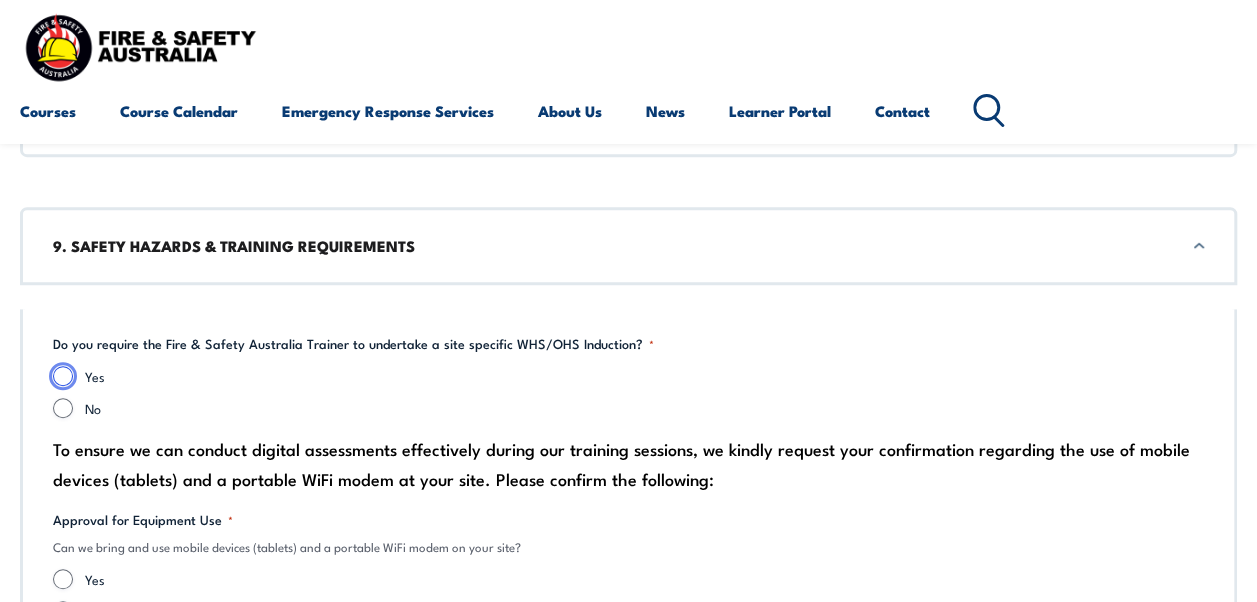 click on "Yes" at bounding box center [63, 376] 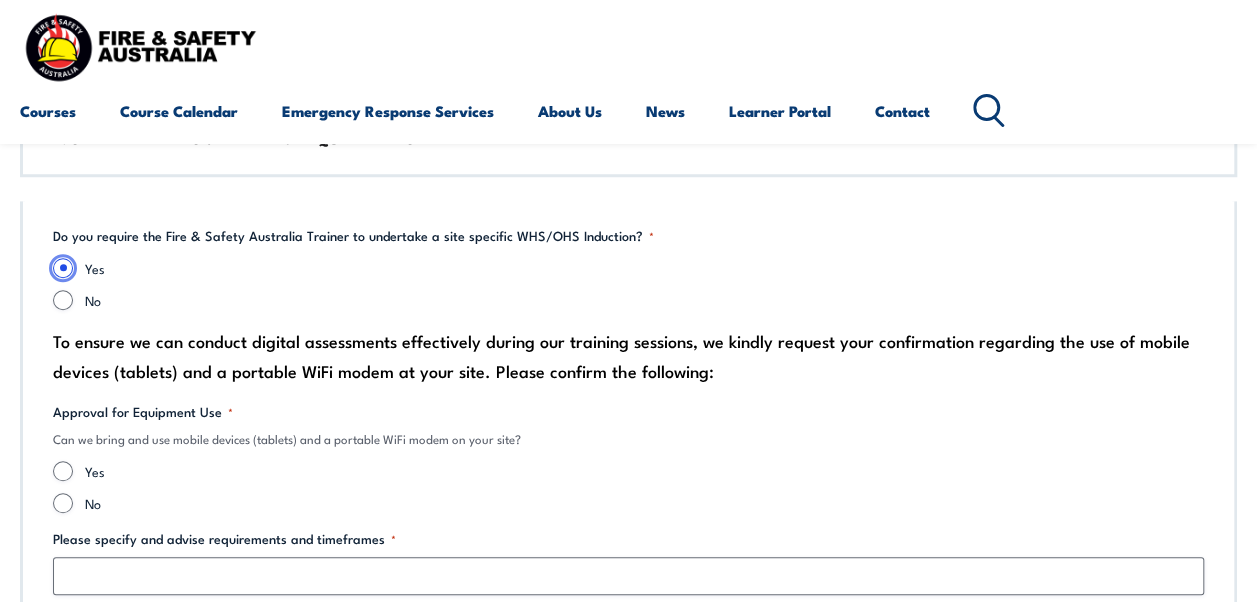scroll, scrollTop: 4376, scrollLeft: 0, axis: vertical 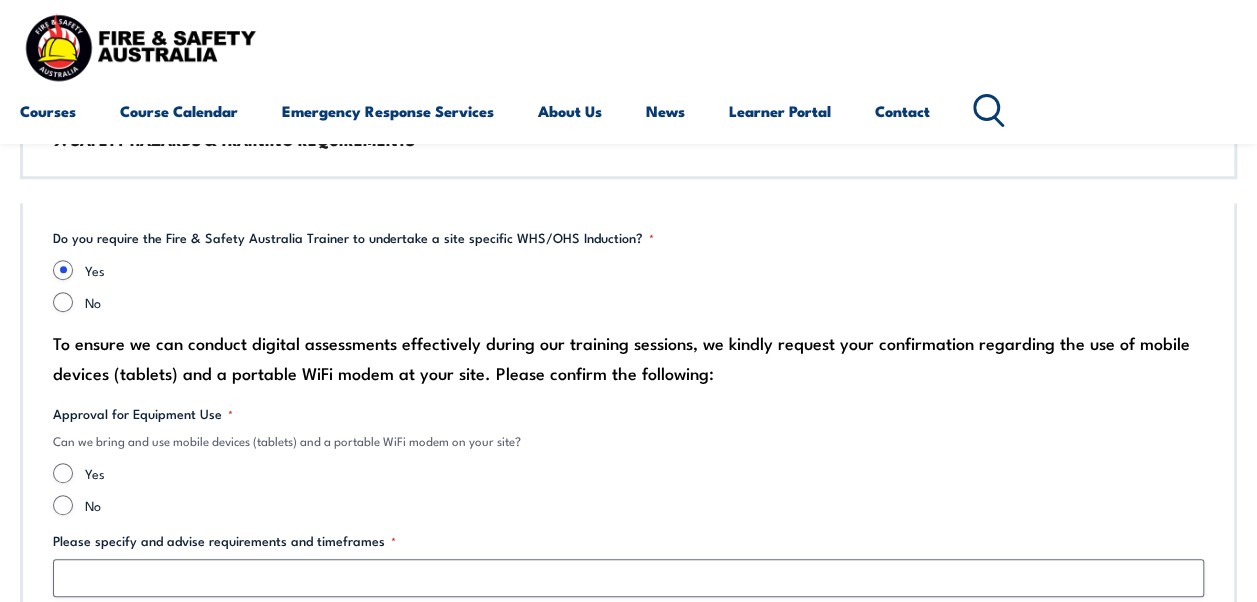 drag, startPoint x: 63, startPoint y: 300, endPoint x: 60, endPoint y: 316, distance: 16.27882 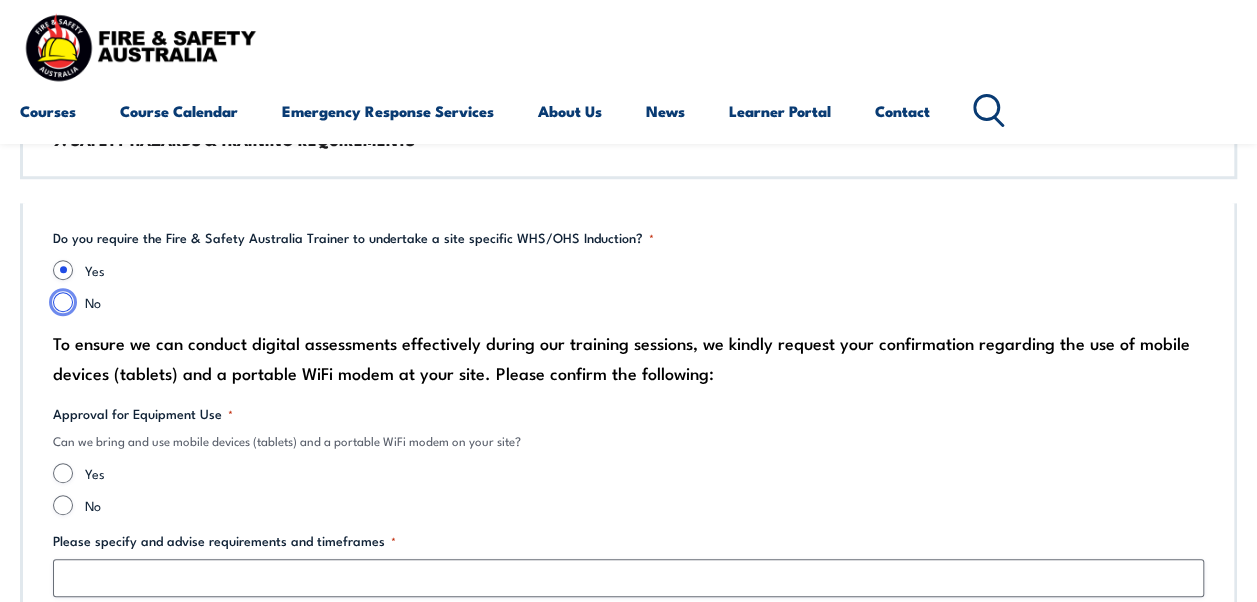 click on "No" at bounding box center (63, 302) 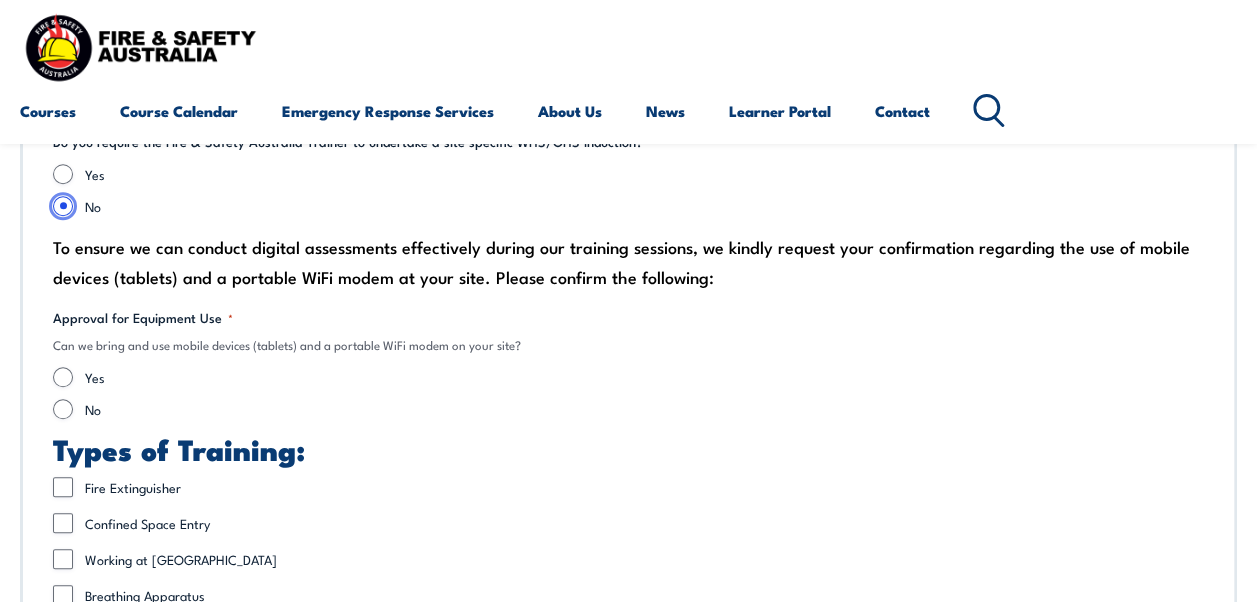 scroll, scrollTop: 4474, scrollLeft: 0, axis: vertical 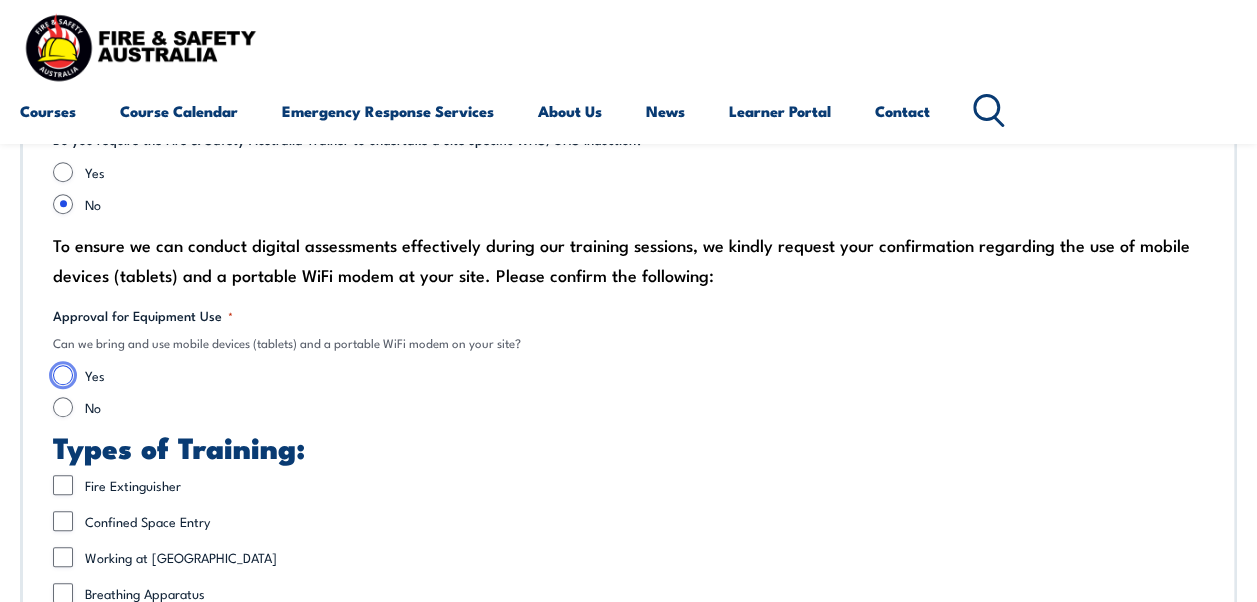 click on "Yes" at bounding box center [63, 375] 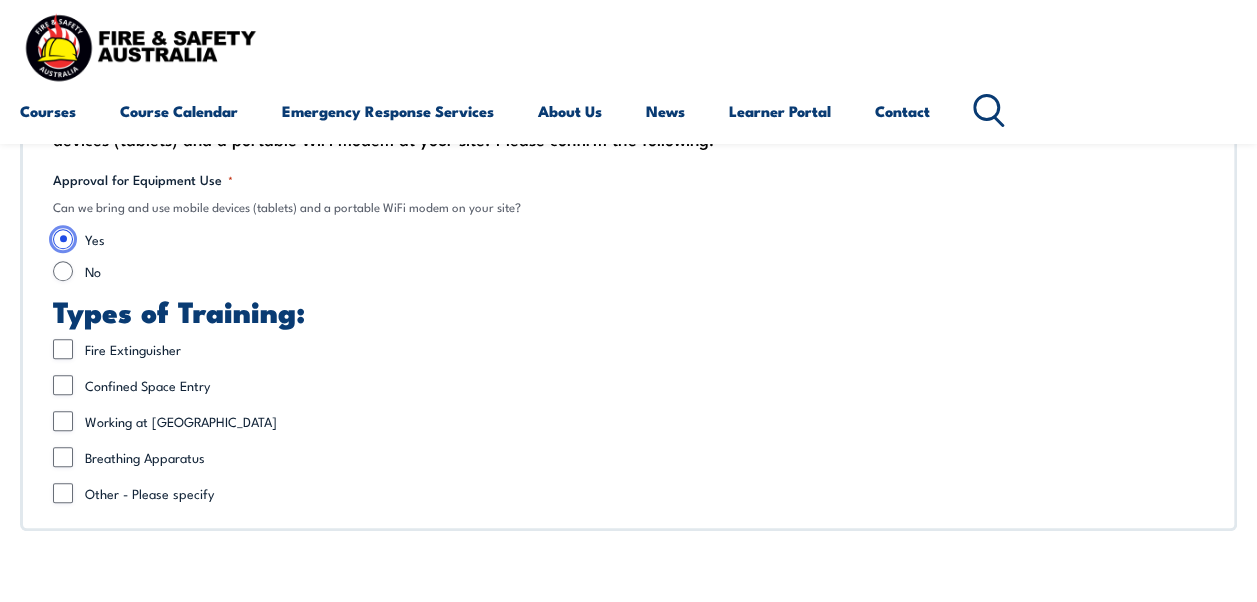 scroll, scrollTop: 4612, scrollLeft: 0, axis: vertical 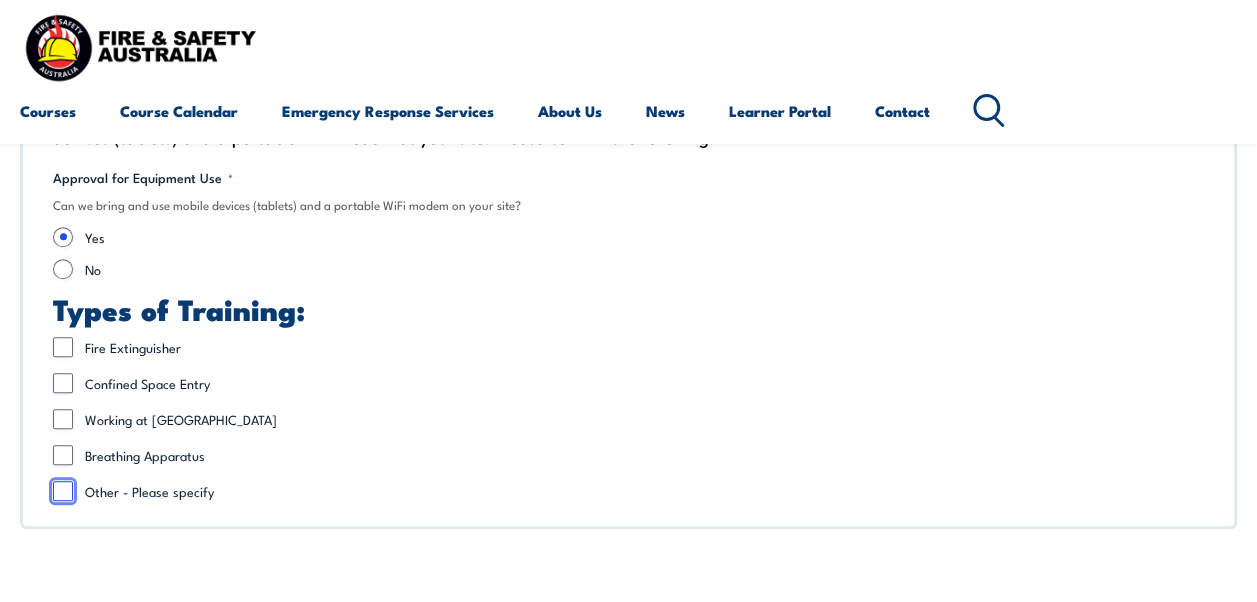 click on "Other - Please specify" at bounding box center [63, 491] 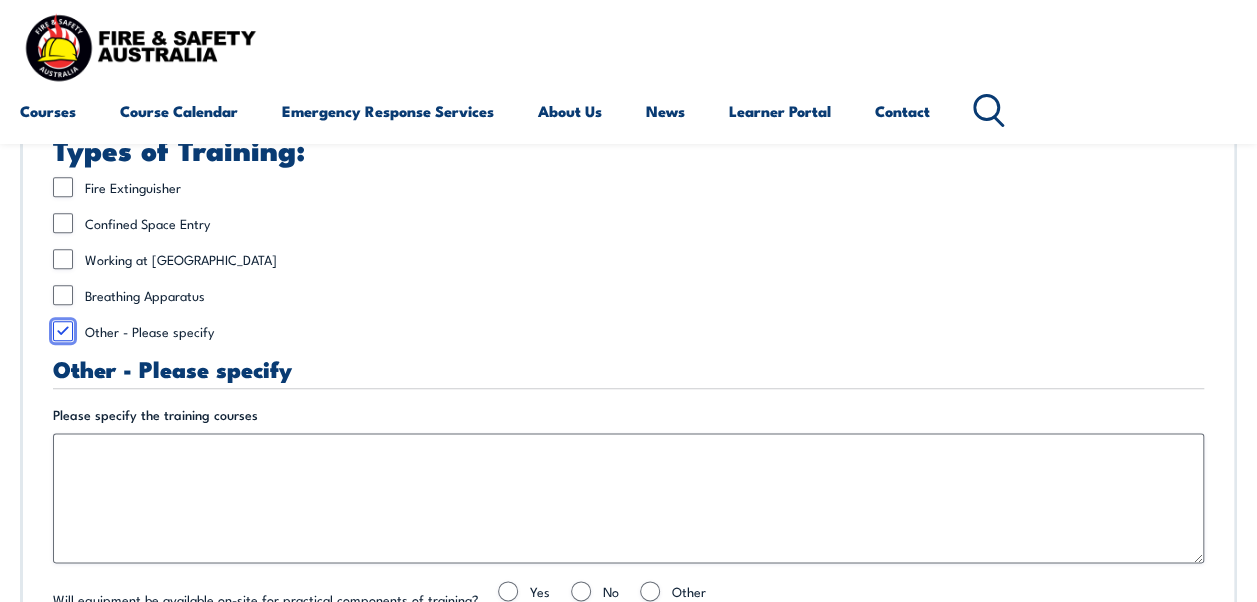 scroll, scrollTop: 4772, scrollLeft: 0, axis: vertical 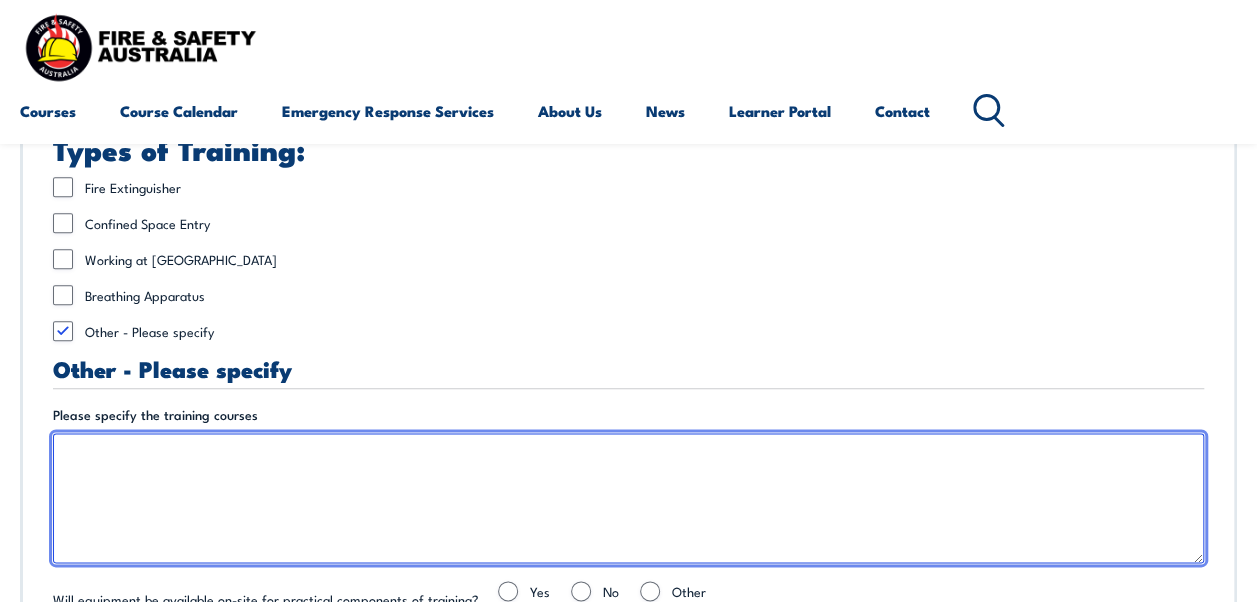 click on "Please specify the training courses" at bounding box center (628, 498) 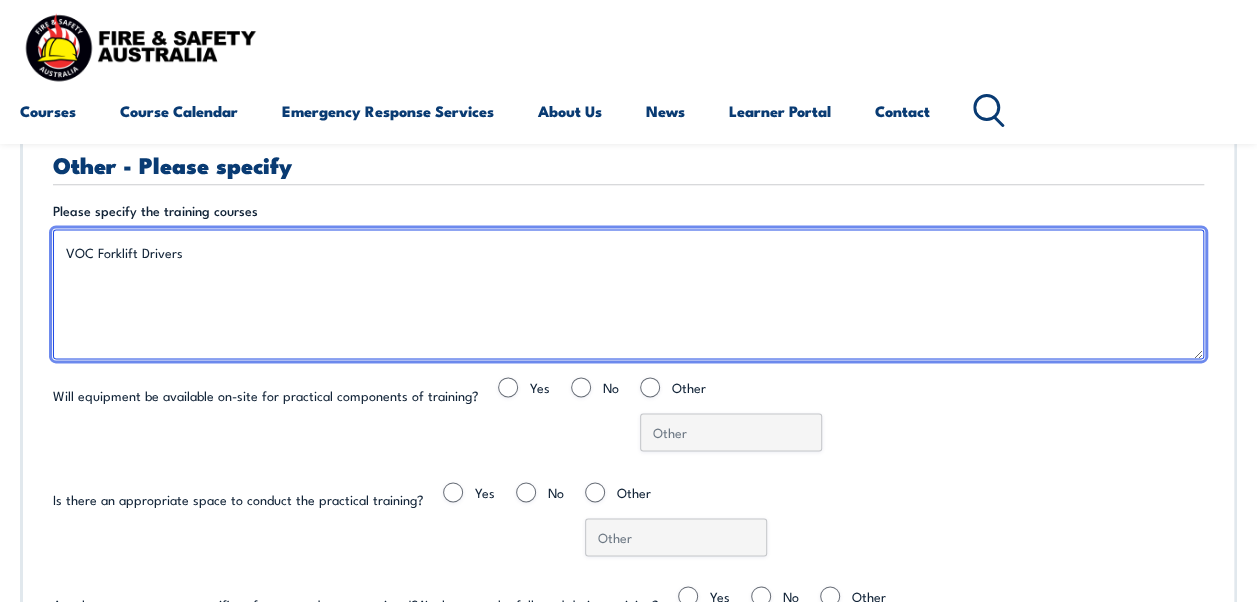 scroll, scrollTop: 5016, scrollLeft: 0, axis: vertical 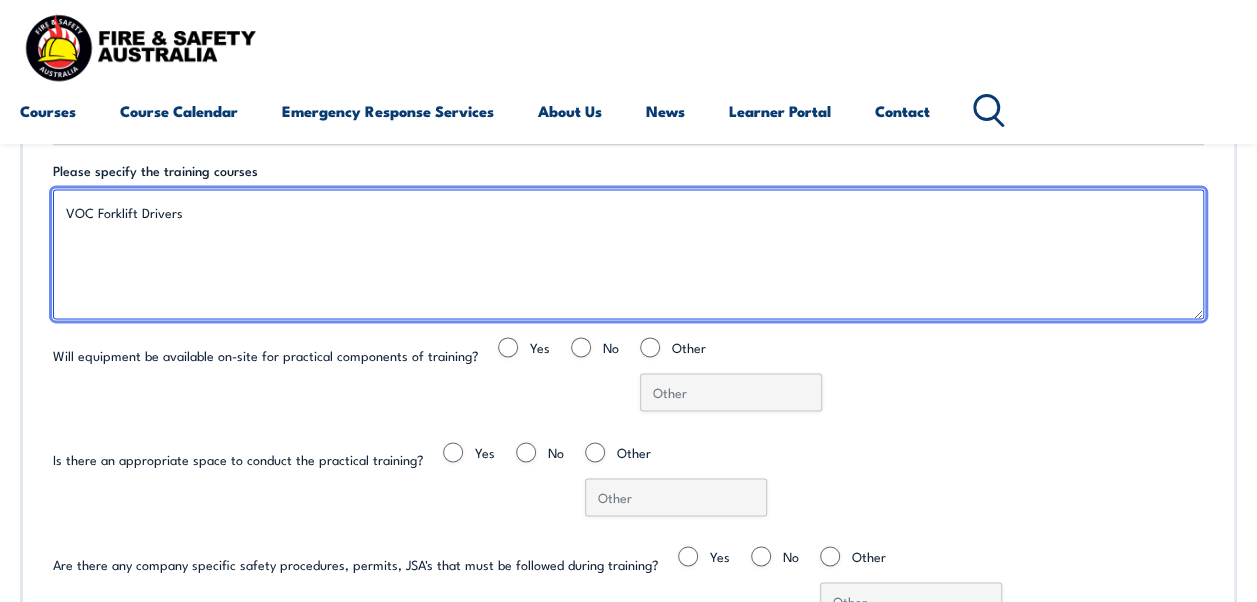 type on "VOC Forklift Drivers" 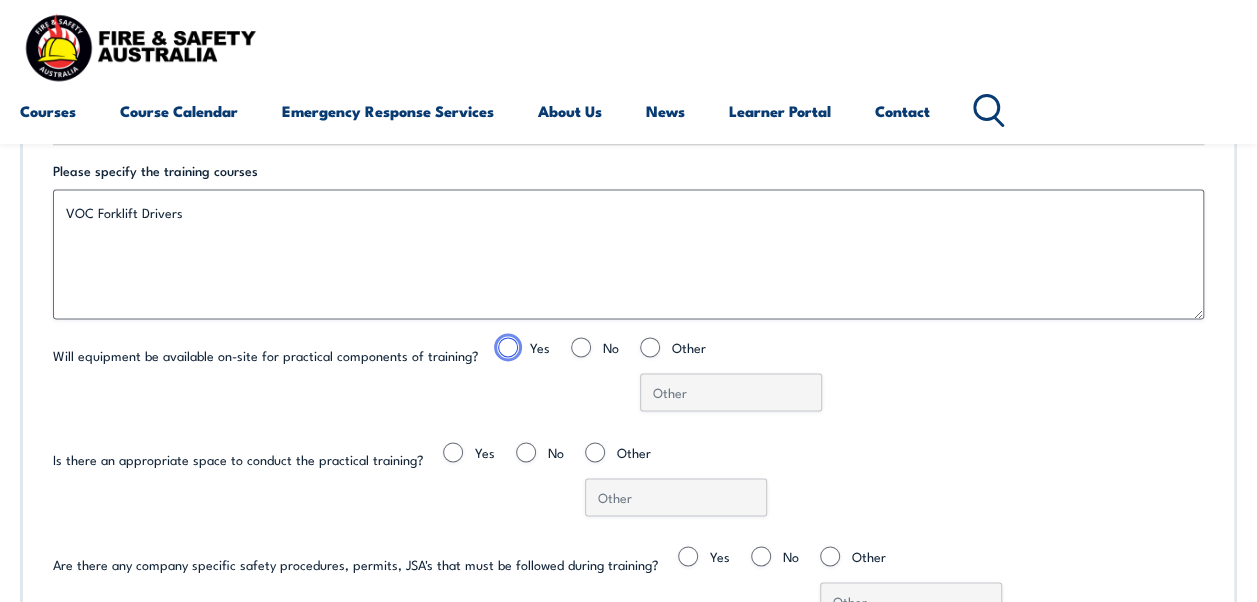 click on "Yes" at bounding box center (508, 347) 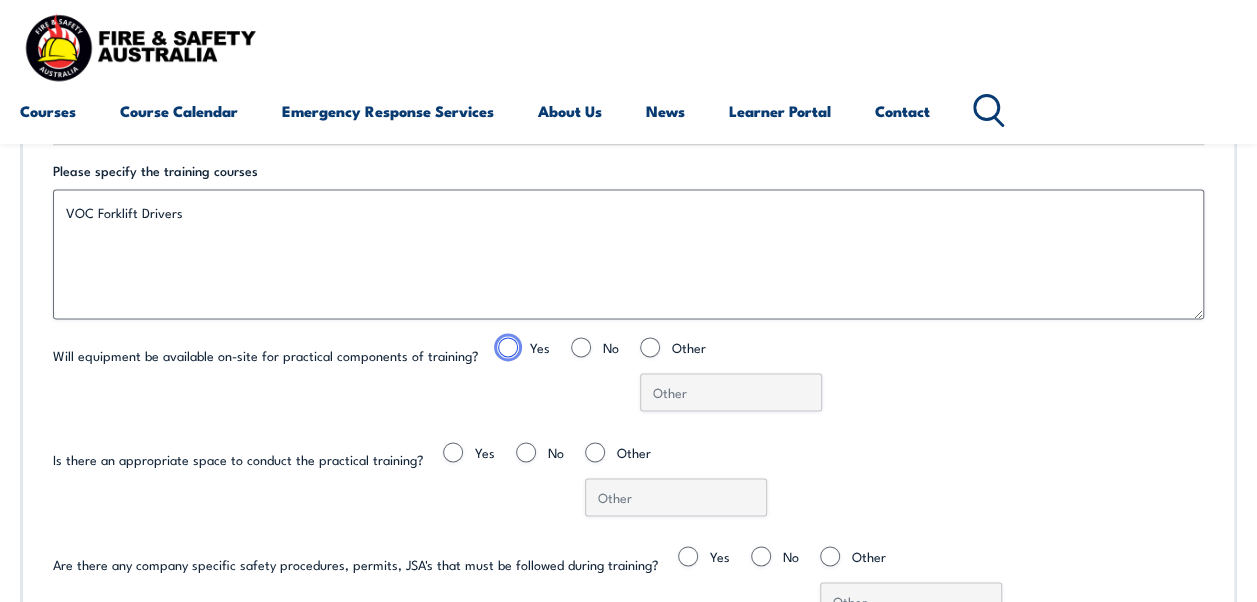radio on "true" 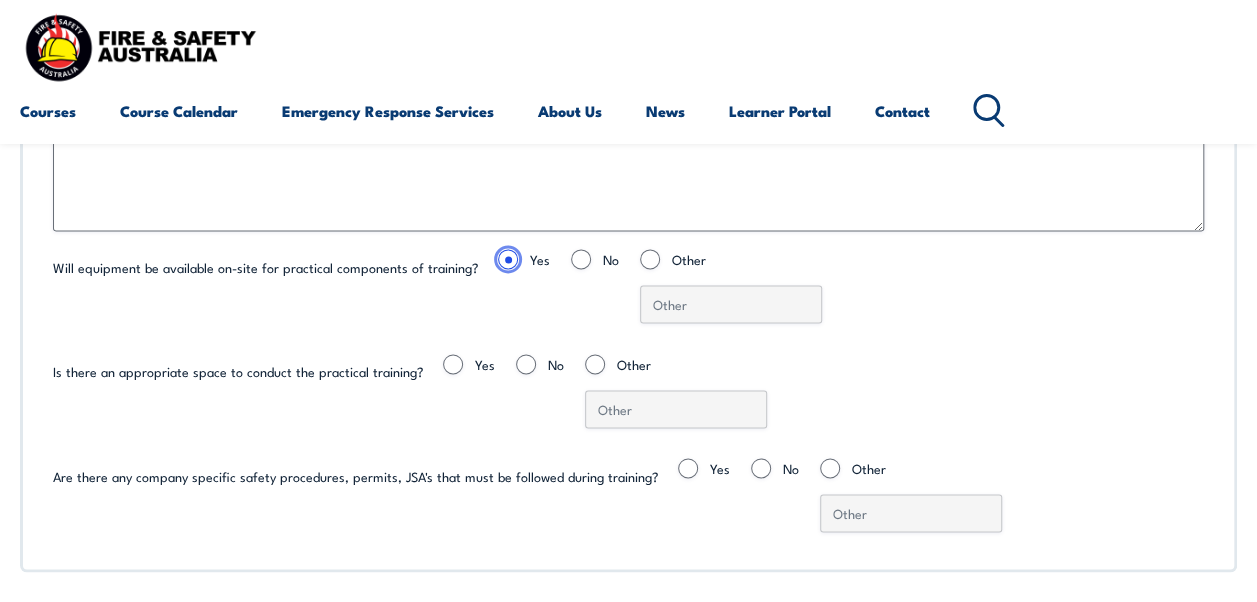 scroll, scrollTop: 5106, scrollLeft: 0, axis: vertical 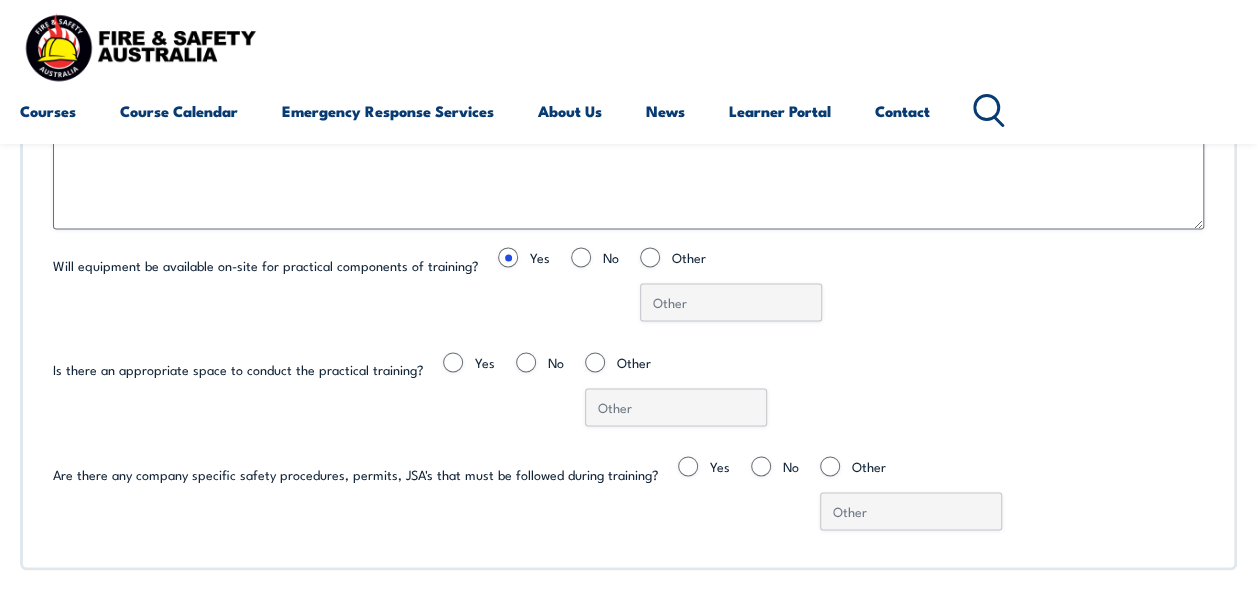 click on "Is there an appropriate space to conduct the practical training?" at bounding box center [248, 359] 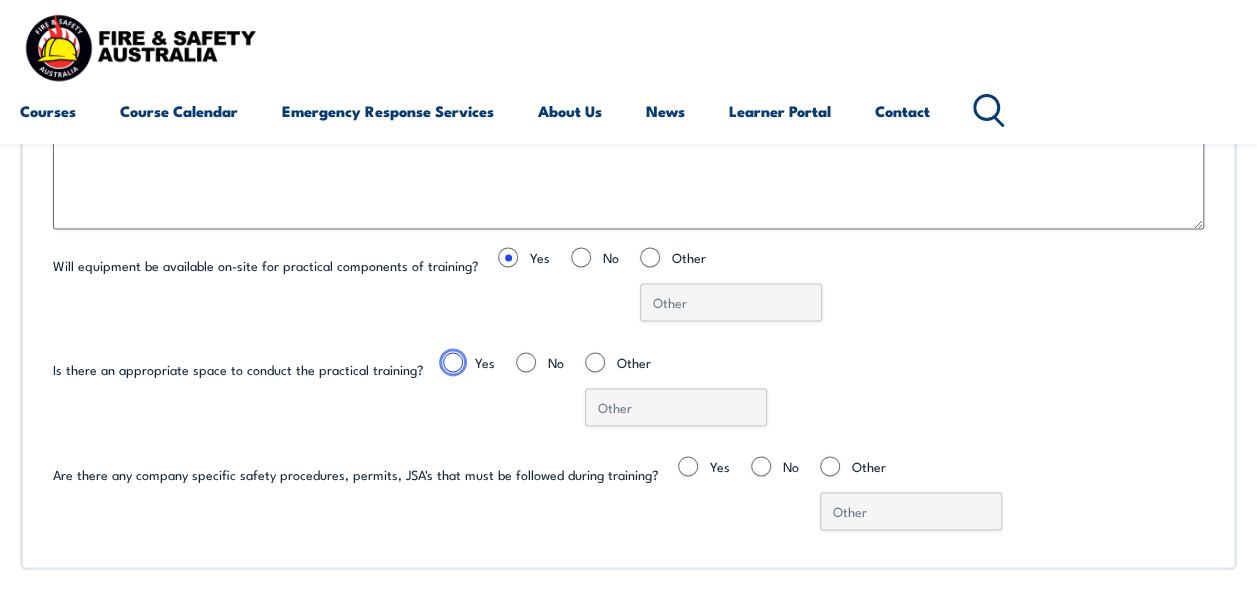 click on "Yes" at bounding box center [453, 362] 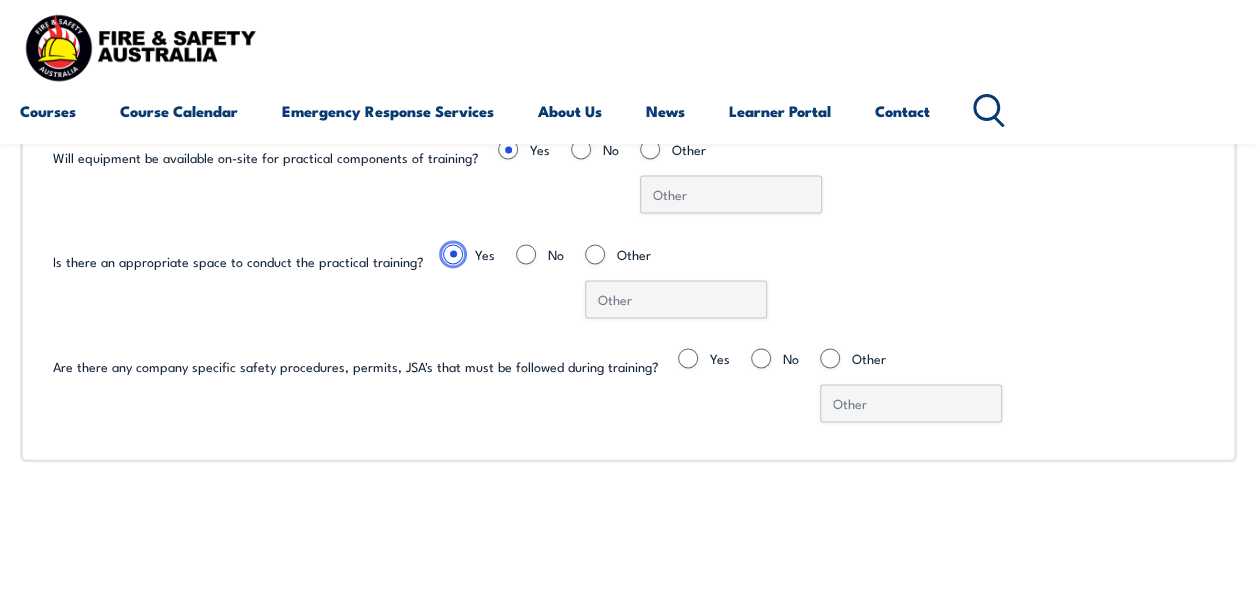 scroll, scrollTop: 5216, scrollLeft: 0, axis: vertical 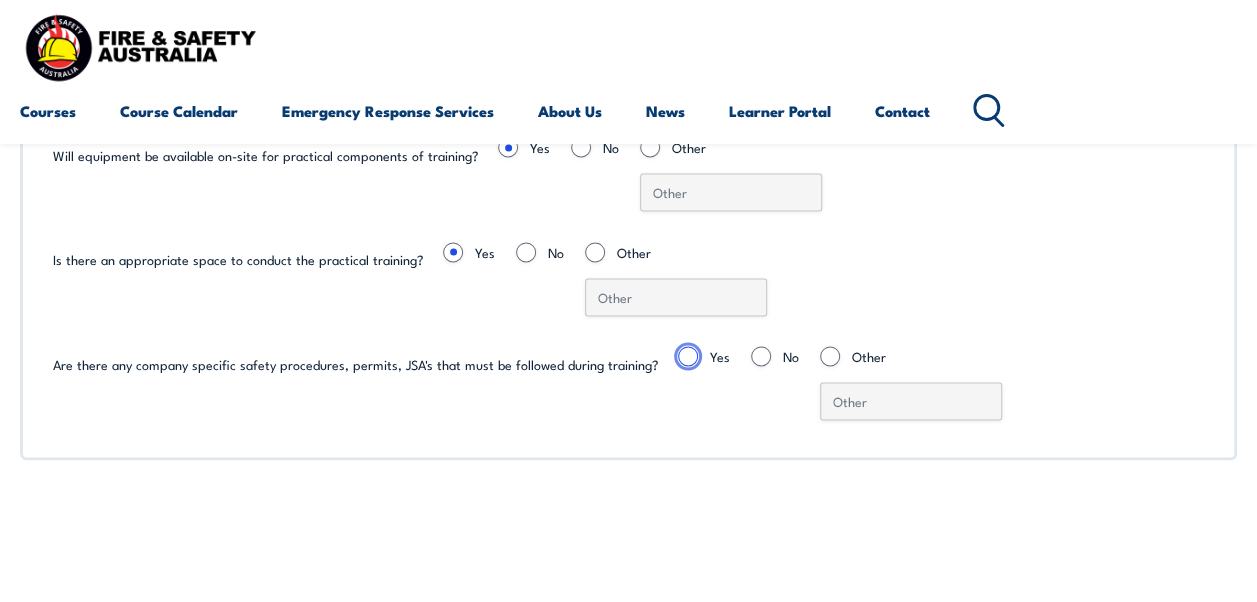 click on "Yes" at bounding box center (688, 356) 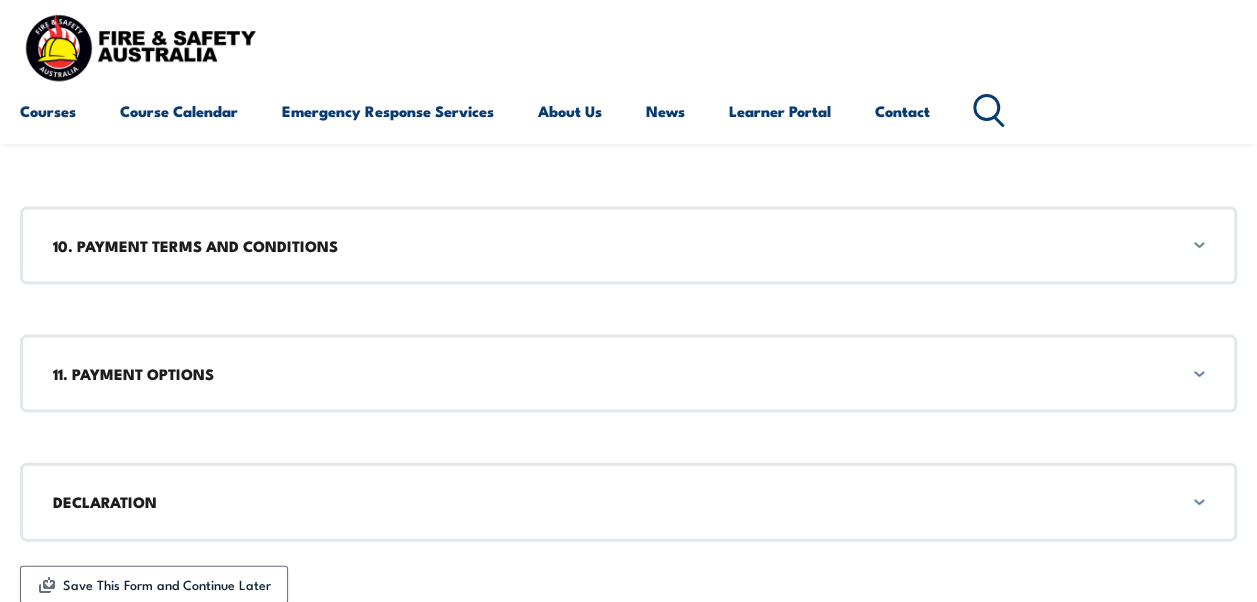 scroll, scrollTop: 5680, scrollLeft: 0, axis: vertical 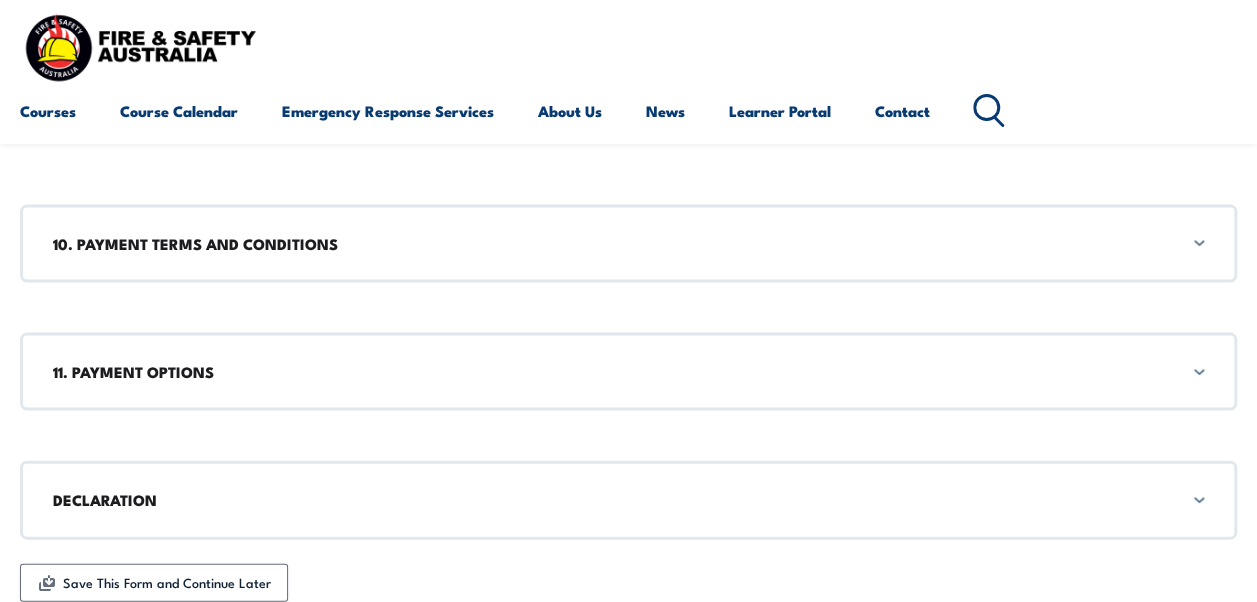 click on "10. PAYMENT TERMS AND CONDITIONS" at bounding box center (628, 244) 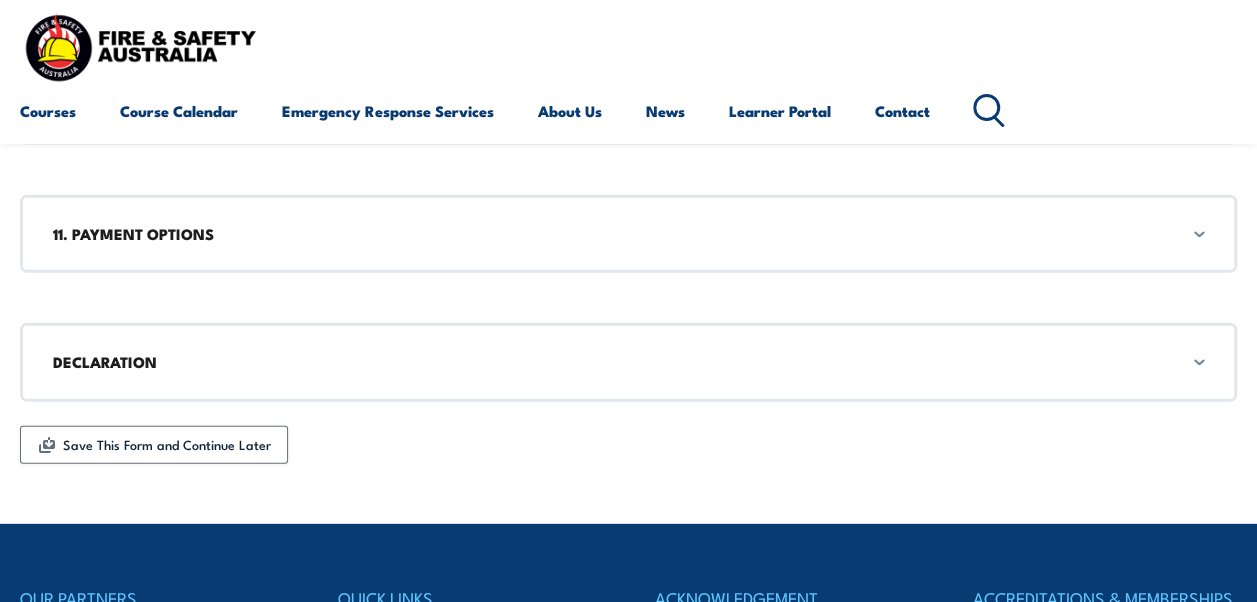 scroll, scrollTop: 6410, scrollLeft: 0, axis: vertical 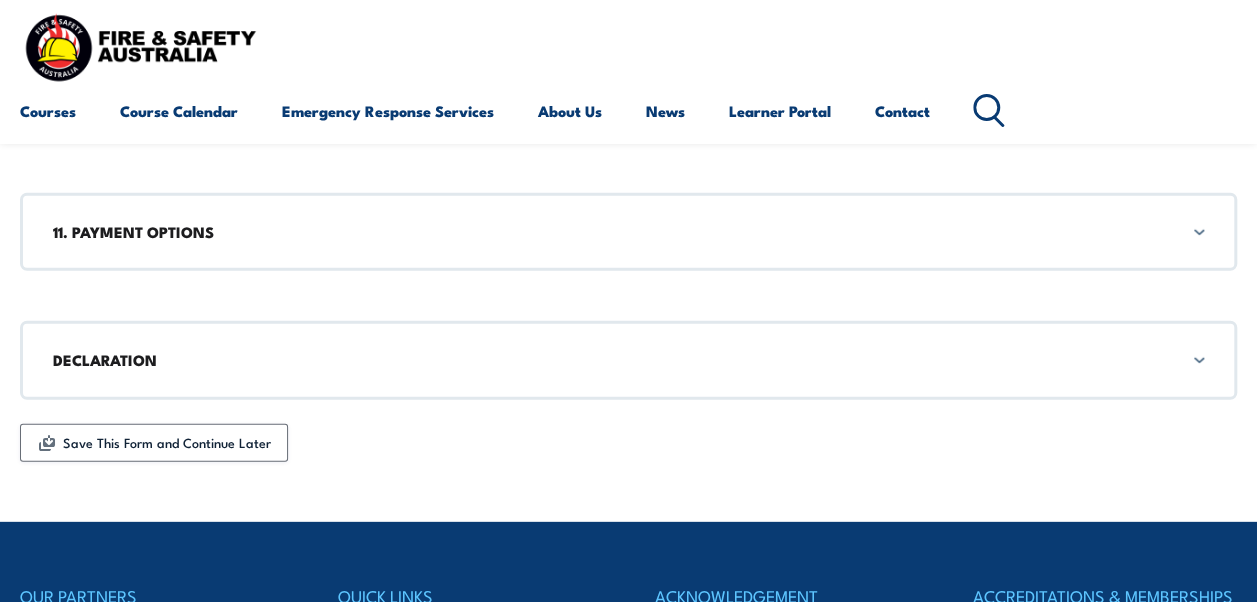 click on "11. PAYMENT OPTIONS" at bounding box center [628, 232] 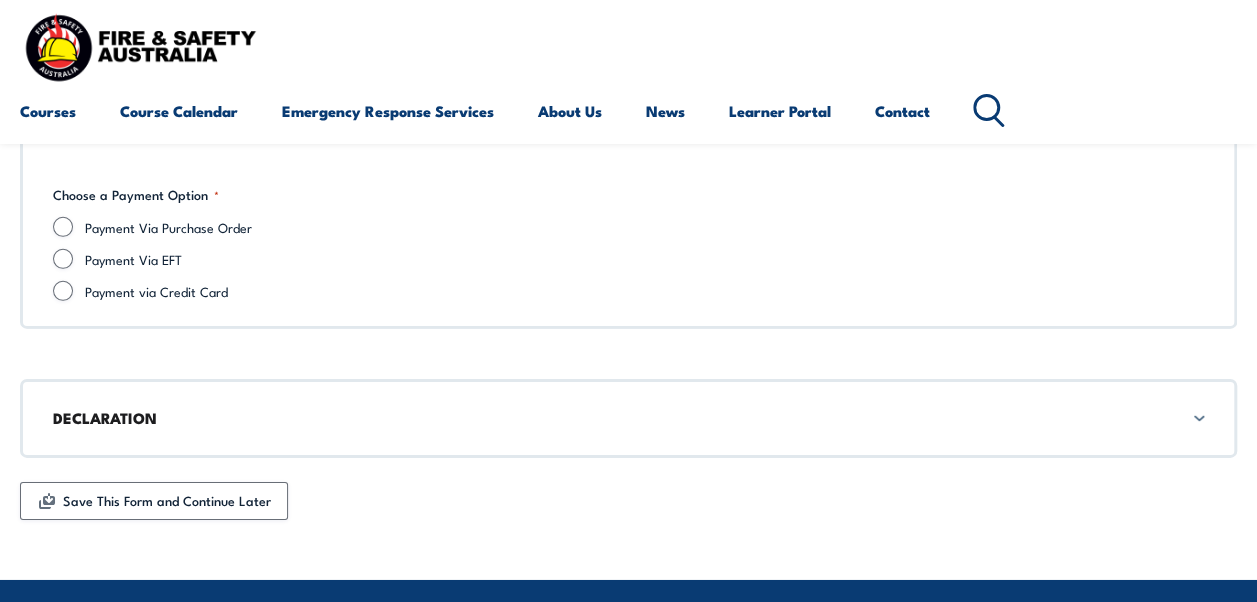 scroll, scrollTop: 6761, scrollLeft: 0, axis: vertical 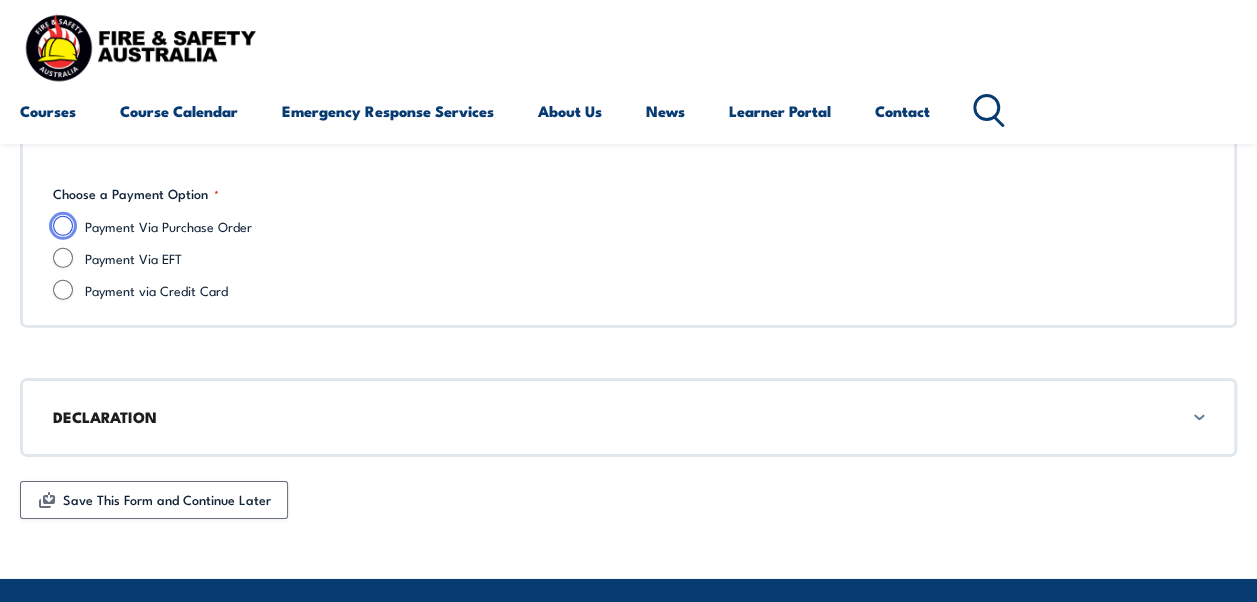 click on "Payment Via Purchase Order" at bounding box center [63, 226] 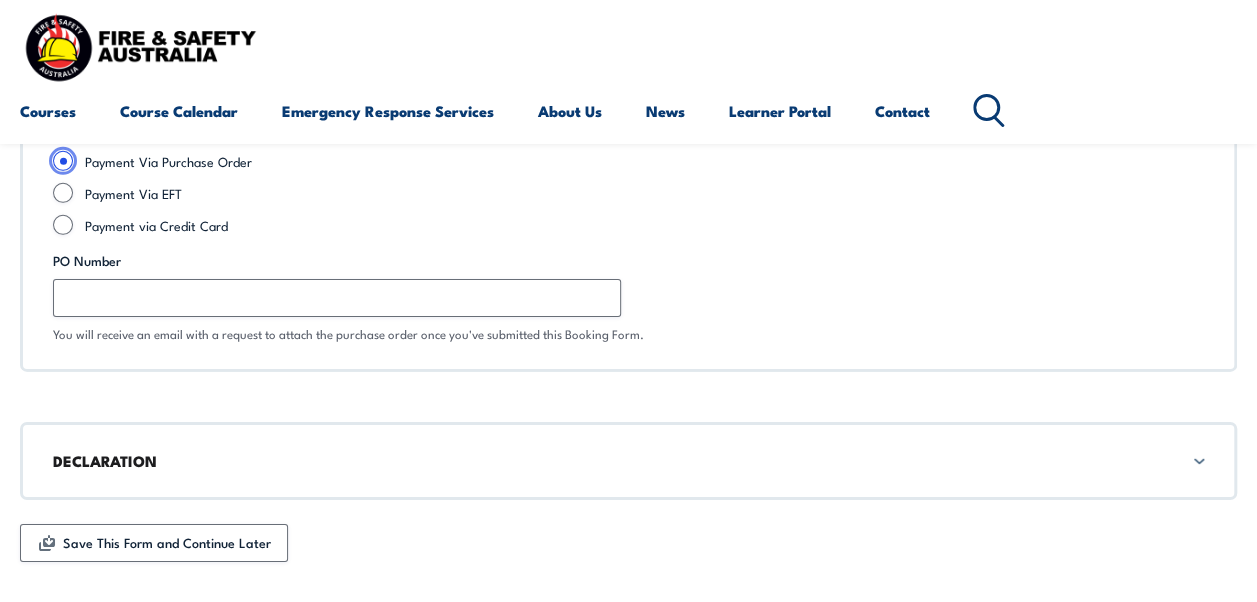 scroll, scrollTop: 6830, scrollLeft: 0, axis: vertical 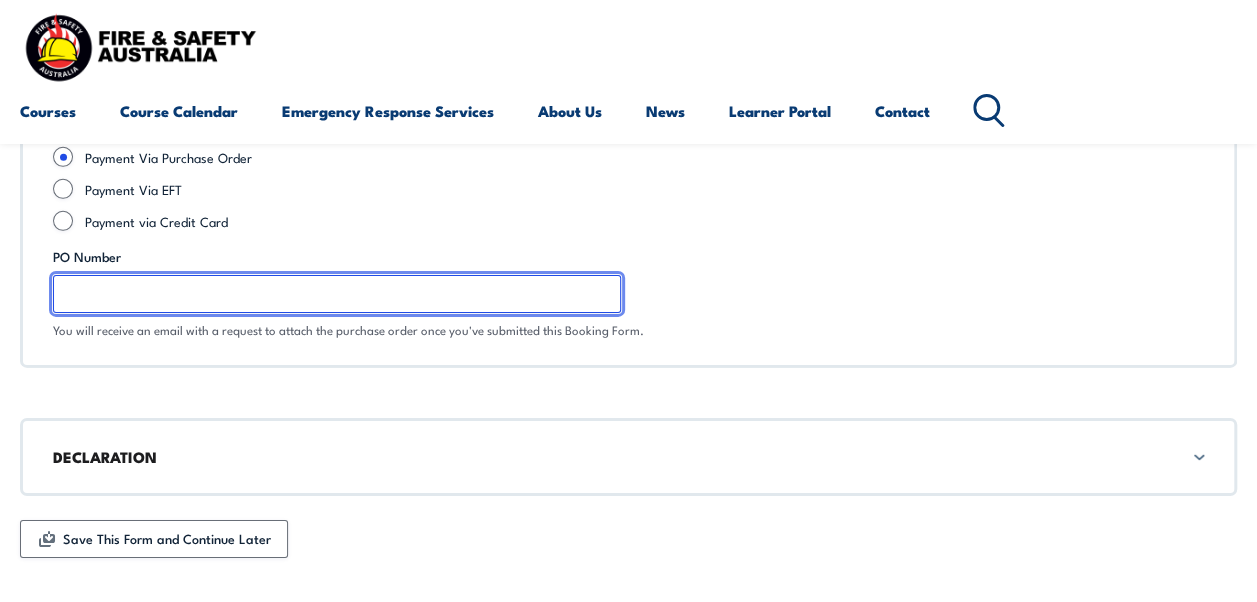 click on "PO Number" at bounding box center (337, 294) 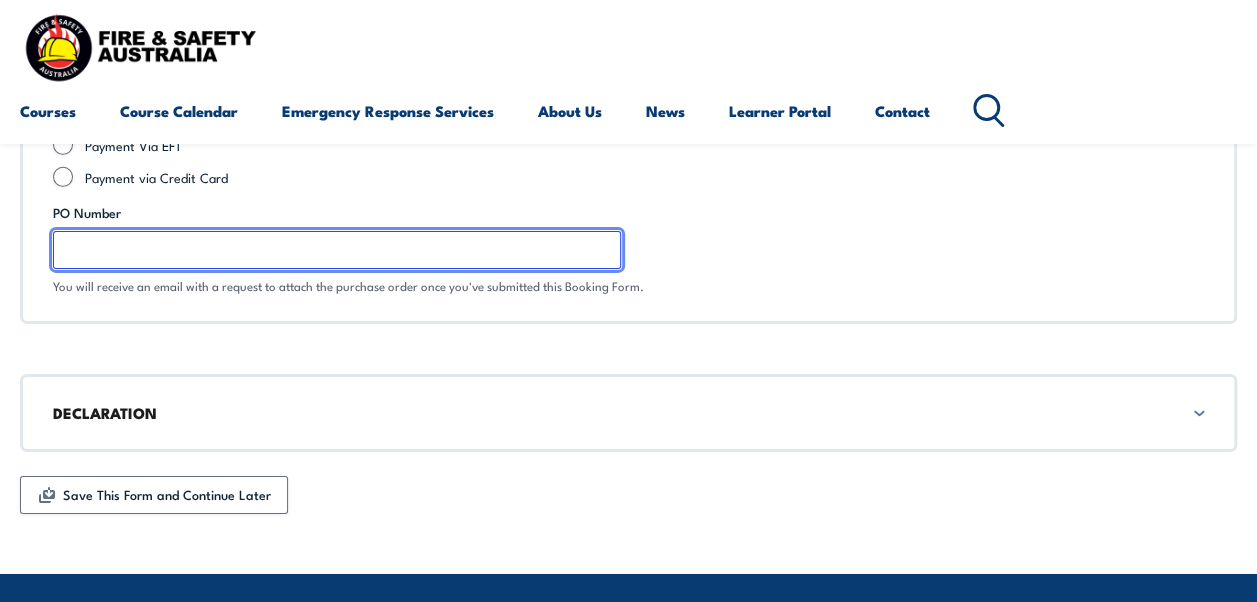 scroll, scrollTop: 6875, scrollLeft: 0, axis: vertical 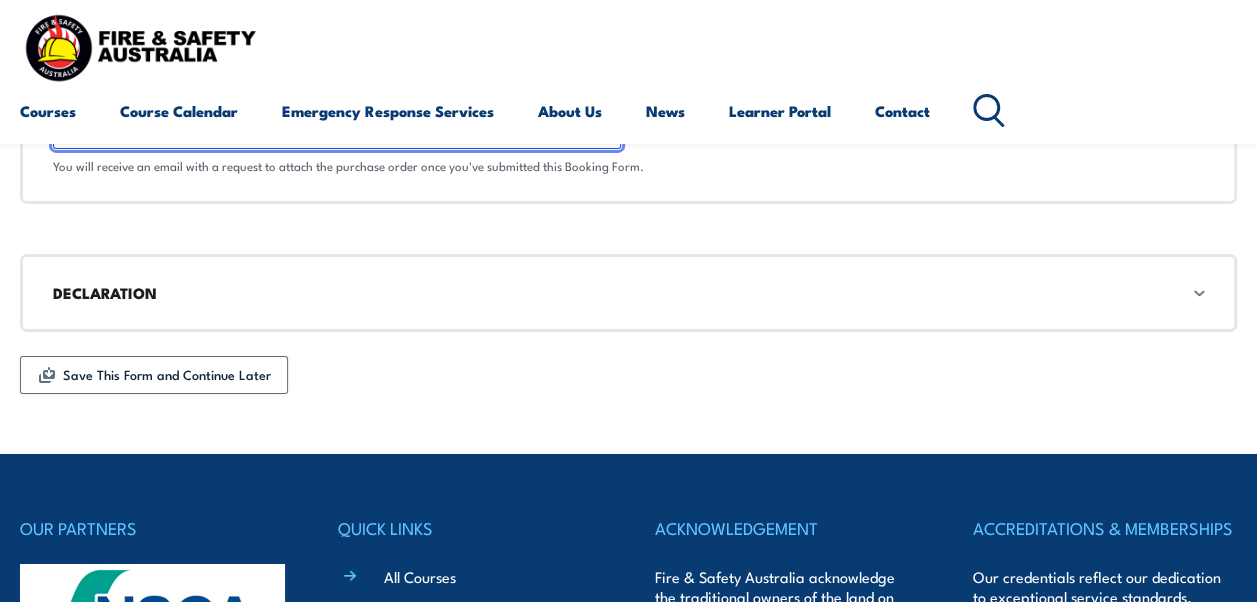type on "TBC" 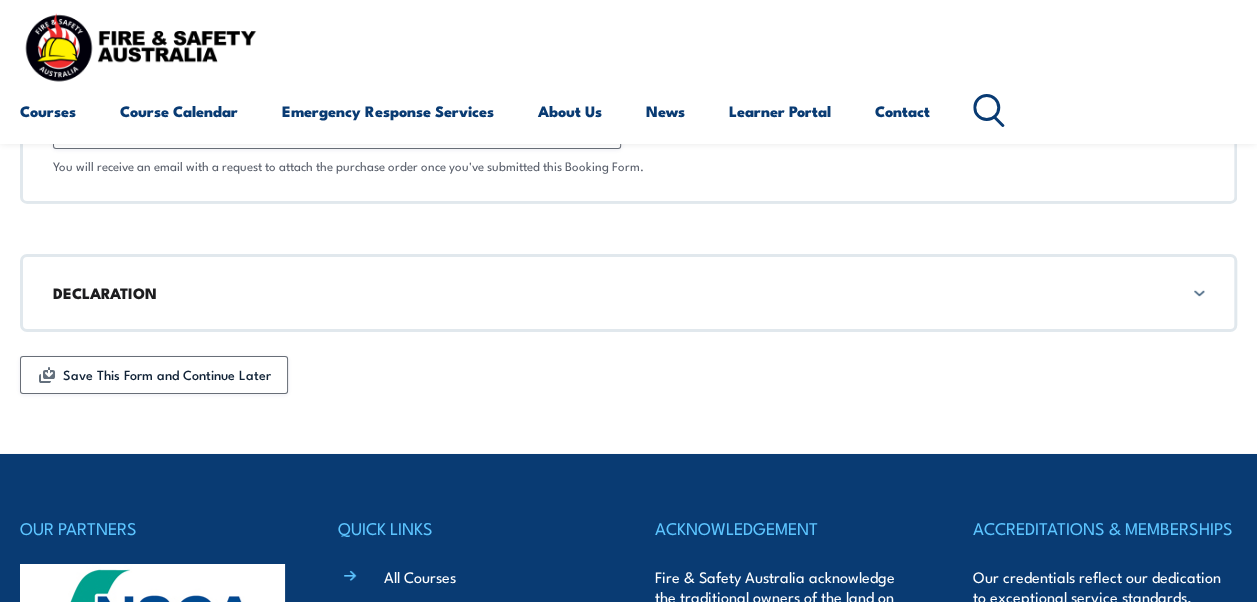click on "DECLARATION" at bounding box center (628, 293) 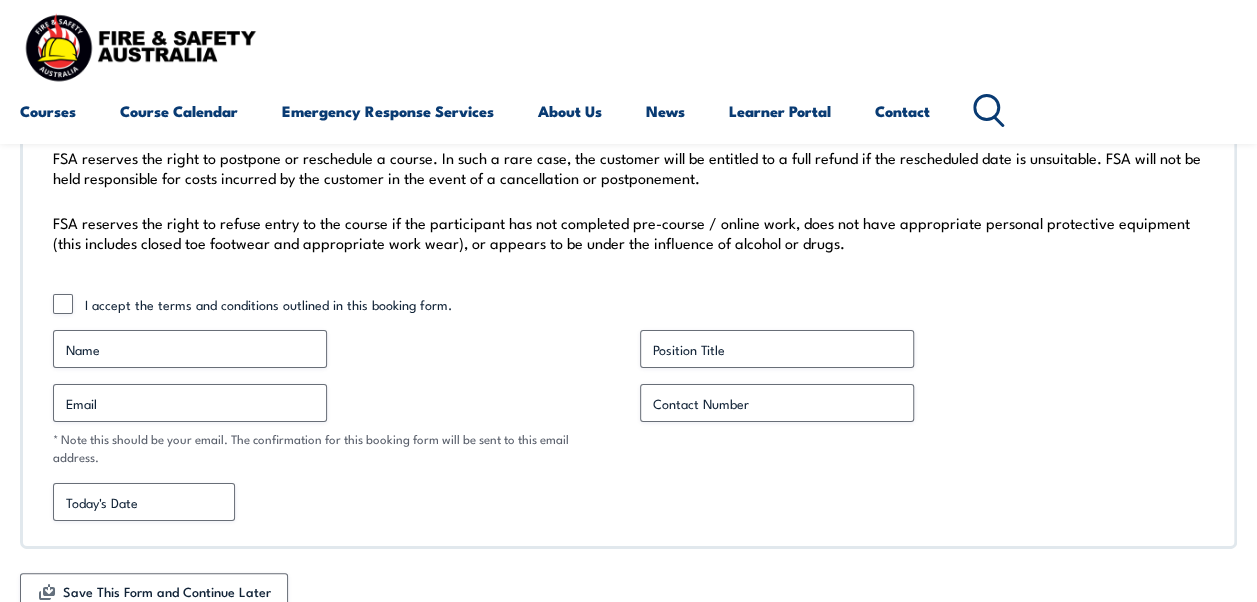 scroll, scrollTop: 7464, scrollLeft: 0, axis: vertical 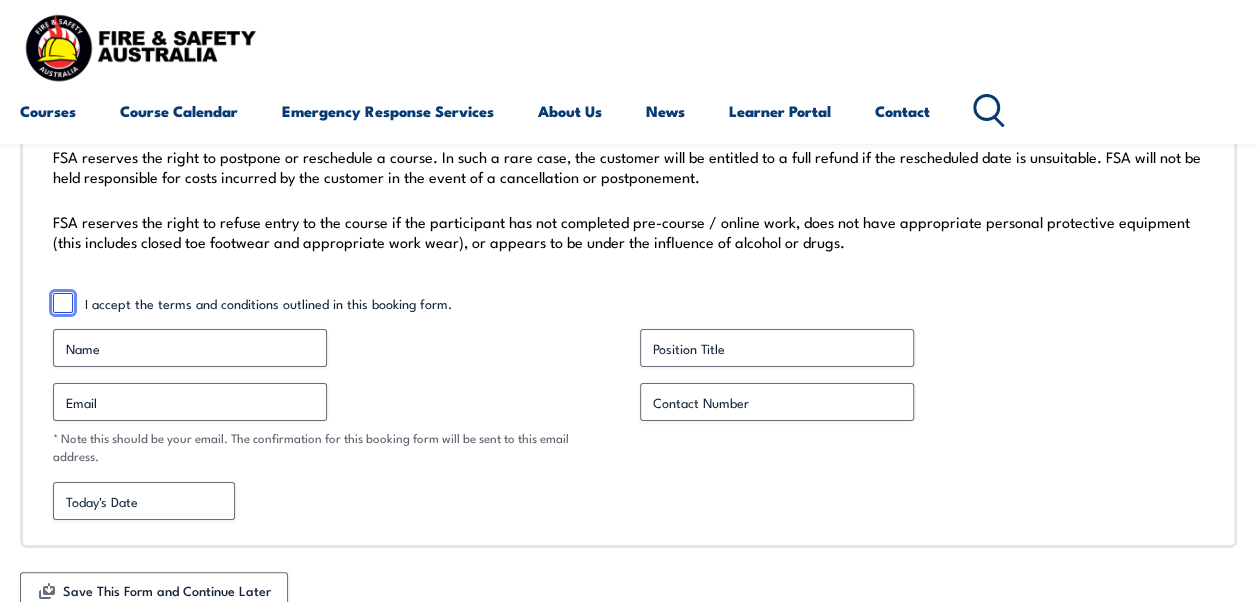 click on "I accept the terms and conditions outlined in this booking form." at bounding box center [63, 303] 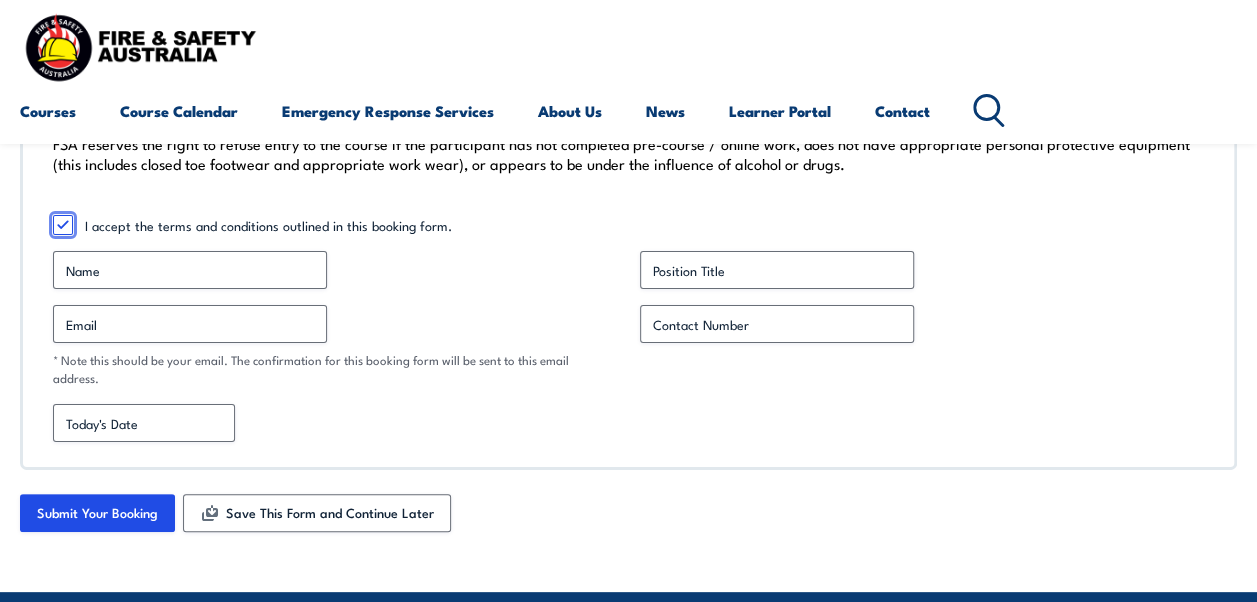 scroll, scrollTop: 7543, scrollLeft: 0, axis: vertical 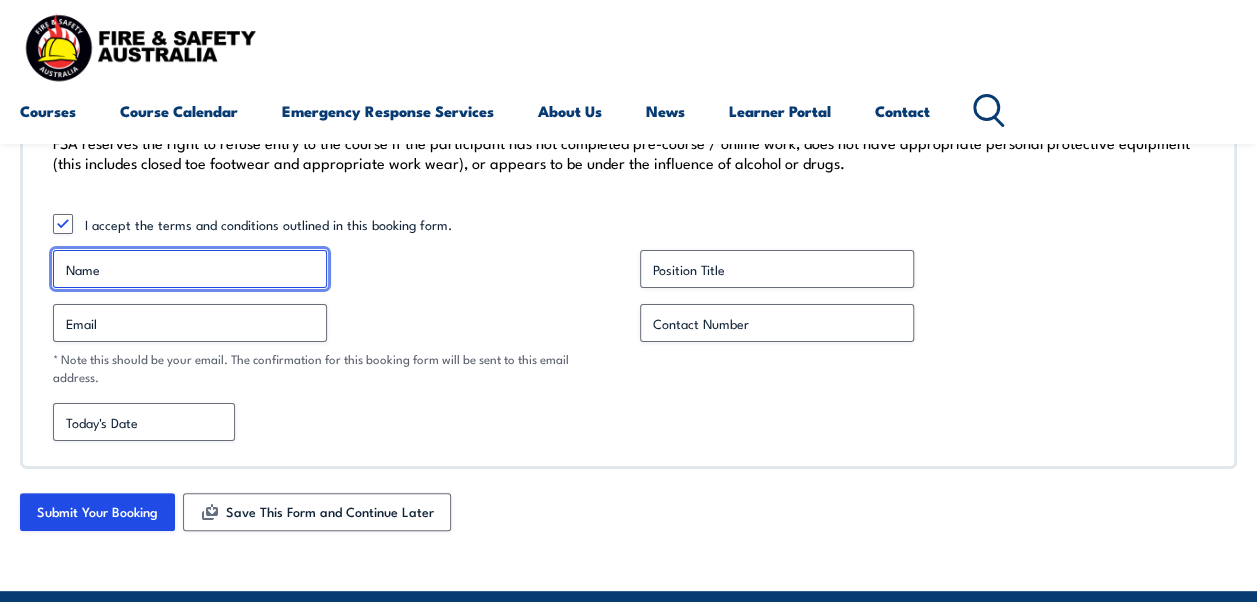 click on "Name *" at bounding box center (190, 269) 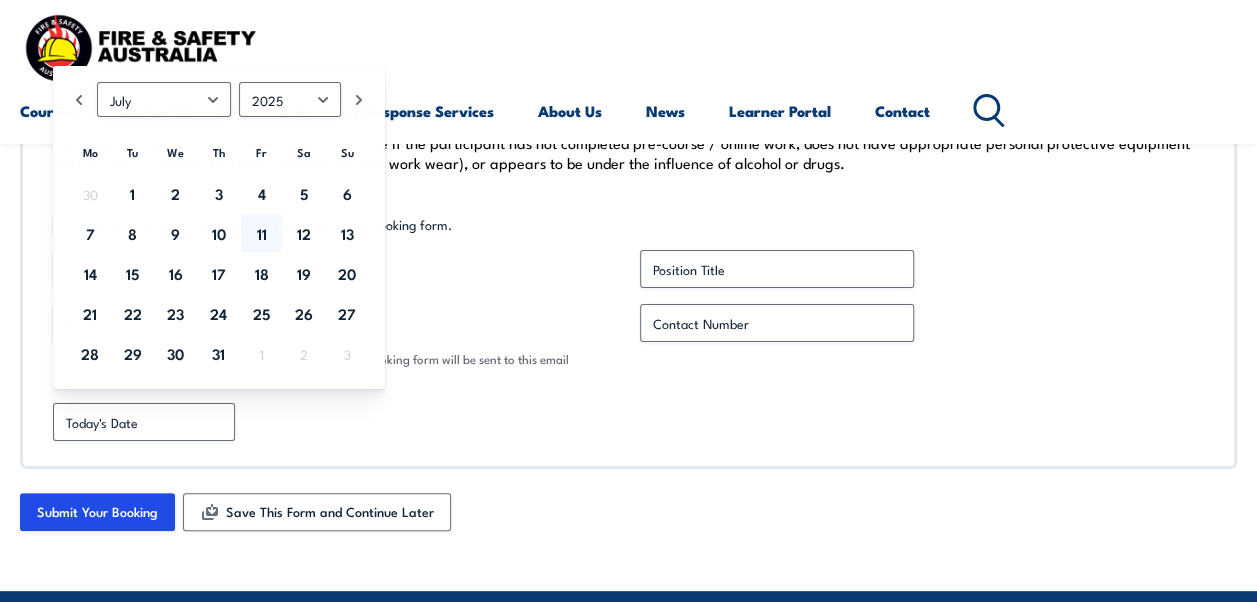 click on "MM slash DD slash YYYY" at bounding box center [628, 422] 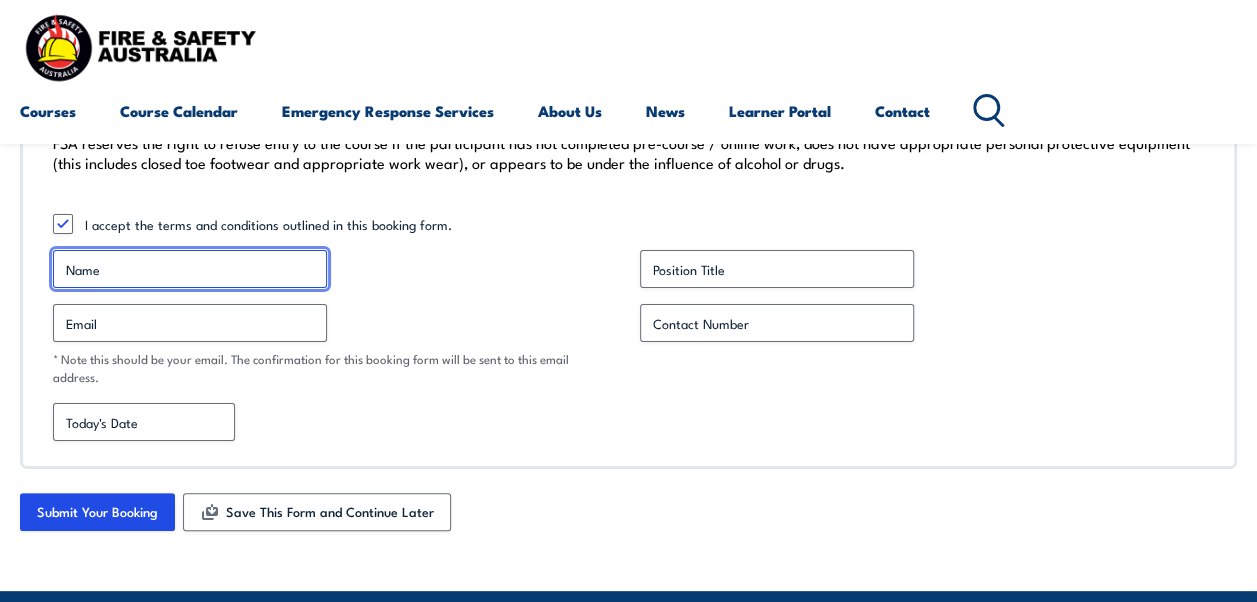 click on "Name *" at bounding box center (190, 269) 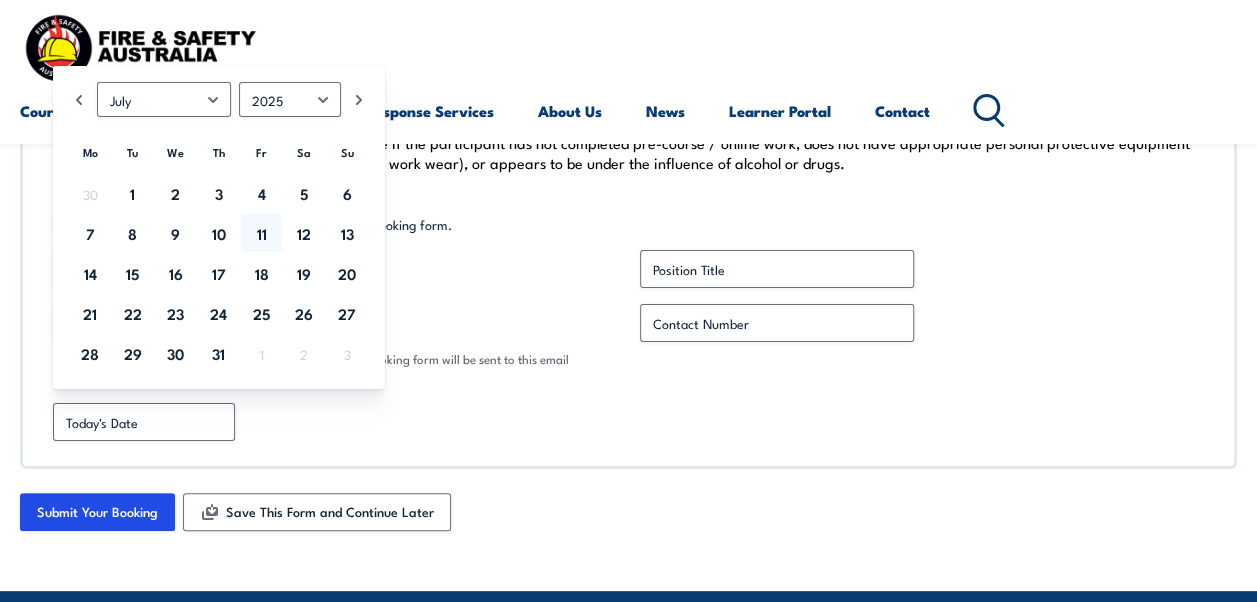 click on "* Note this should be your email. The confirmation for this booking form will be sent to this email address." at bounding box center (335, 368) 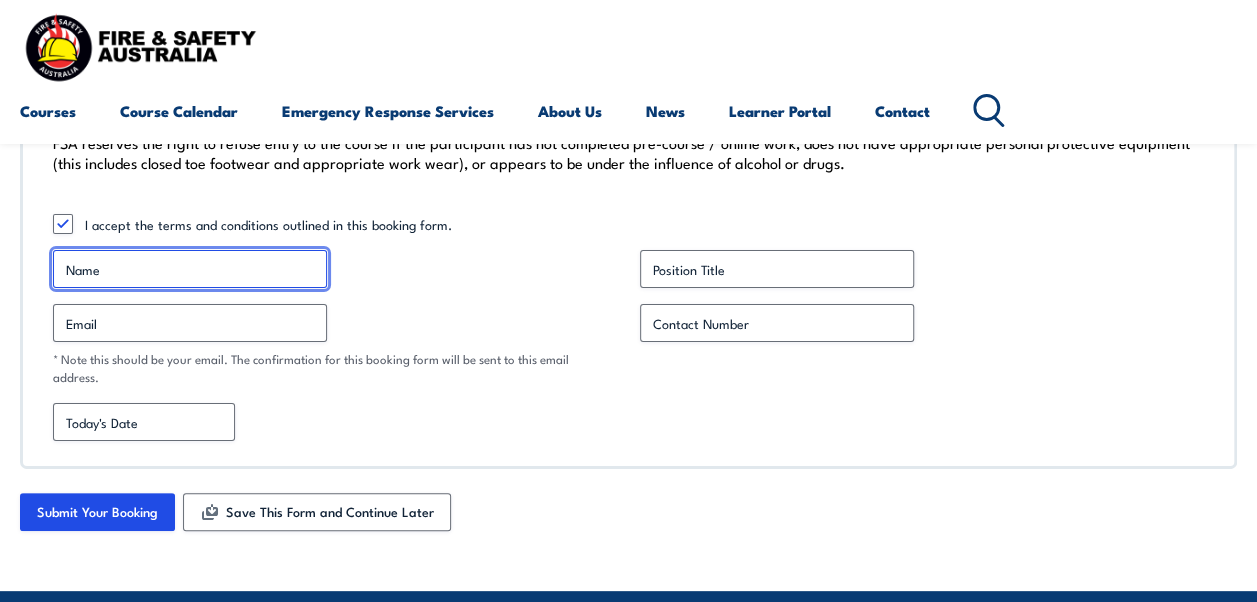 click on "Name *" at bounding box center (190, 269) 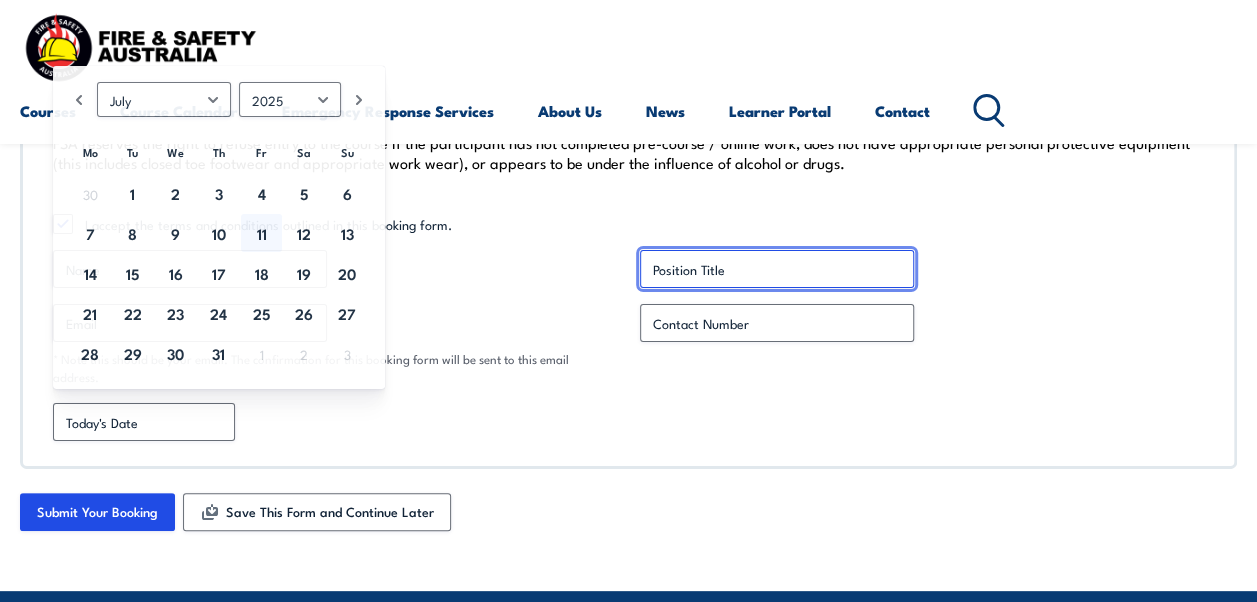 click on "Position Title *" at bounding box center (777, 269) 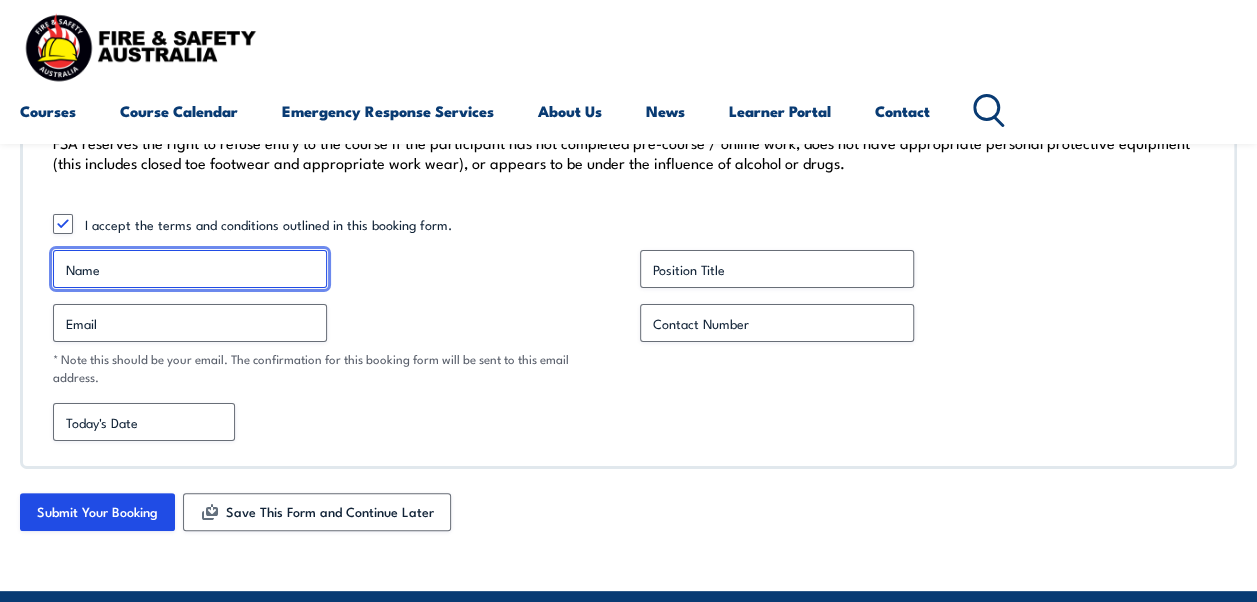 click on "Name *" at bounding box center [190, 269] 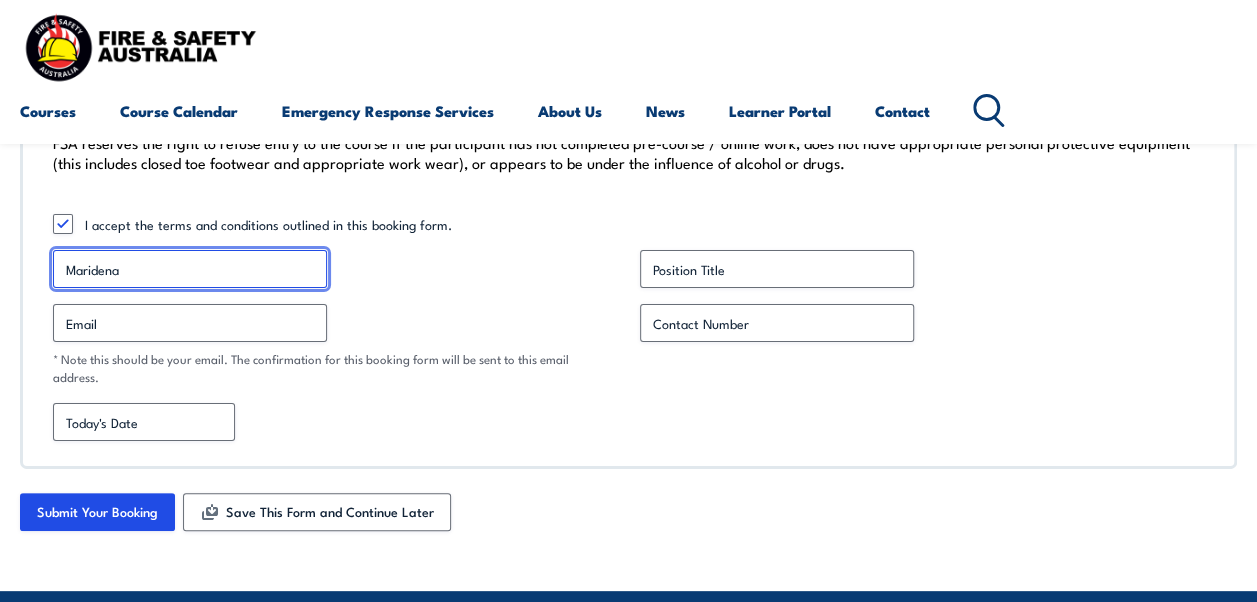 type on "[PERSON_NAME]" 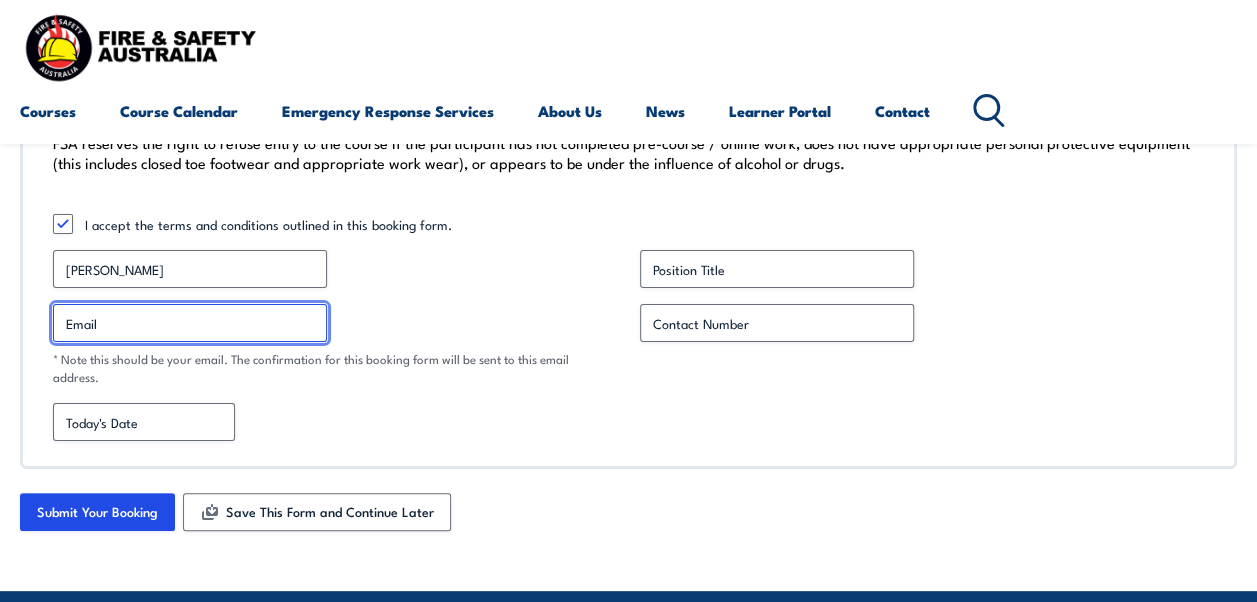 click on "Email *" at bounding box center [190, 323] 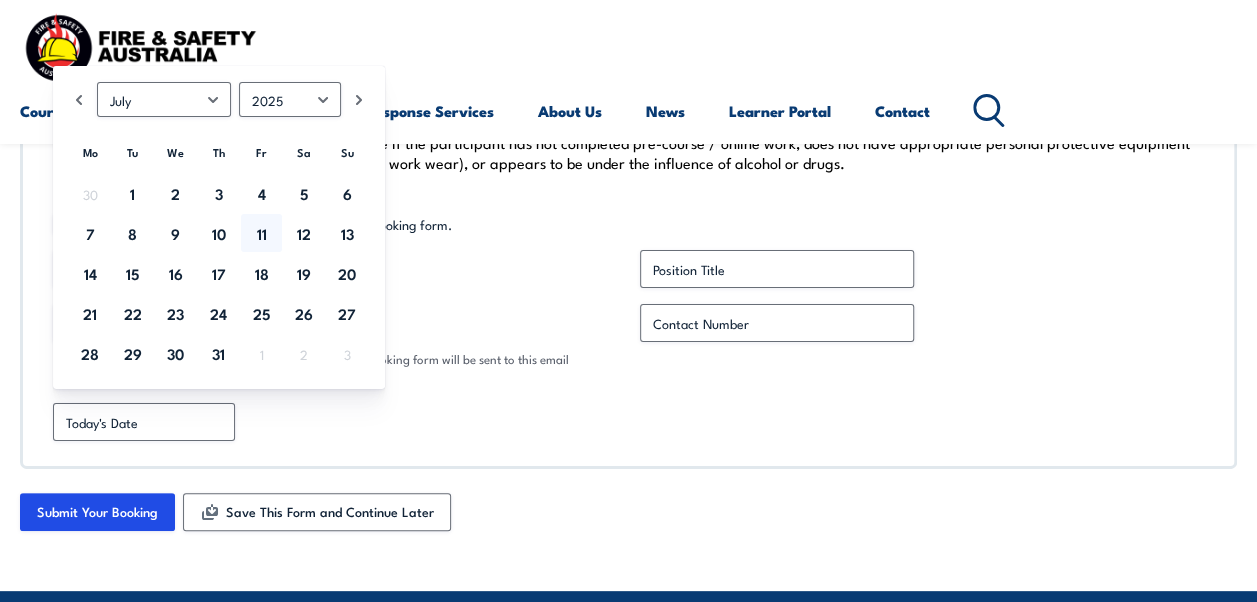 click on "* Note this should be your email. The confirmation for this booking form will be sent to this email address." at bounding box center [335, 368] 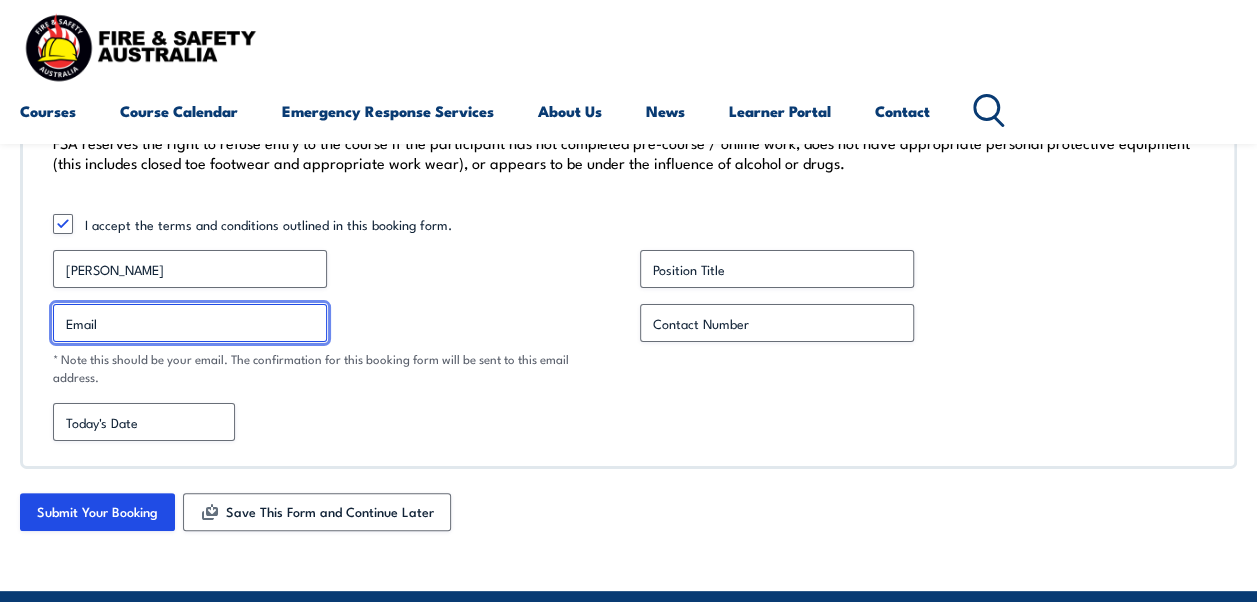 click on "Email *" at bounding box center [190, 323] 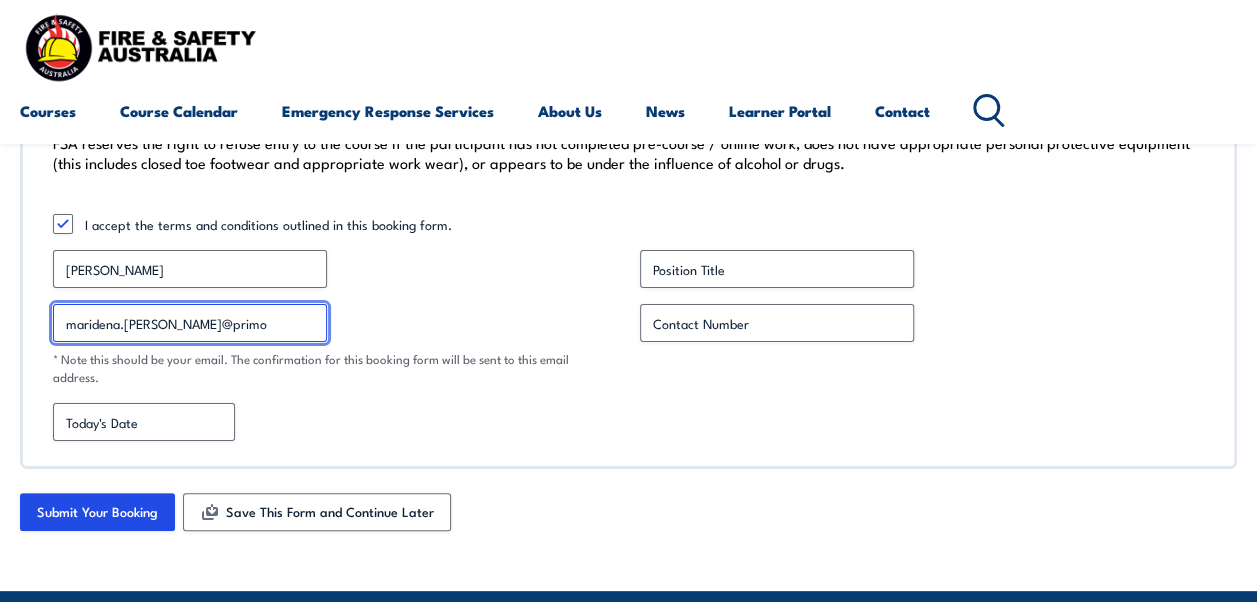type on "[EMAIL_ADDRESS][PERSON_NAME][DOMAIN_NAME]" 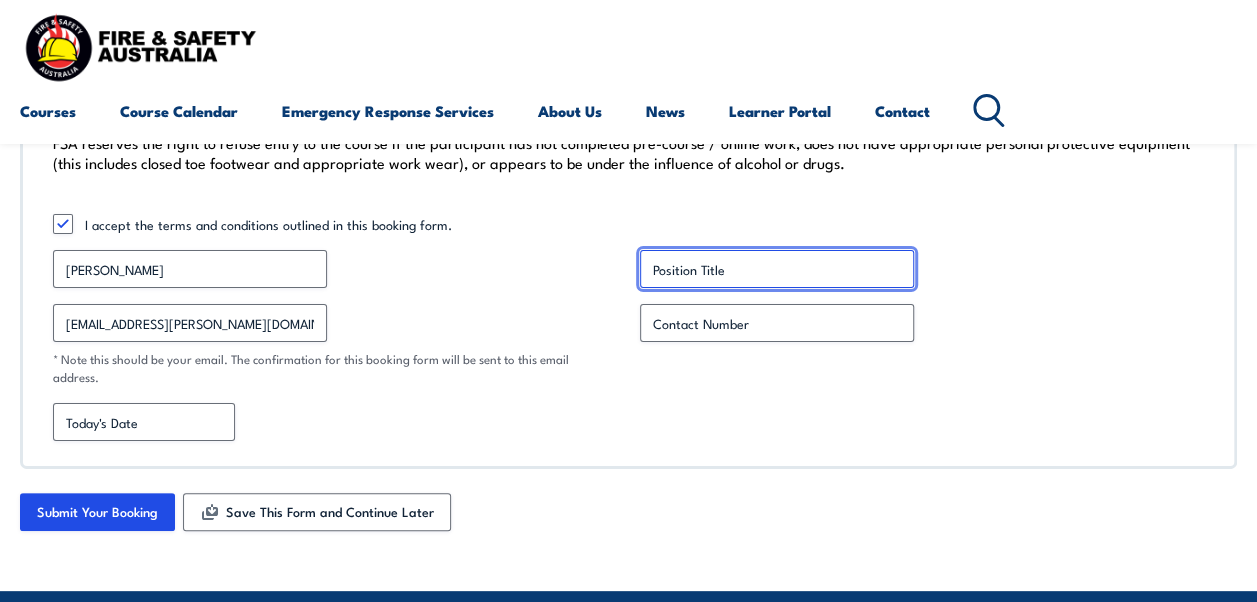 click on "Position Title *" at bounding box center [777, 269] 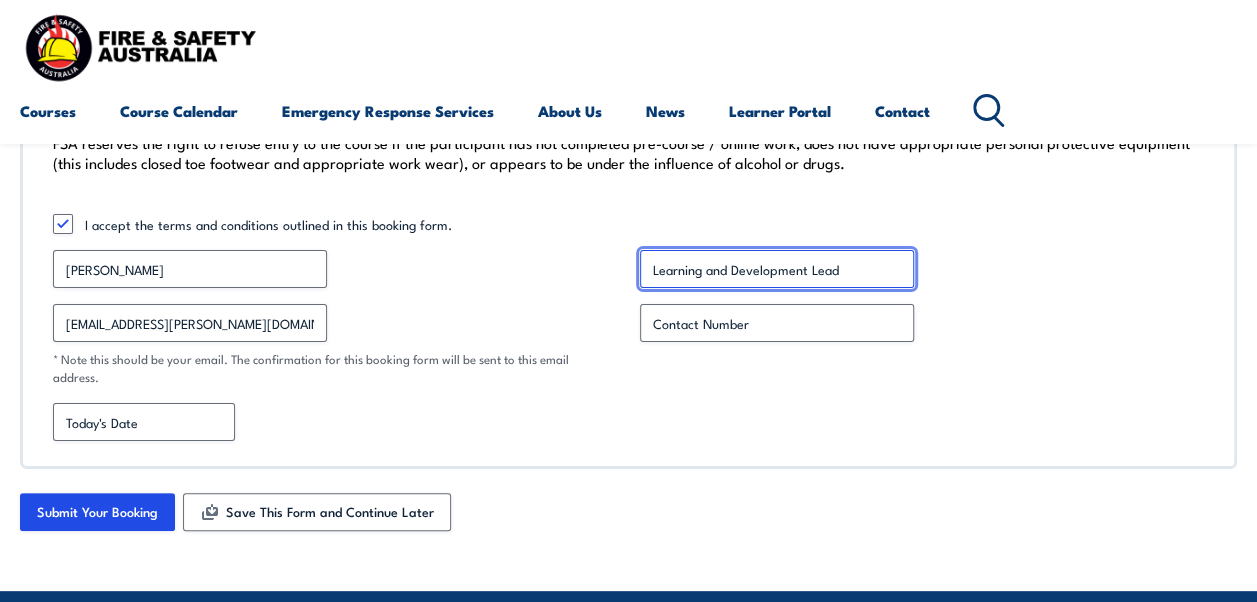 type on "Learning and Development Lead" 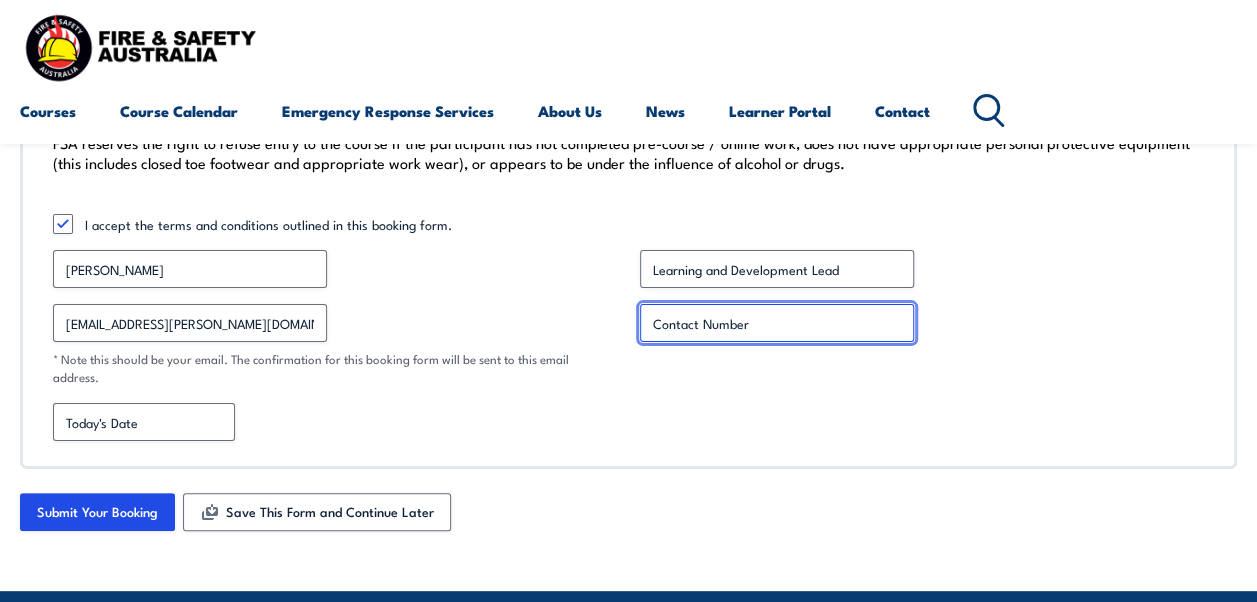 click on "Contact Number *" at bounding box center (777, 323) 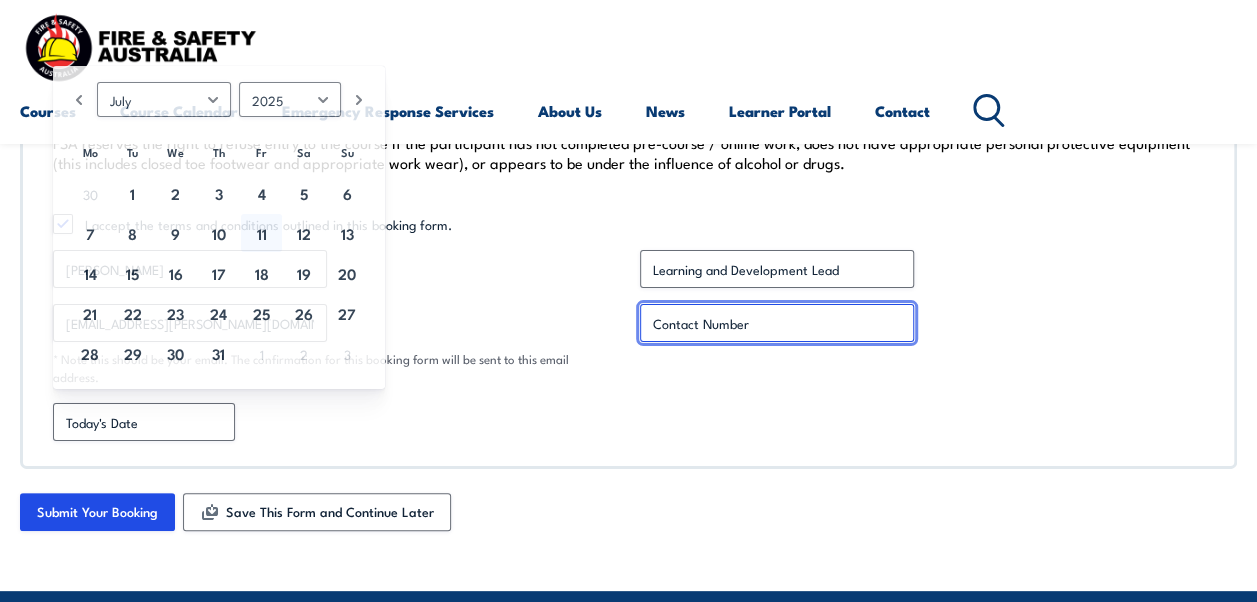 click on "Contact Number *" at bounding box center [777, 323] 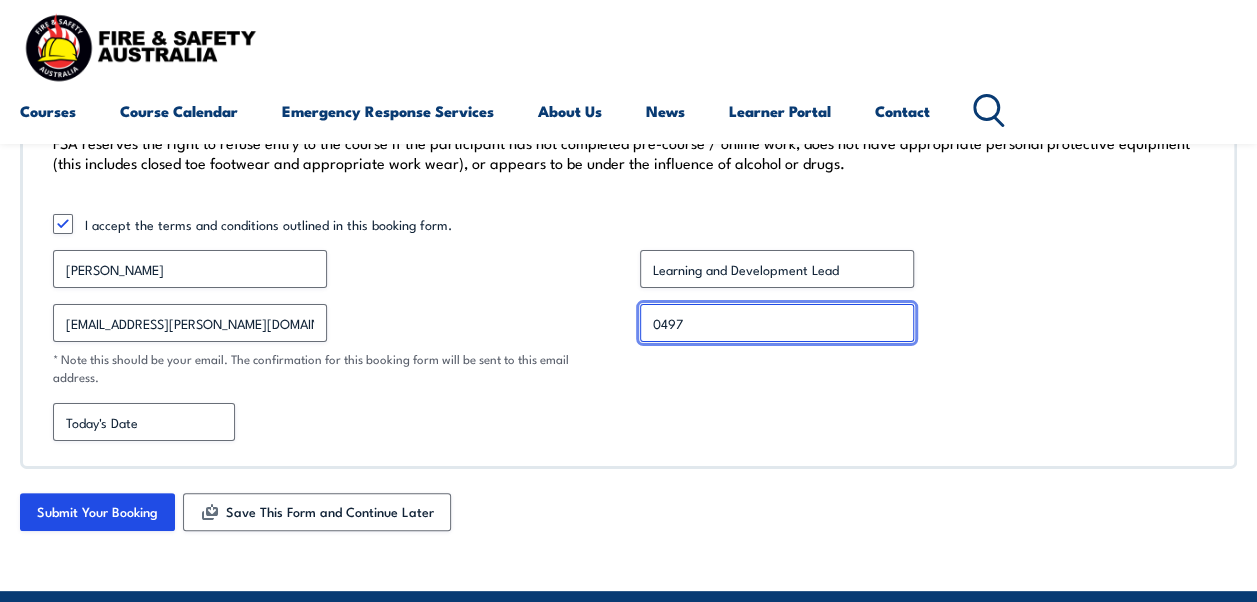 type on "0497481247" 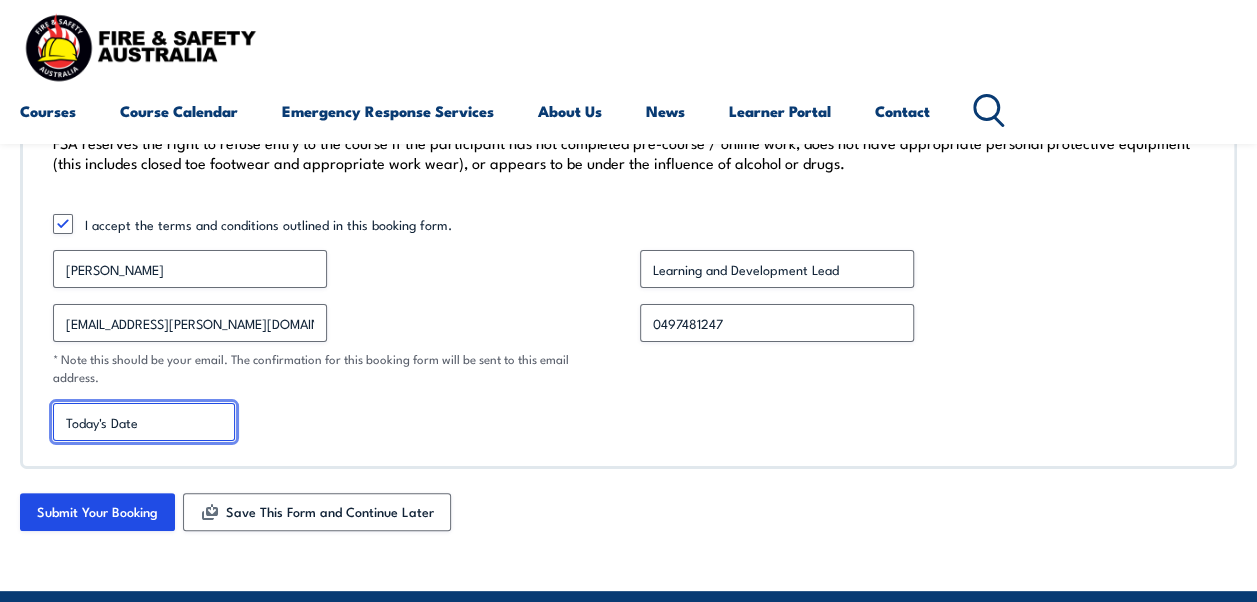 click on "[DATE] Date" at bounding box center (144, 422) 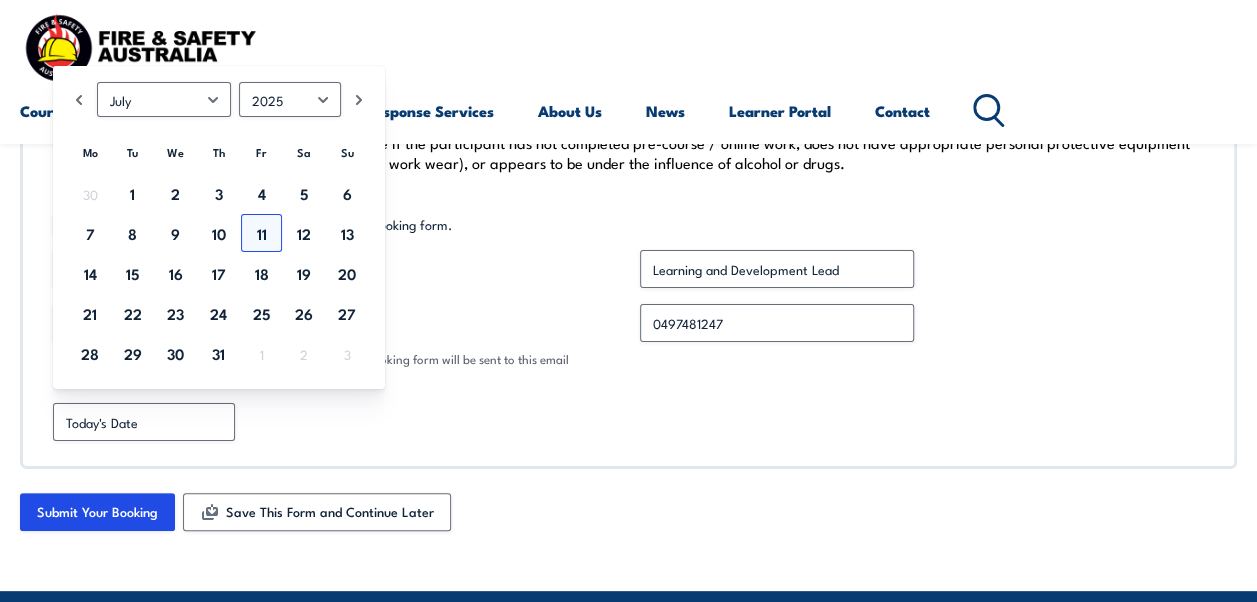 click on "11" at bounding box center [261, 233] 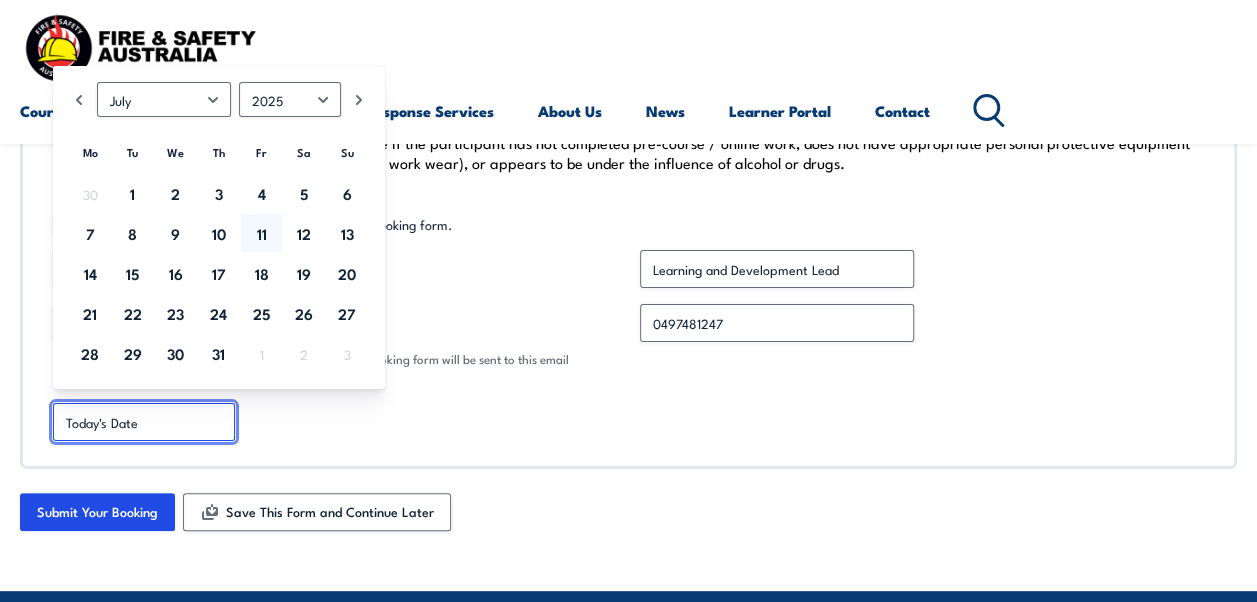 type on "[DATE]" 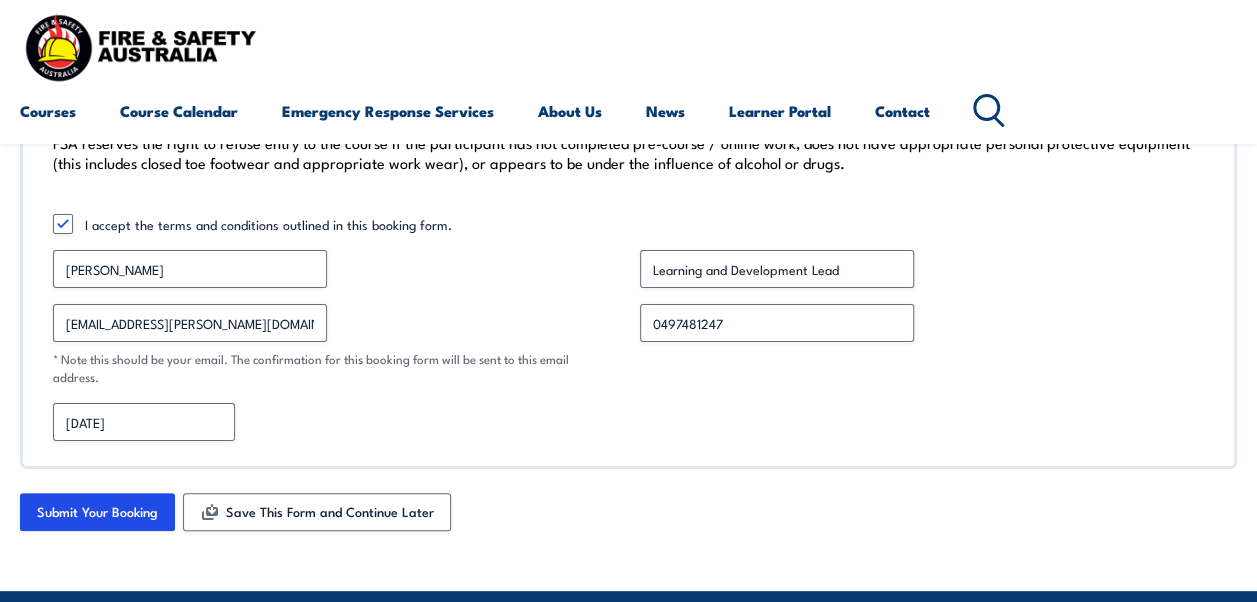 click on "1. COURSE INFORMATION- Office Use Only Are these courses accredited?
Yes
No
A mix of both
Course(s) required (Accredited) FORKLIFT VOC TRAINING COURSE - 1 TO 12 STUDENTS - 1 DAY - $1900 - PRESTONS Course(s) required (Non-Accredited) Travel/accommodation costs & requirements N/A Quoted total EX GST (course + travel/accommodation) * $1900 Number of sessions required * 1 Quote issued by Other Chloe Kenwright Sheldon Alcantara Rob Daniels Jeremy Idiculas Richard Johnson Steve McLeod Sean O'Hara Jeff Seater Kipley Sullivan Andrew Sweeney Kimberley Walkerden Who requested the quote? * Section Break This field is hidden when viewing the form Booker section completed
Completed
* Your booking details have been pre-filled. Please start filling in the sections below. 2. Booking Details Date(s) requested (Please supply 3 dates in ordered preference) Date 1 * 23/07 Requested Start Time * 8am Date 2 * *" at bounding box center (628, -3192) 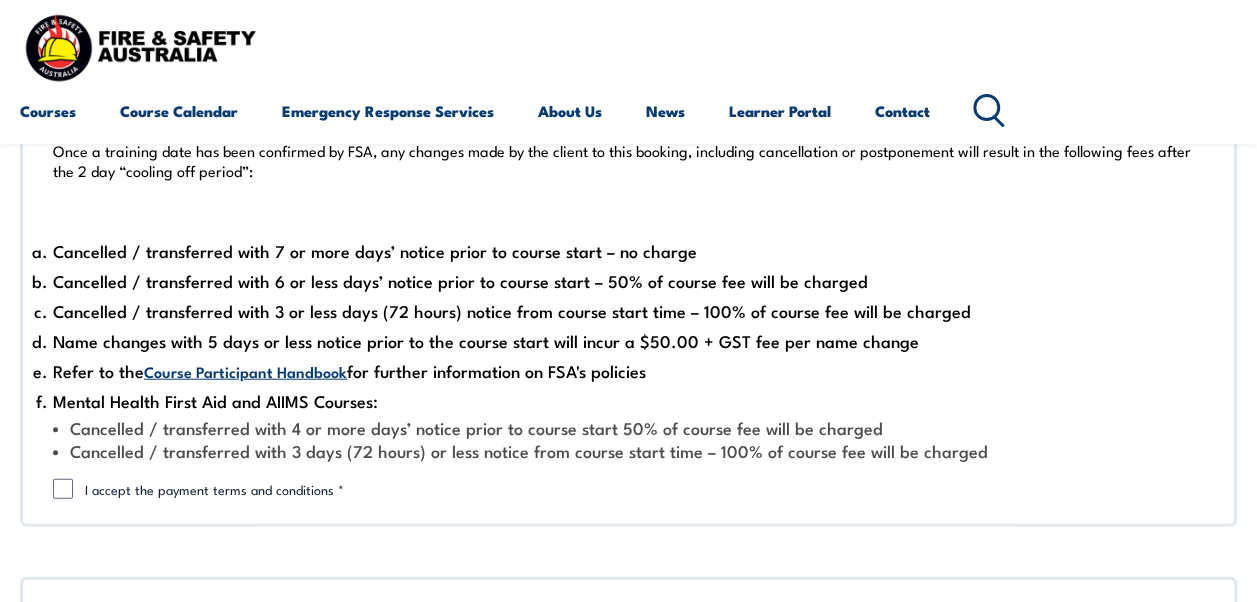 scroll, scrollTop: 6022, scrollLeft: 0, axis: vertical 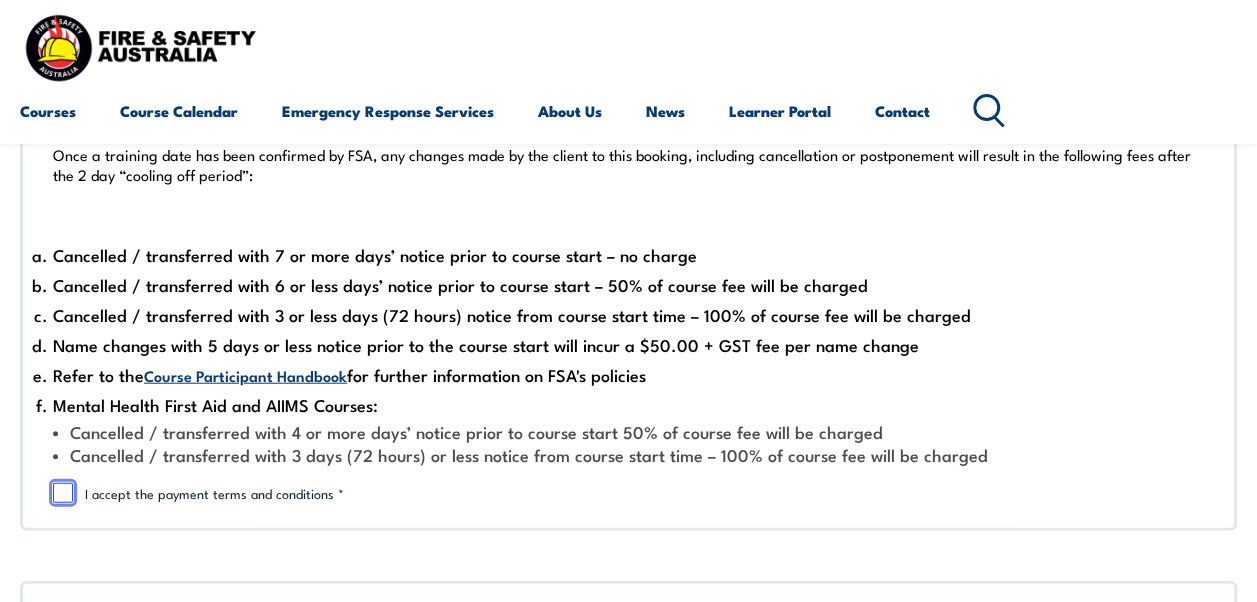 click on "I accept the payment terms and conditions *" at bounding box center (63, 493) 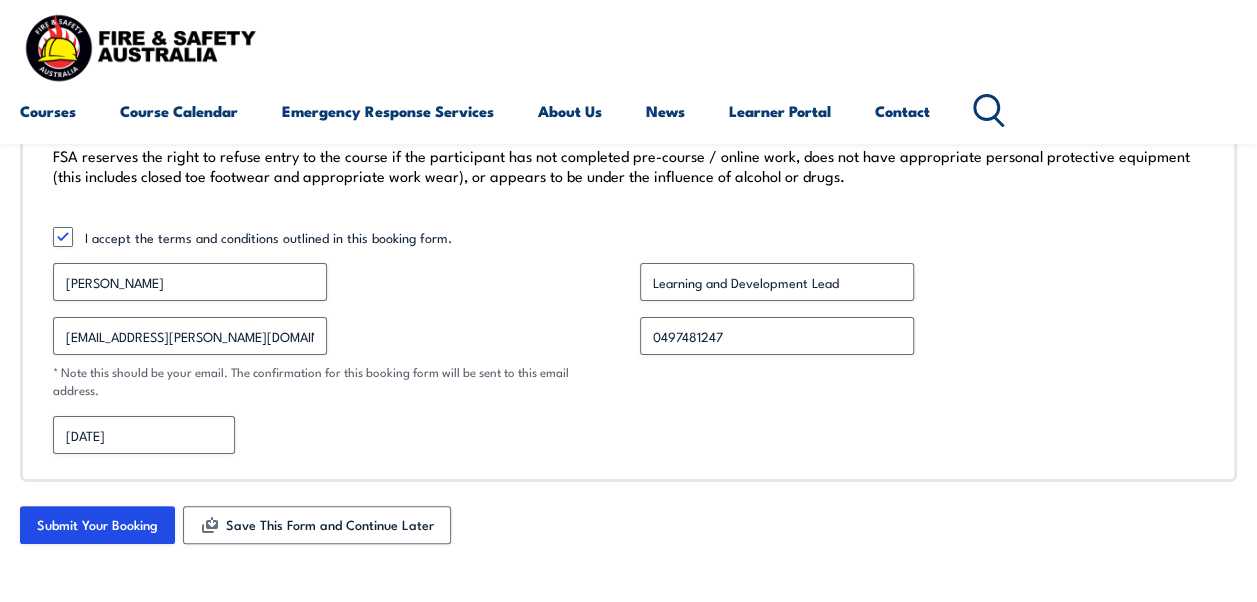 scroll, scrollTop: 7508, scrollLeft: 0, axis: vertical 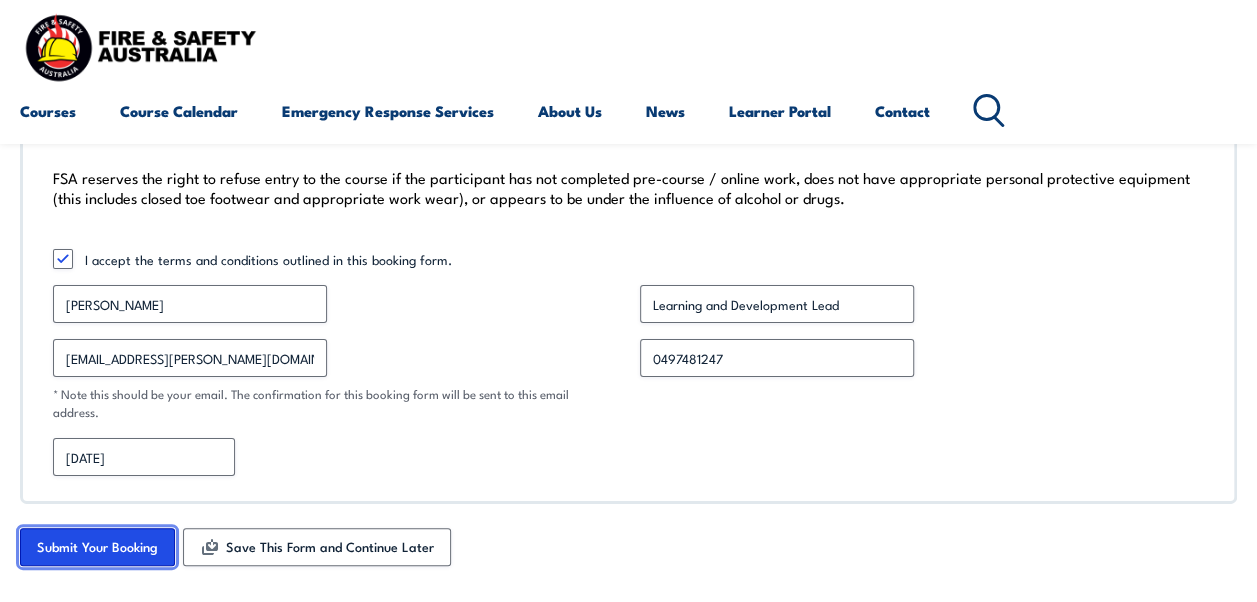 click on "Submit Your Booking" at bounding box center [97, 547] 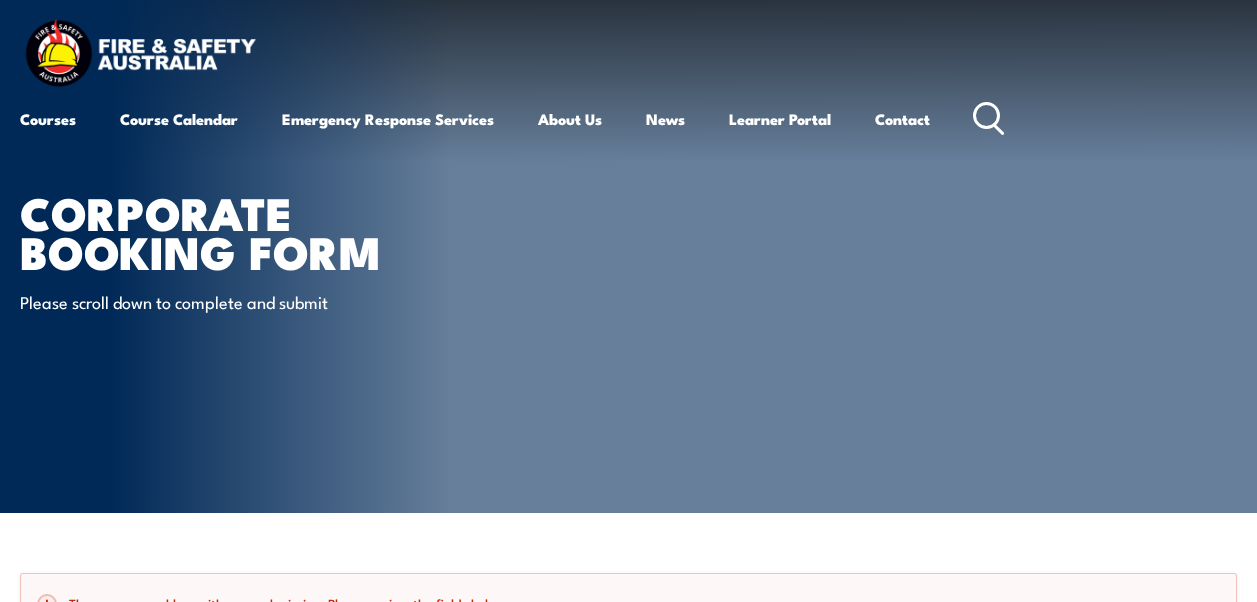 scroll, scrollTop: 0, scrollLeft: 0, axis: both 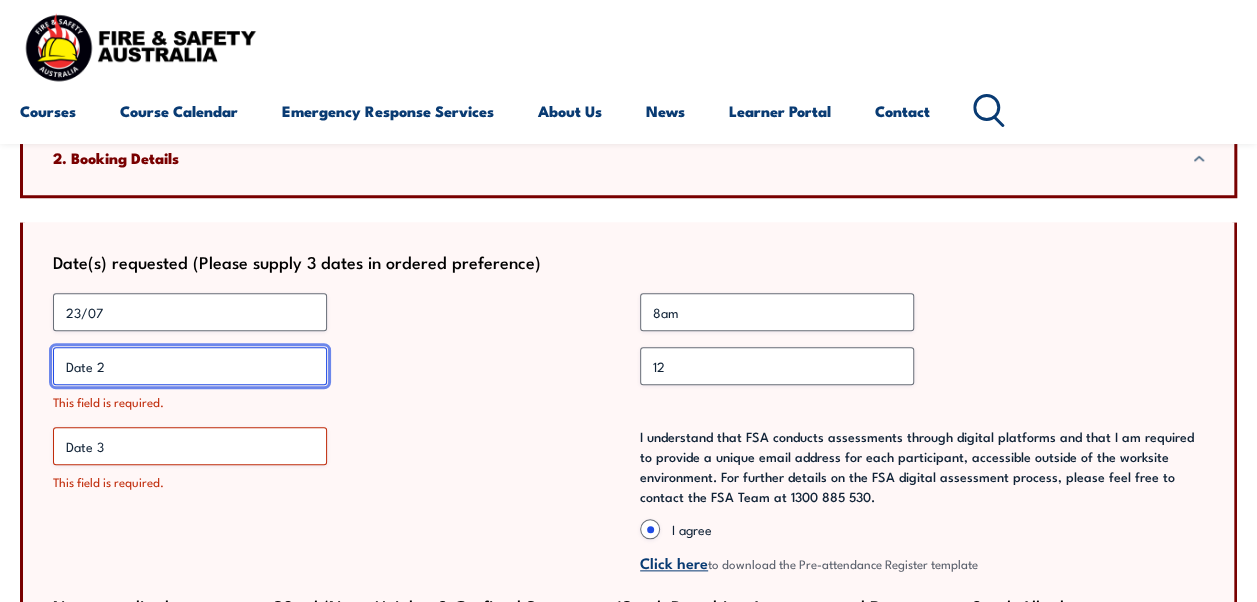 click on "Date 2 *" at bounding box center [190, 366] 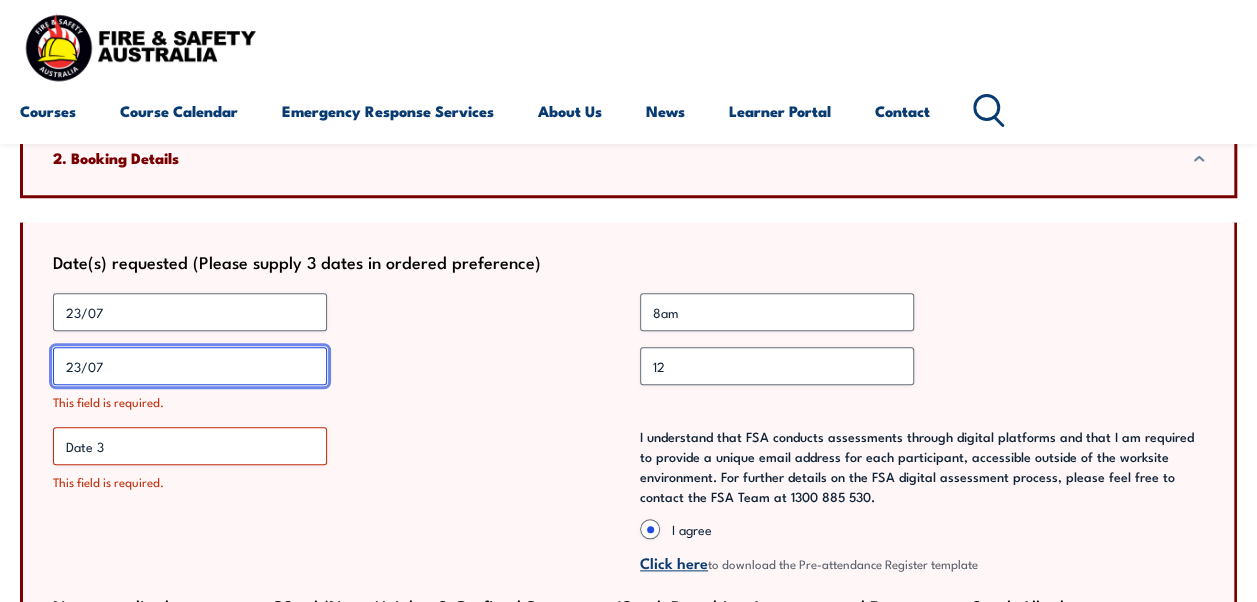 type on "23/07" 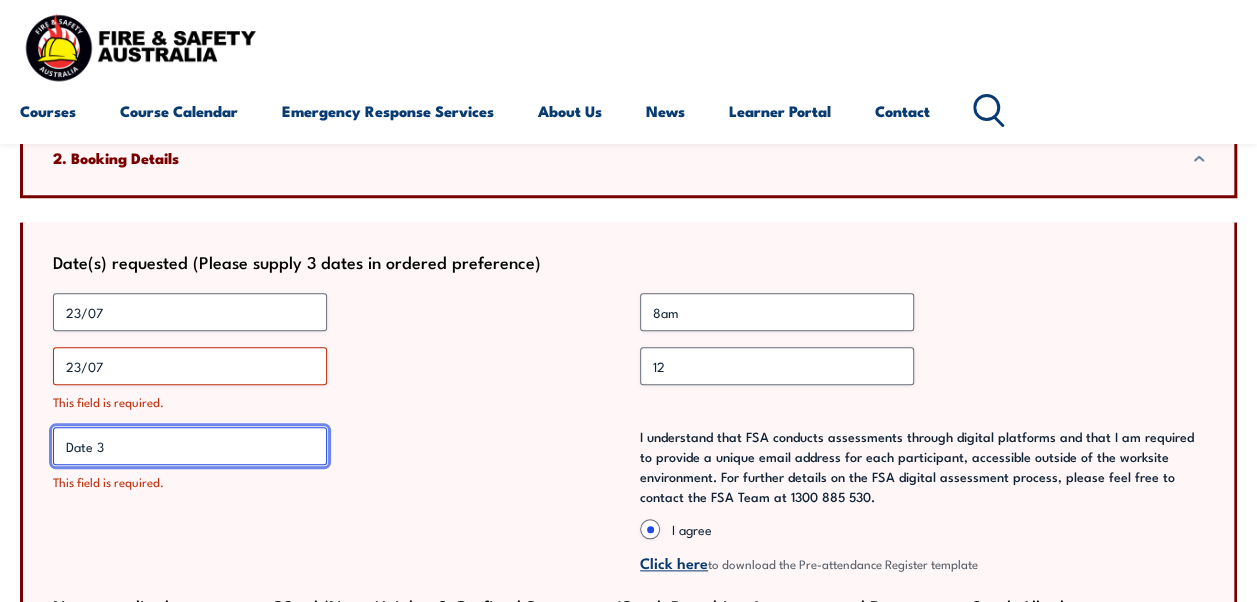 click on "Date 3 *" at bounding box center (190, 446) 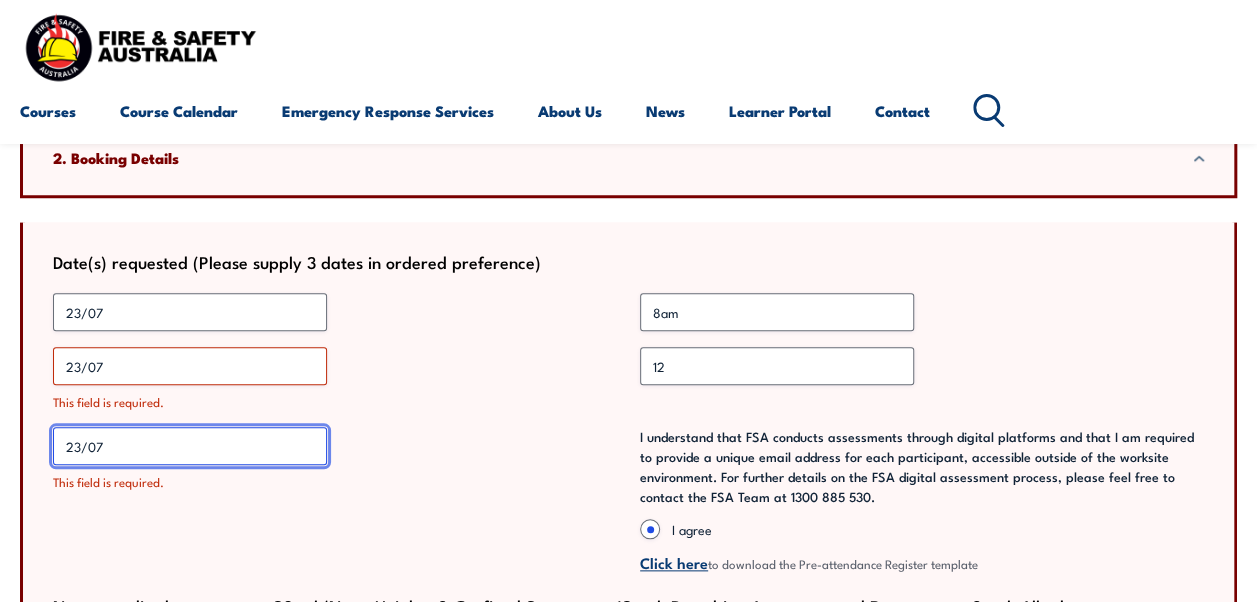 type on "23/07" 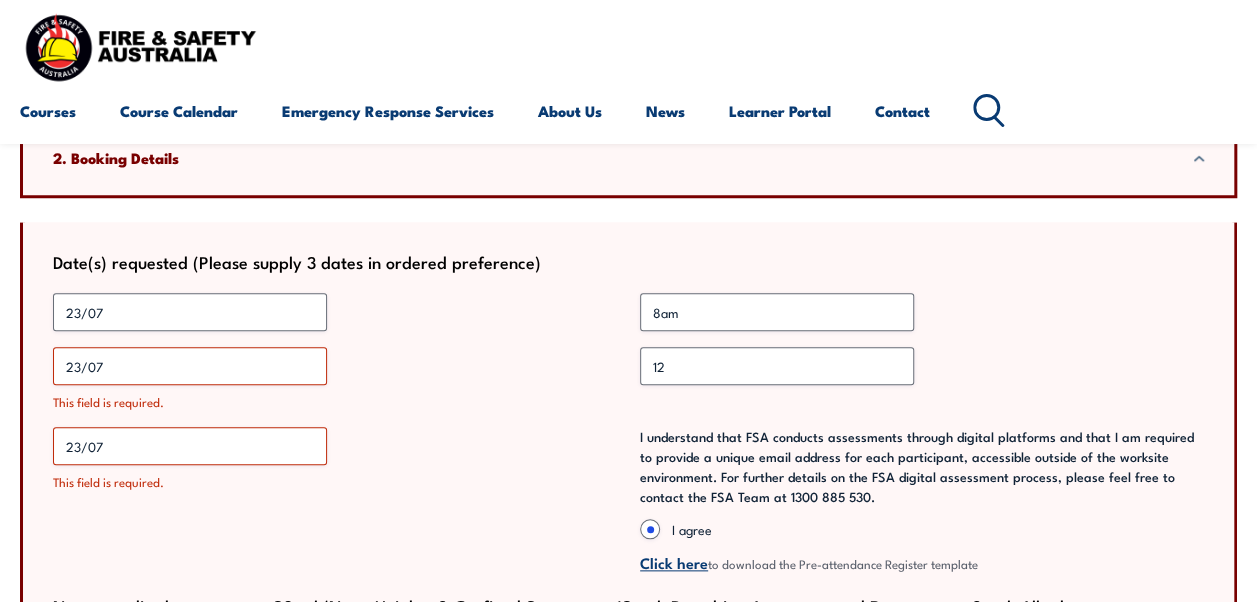 click on "Date 3 * 23/07 This field is required." at bounding box center [335, 500] 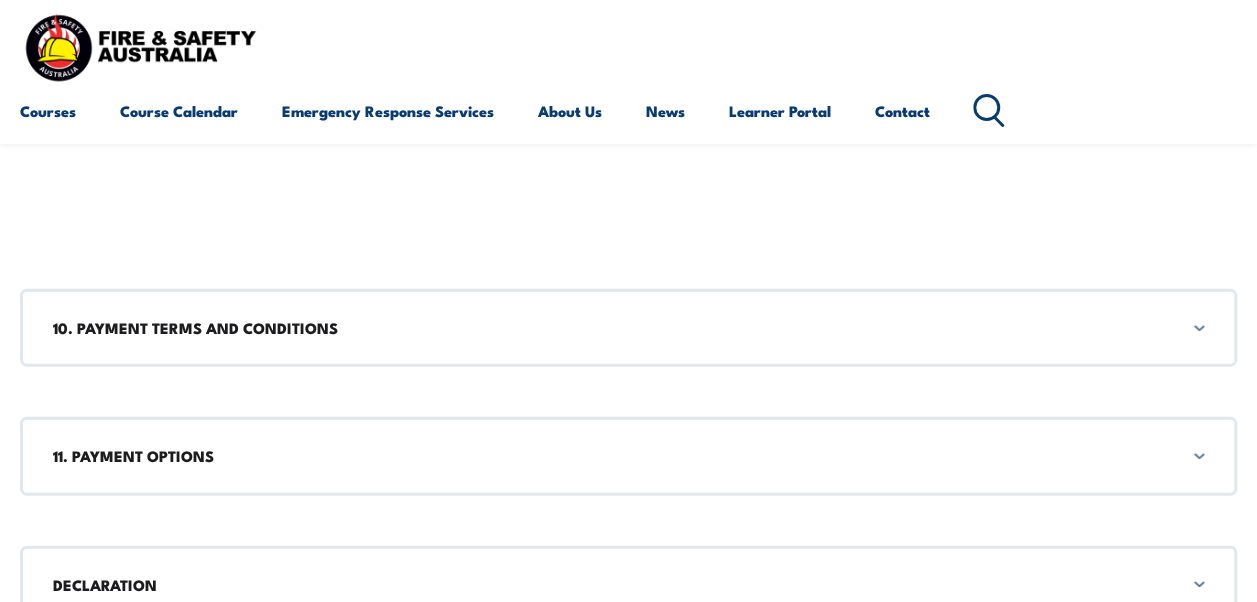 scroll, scrollTop: 2506, scrollLeft: 0, axis: vertical 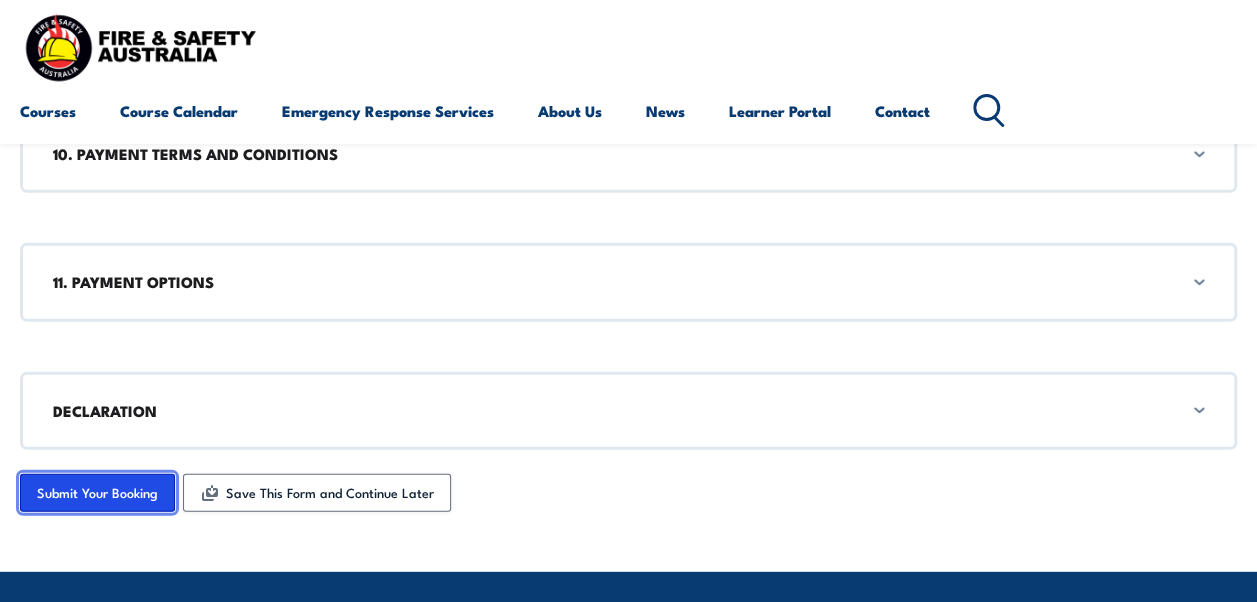 click on "Submit Your Booking" at bounding box center (97, 493) 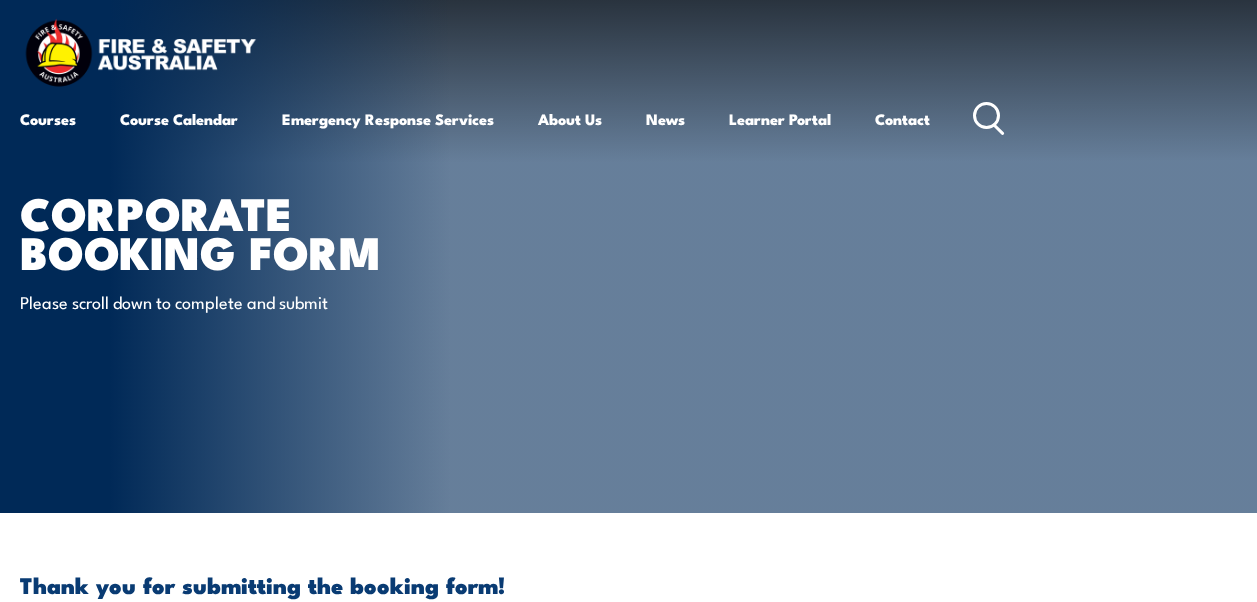 scroll, scrollTop: 0, scrollLeft: 0, axis: both 